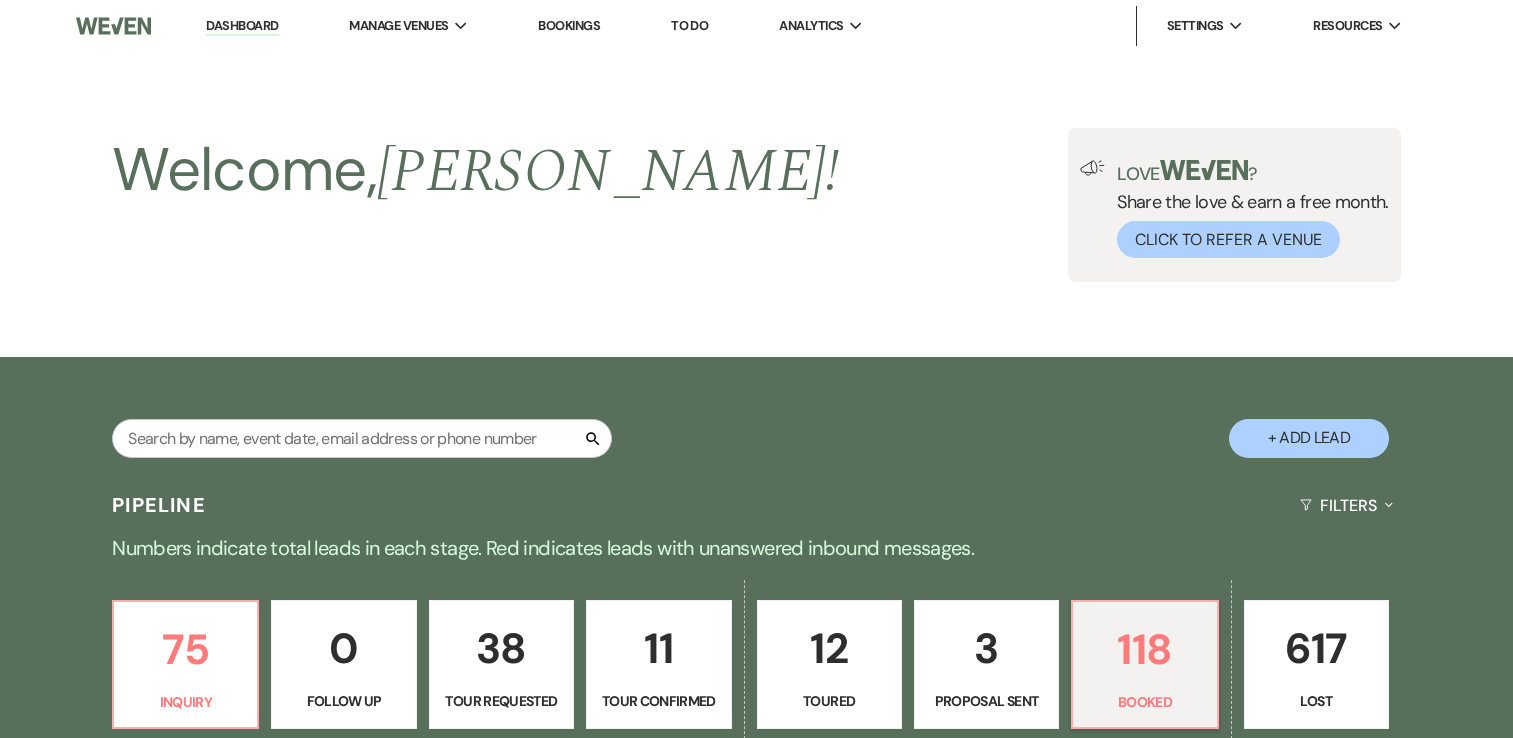 scroll, scrollTop: 430, scrollLeft: 0, axis: vertical 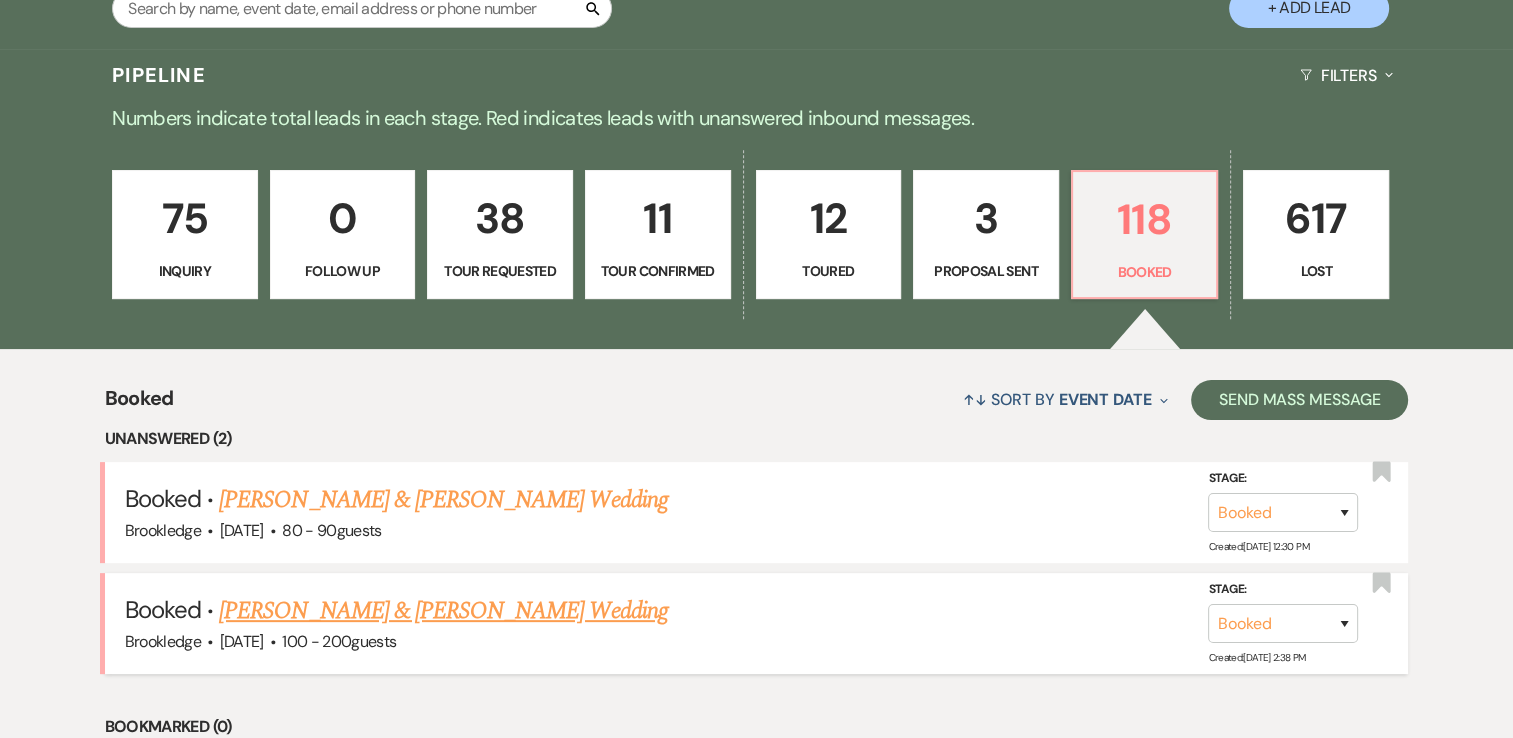 click on "[PERSON_NAME] & [PERSON_NAME] Wedding" at bounding box center [443, 611] 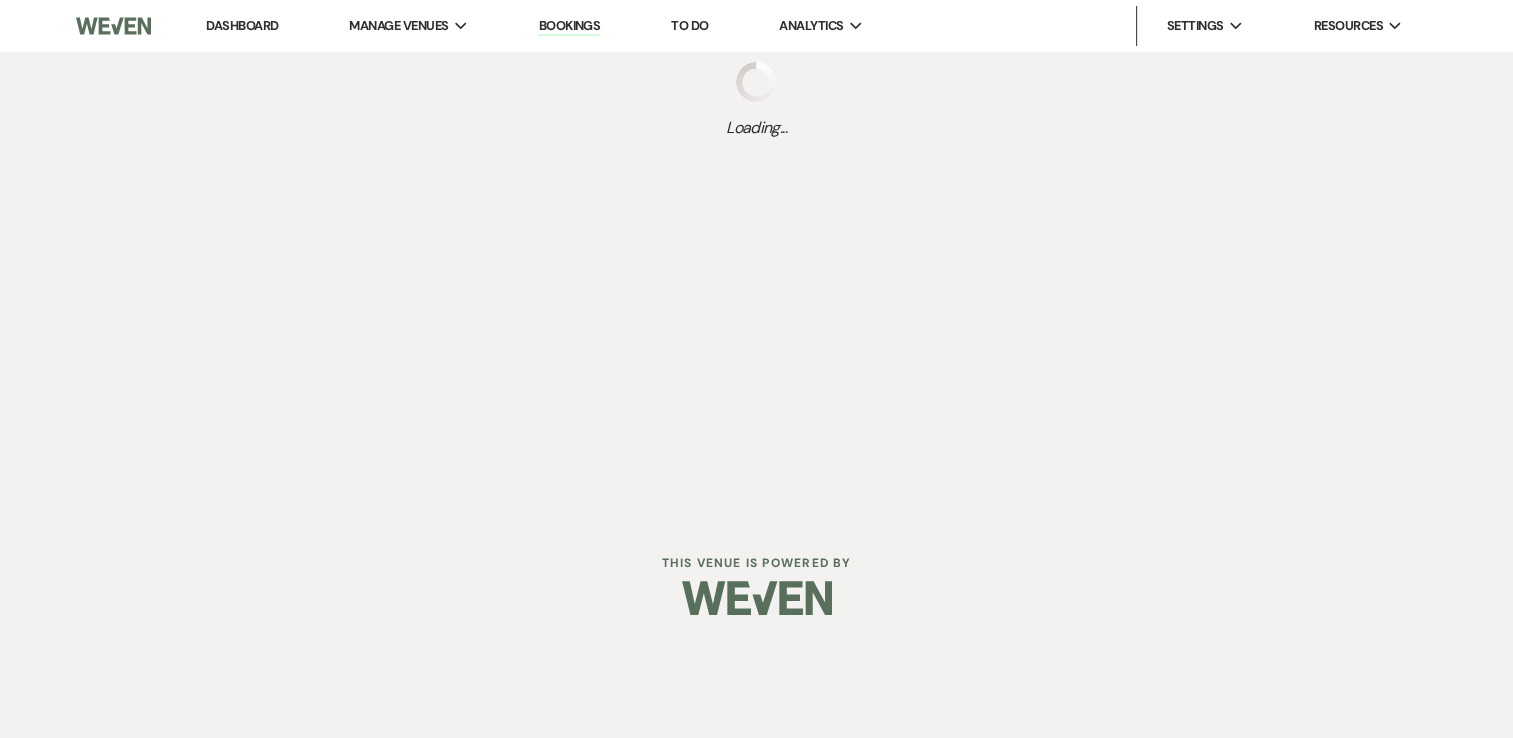 scroll, scrollTop: 0, scrollLeft: 0, axis: both 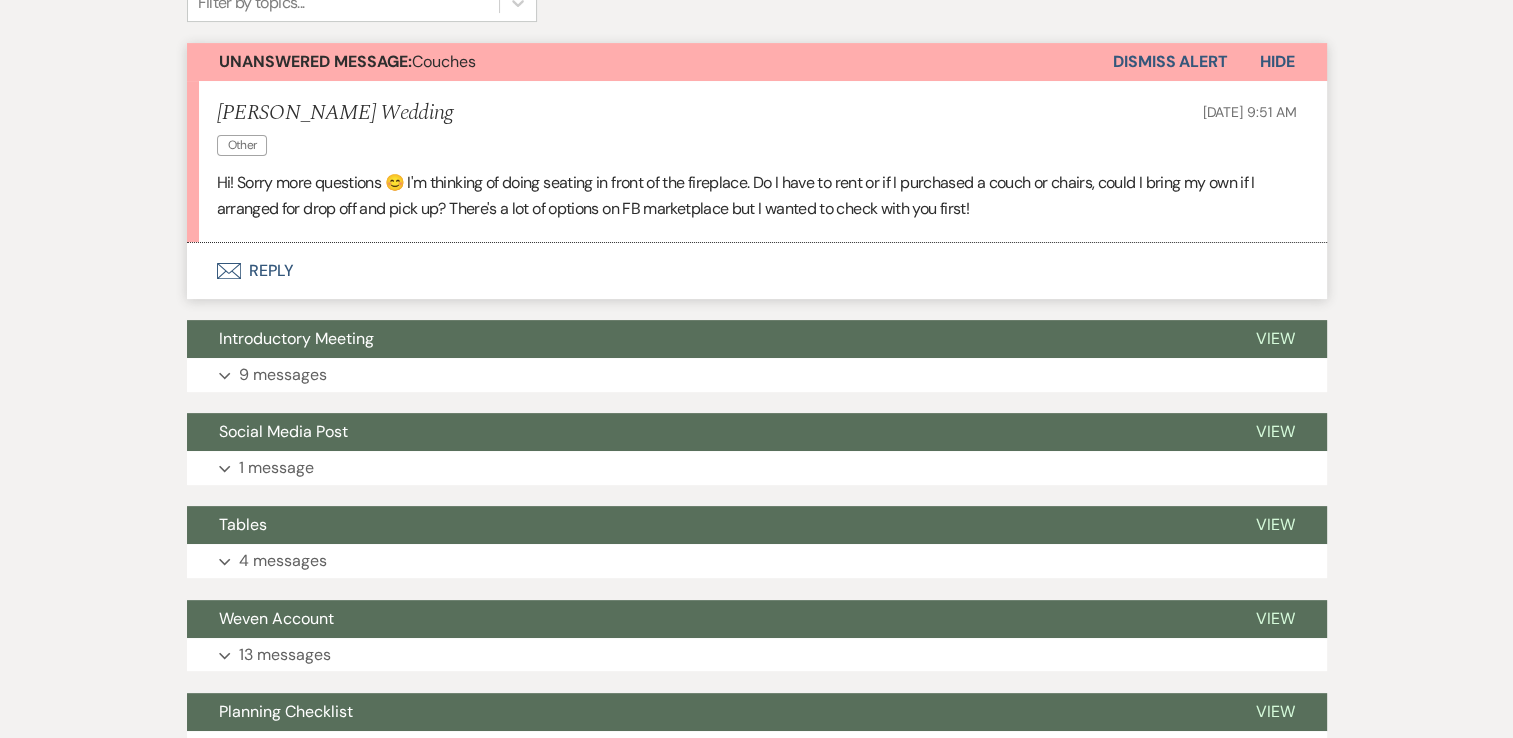 click on "Envelope Reply" at bounding box center (757, 271) 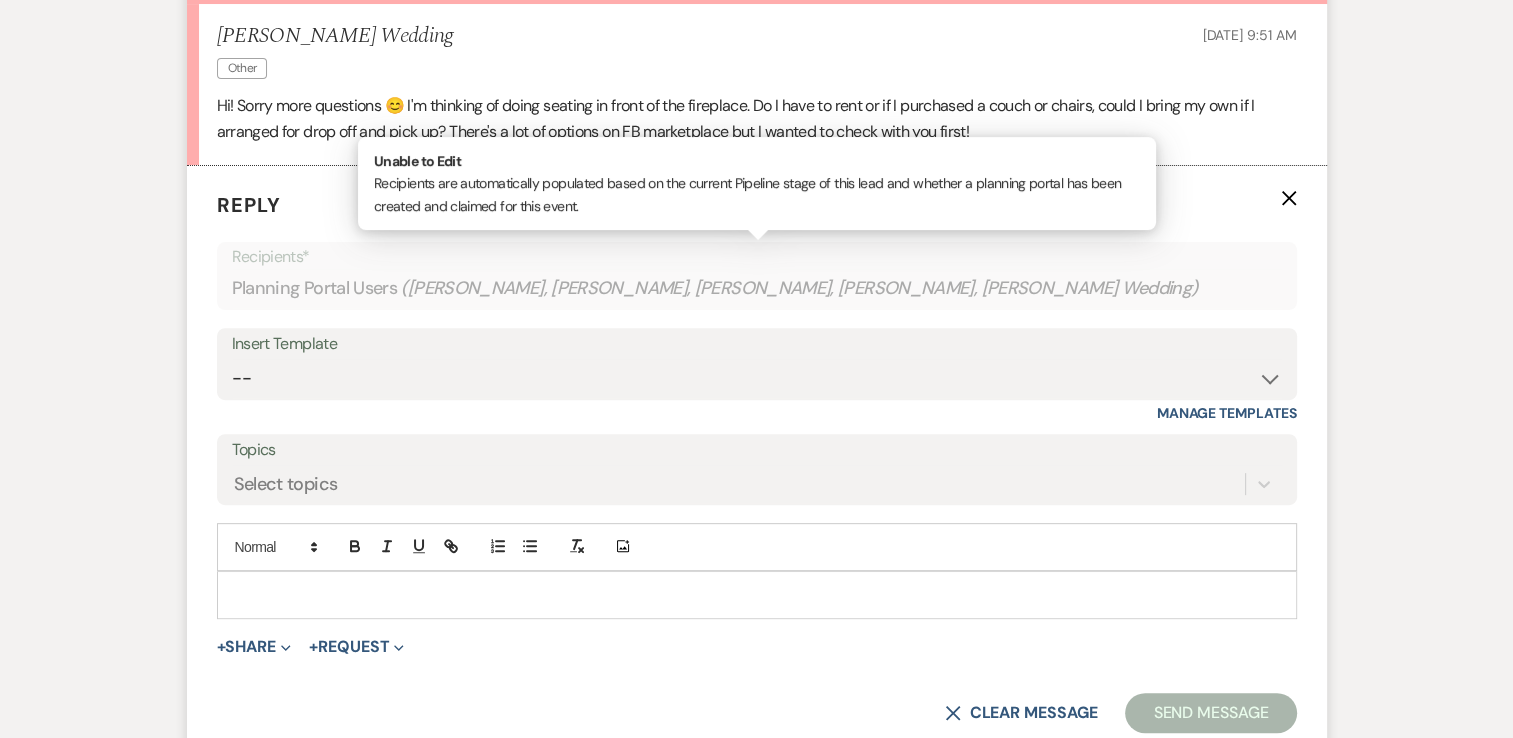 scroll, scrollTop: 634, scrollLeft: 0, axis: vertical 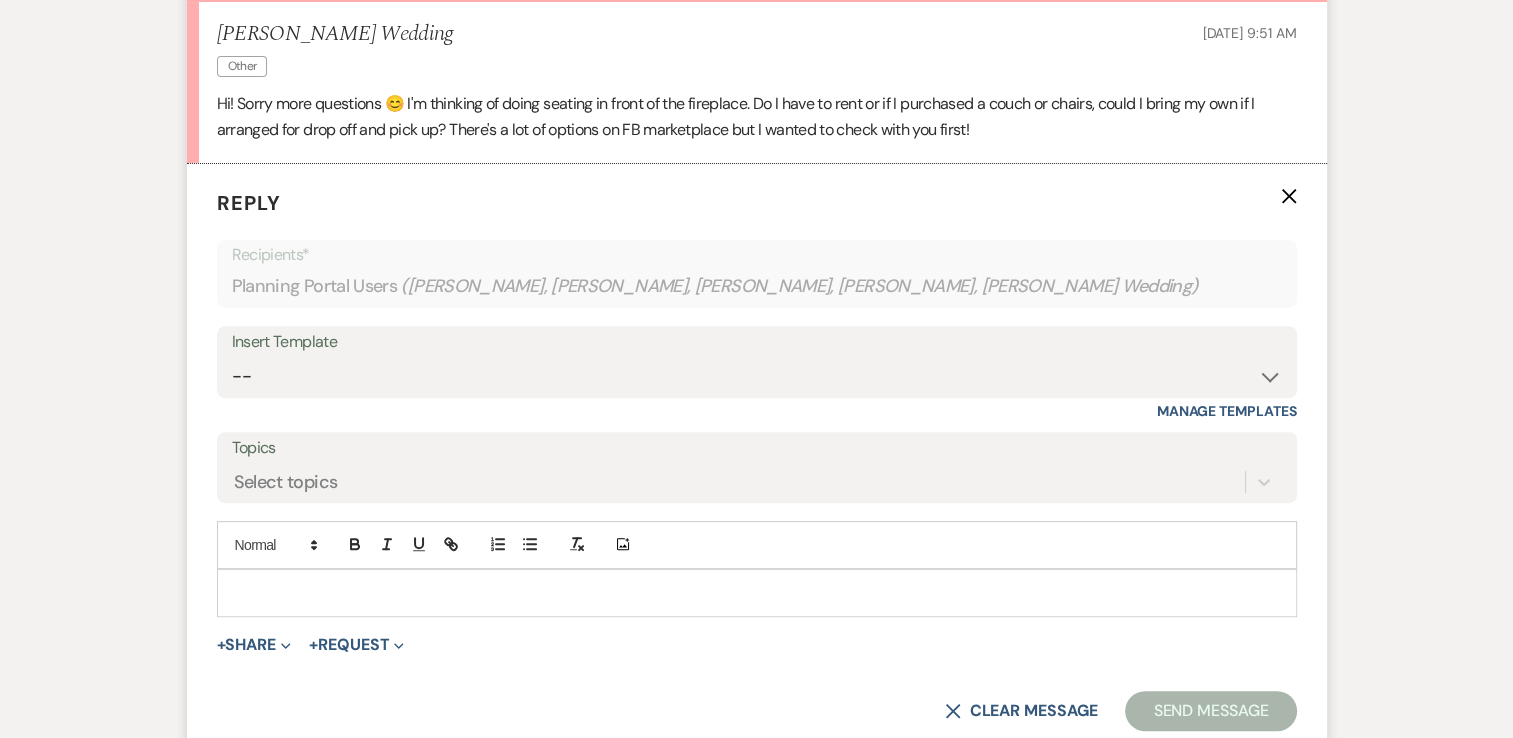click at bounding box center (757, 593) 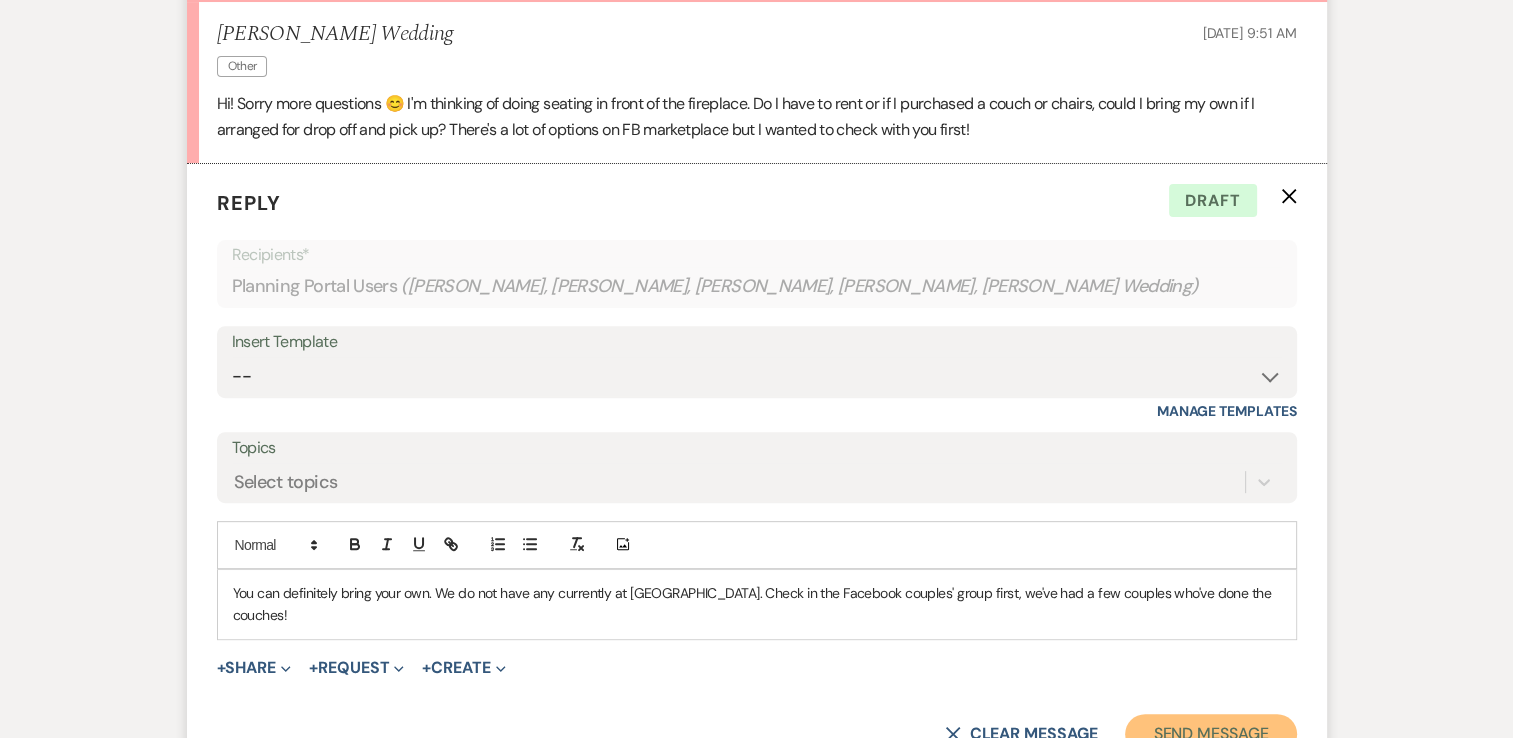 click on "Send Message" at bounding box center [1210, 734] 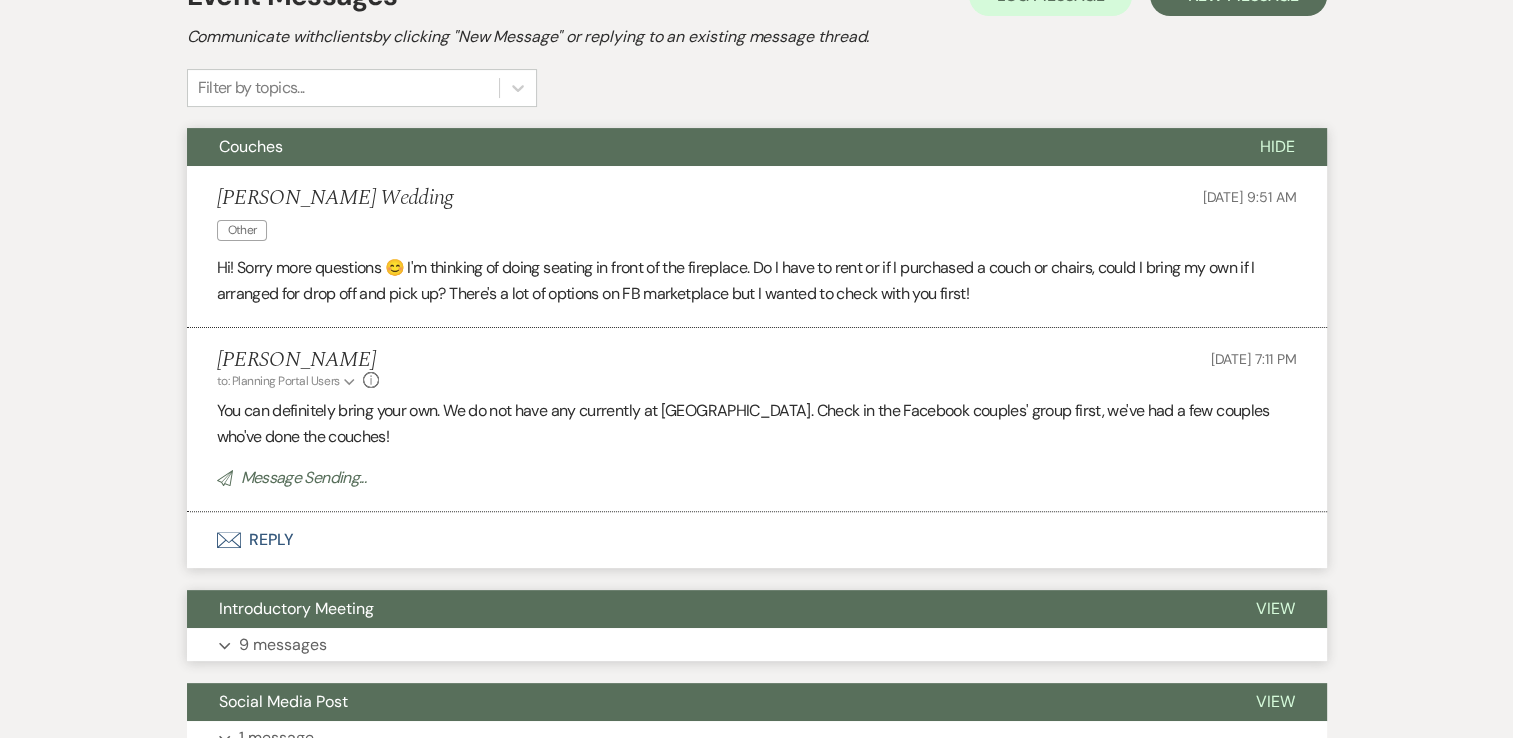 scroll, scrollTop: 0, scrollLeft: 0, axis: both 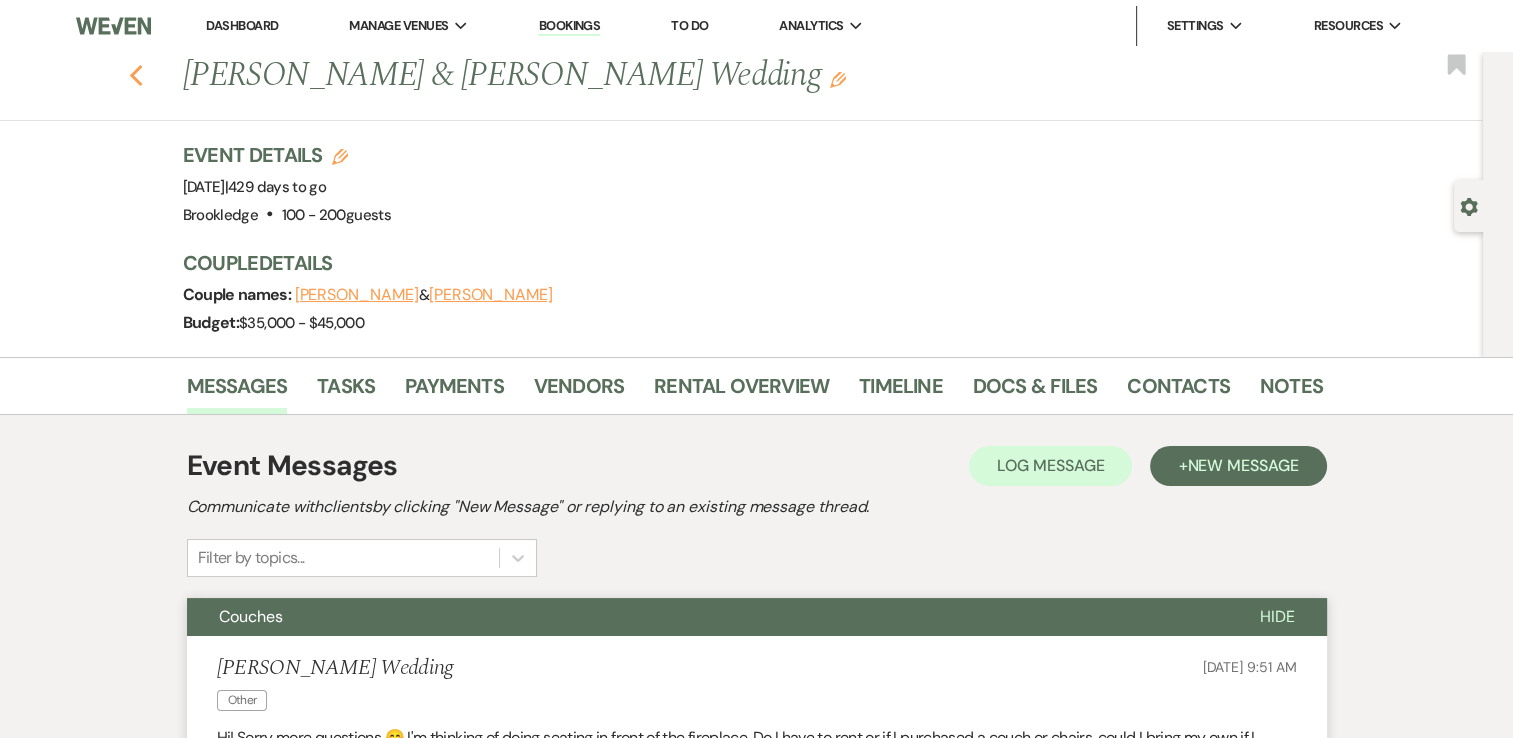 click on "Previous" 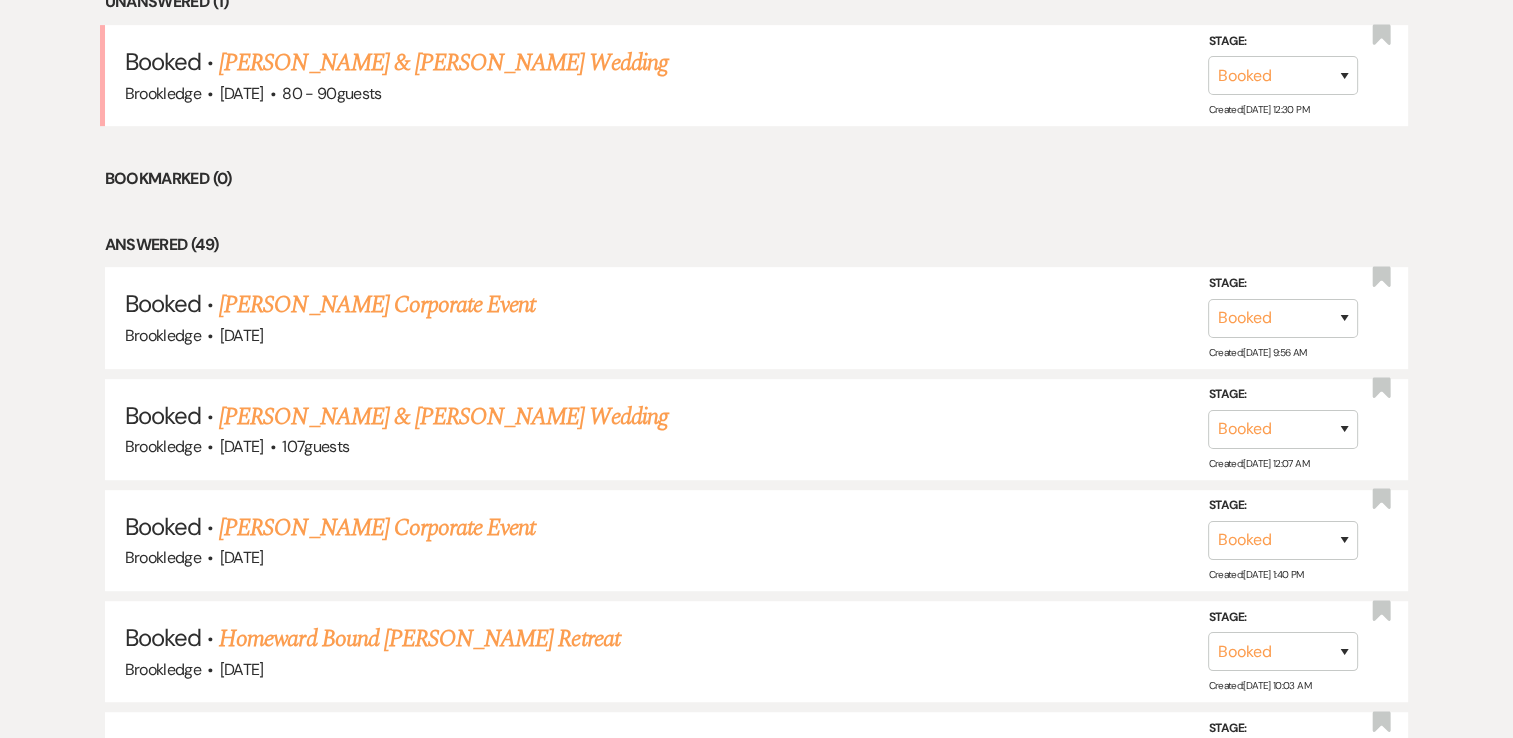 scroll, scrollTop: 1091, scrollLeft: 0, axis: vertical 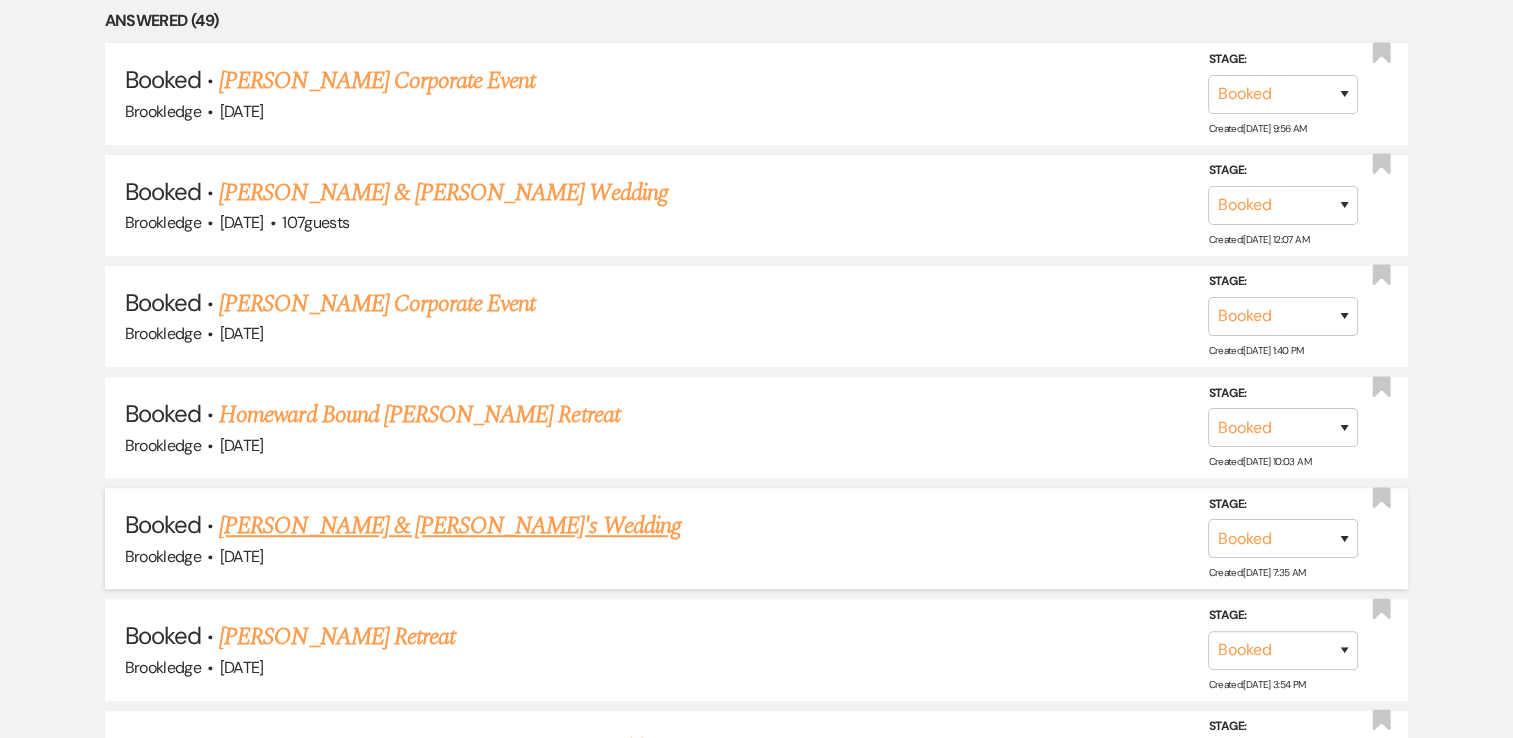 click on "[PERSON_NAME] & [PERSON_NAME]'s Wedding" at bounding box center [450, 526] 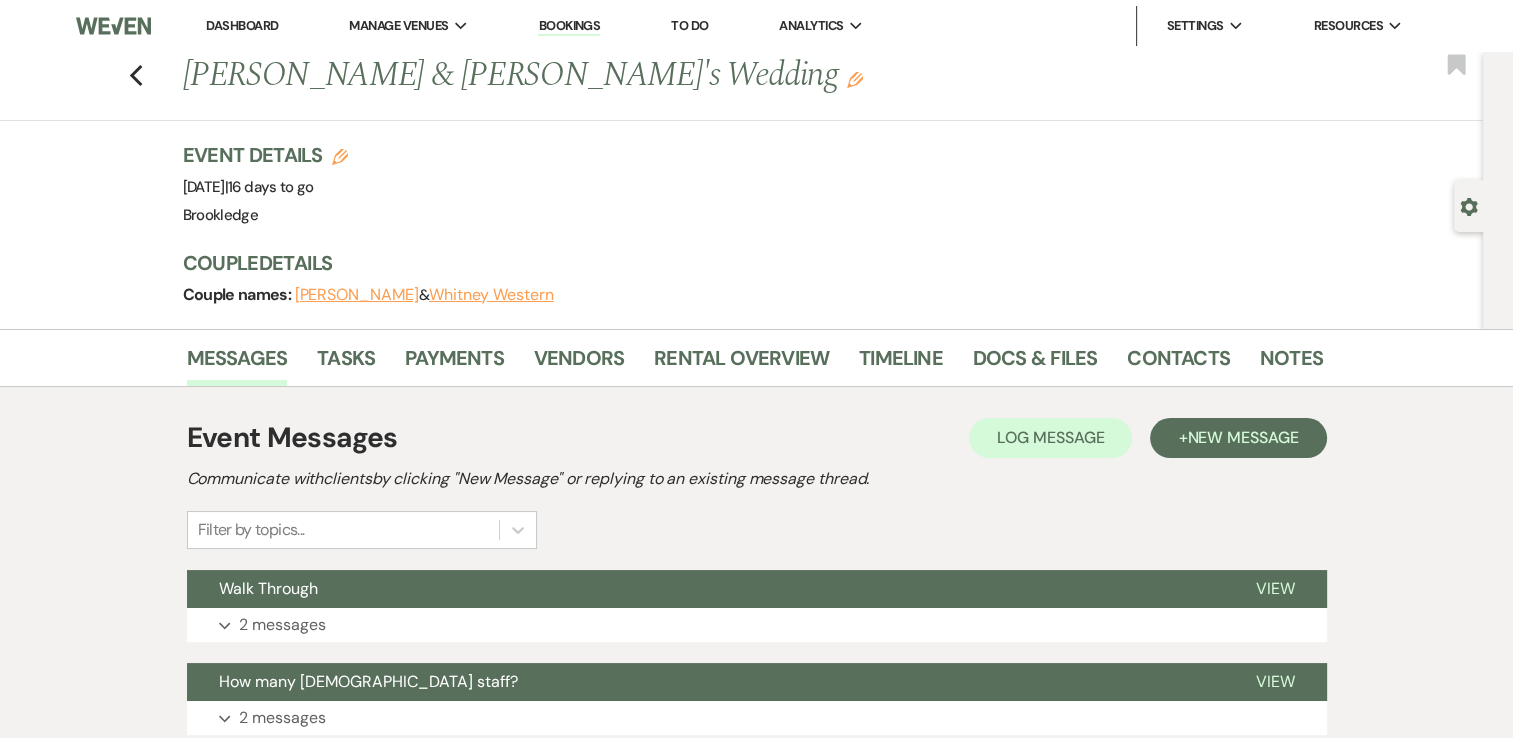 click on "Event Messages   Log Log Message +  New Message Communicate with  clients  by clicking "New Message" or replying to an existing message thread. Filter by topics... Walk Through  View Expand 2 messages How many Brookledge staff?  View Expand 2 messages Check-in Meeting View Expand 14 messages Bar Qs  View Expand 5 messages Double Checking Meeting Notes  View Expand 2 messages Photo: new garden above the pond View Expand 1 message Wedding Rehearsal + Final Walkthrough Dates/Times View Expand 3 messages Meeting about Bar, etc!  View Expand 11 messages Online Planner View Expand 9 messages Decor set-up and clean-up View Expand 4 messages Cigar Vendor View Expand 1 message Your Time Slot for the Open House on July 2	 View Expand 9 messages Zoom Meeting Link View Expand 1 message Bar View Expand 2 messages Lodging Costs View Expand 4 messages Open House View Expand 2 messages Social Media Post View Expand 1 message Couple's questions View Expand 1 message Zoom overview View Expand 1 message Introduction View Expand" at bounding box center [757, 1648] 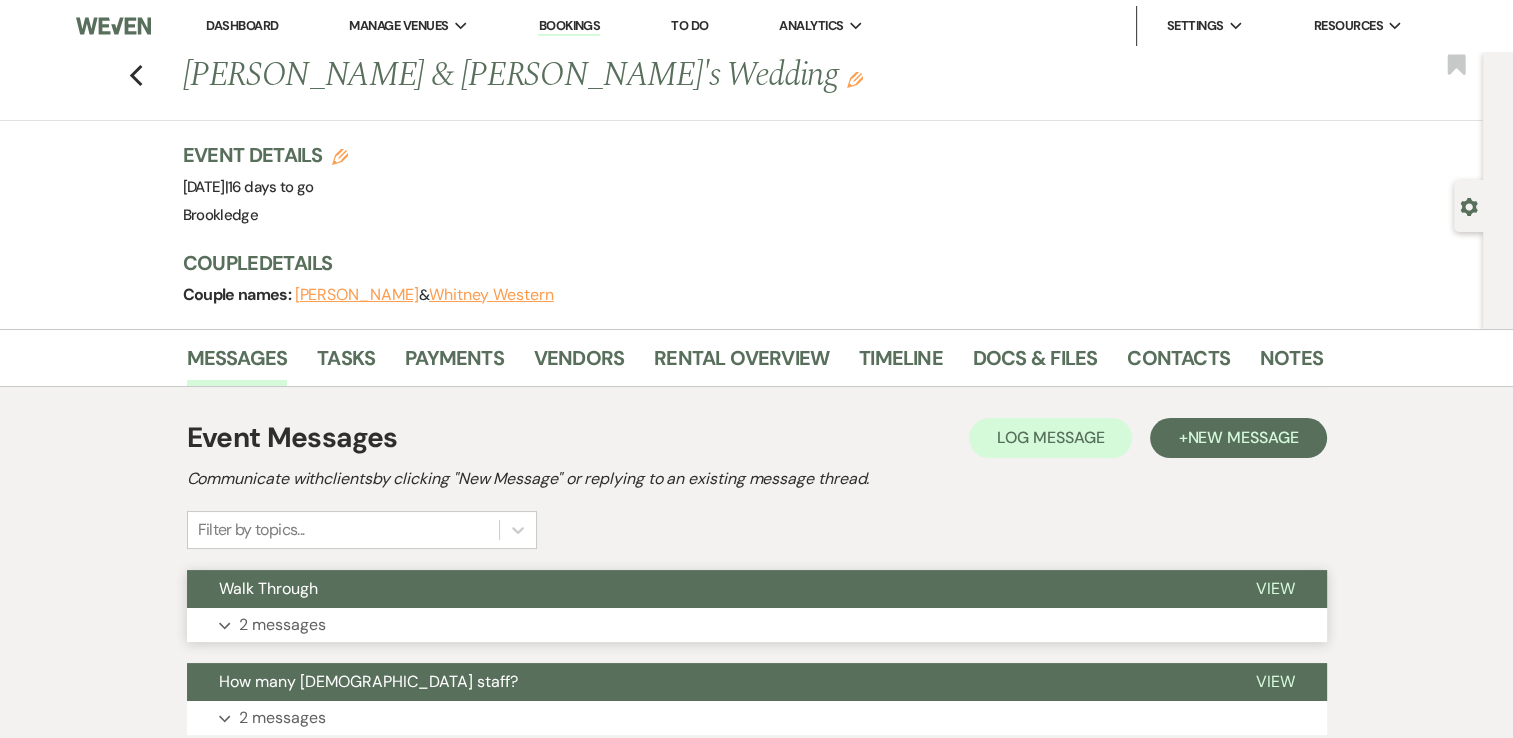 click on "2 messages" at bounding box center [282, 625] 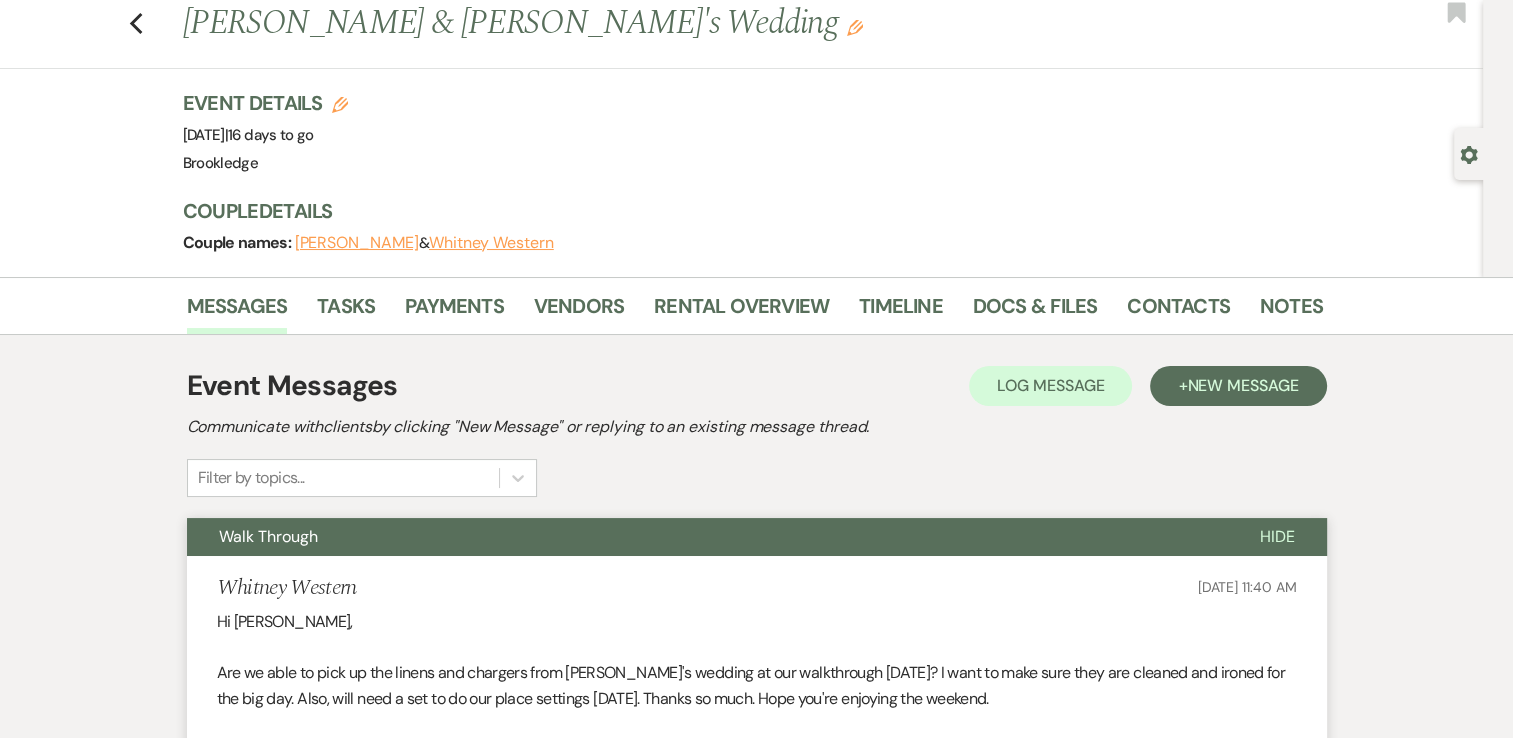 scroll, scrollTop: 31, scrollLeft: 0, axis: vertical 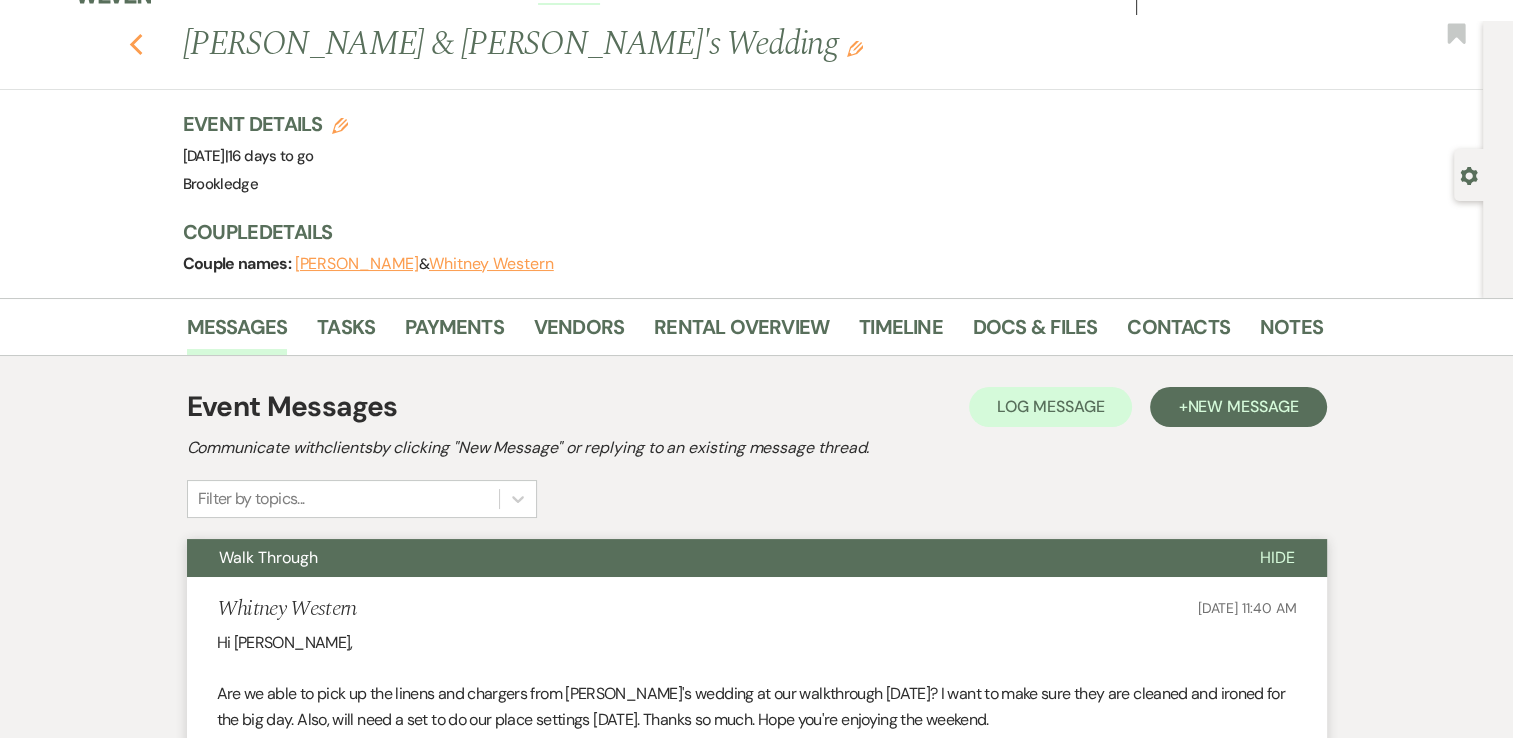 click 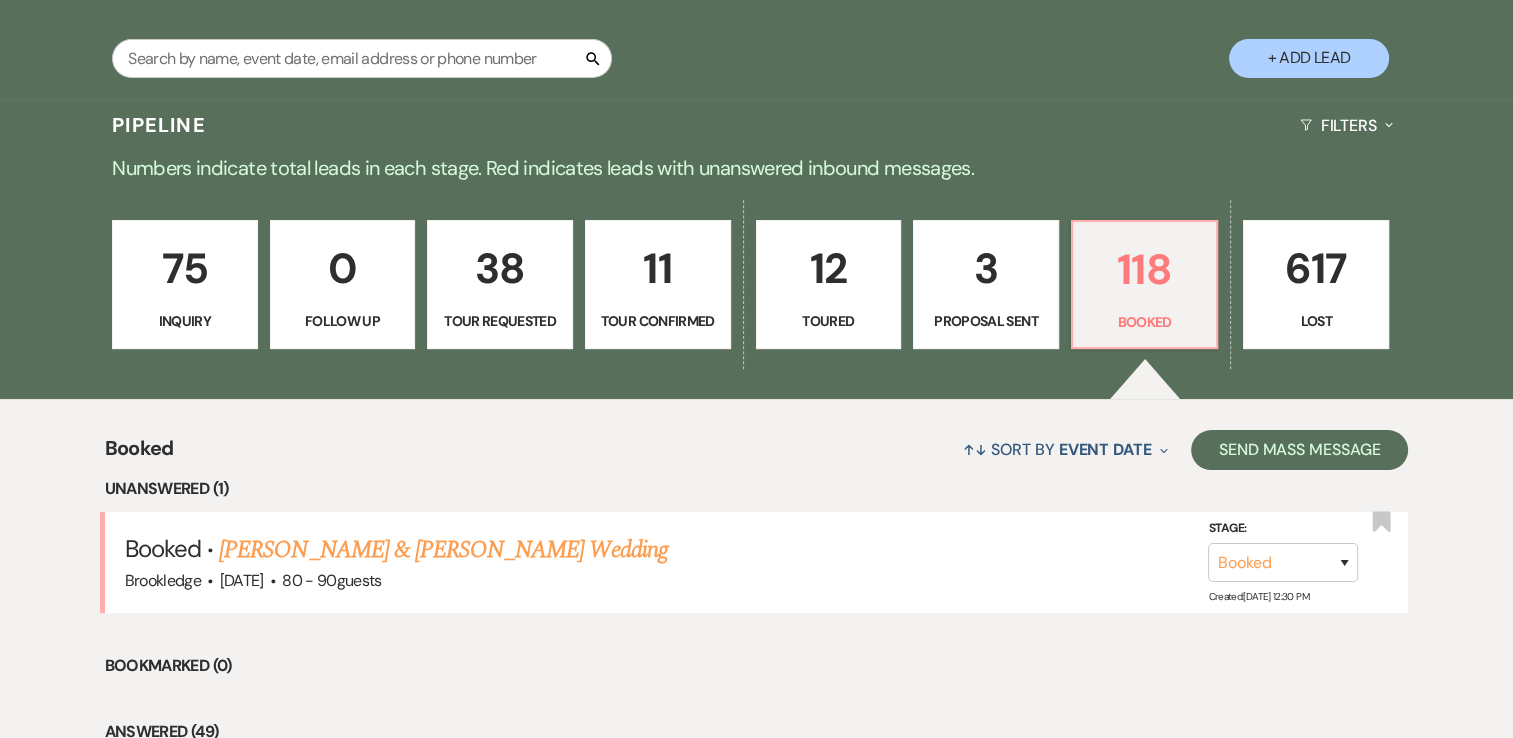 scroll, scrollTop: 467, scrollLeft: 0, axis: vertical 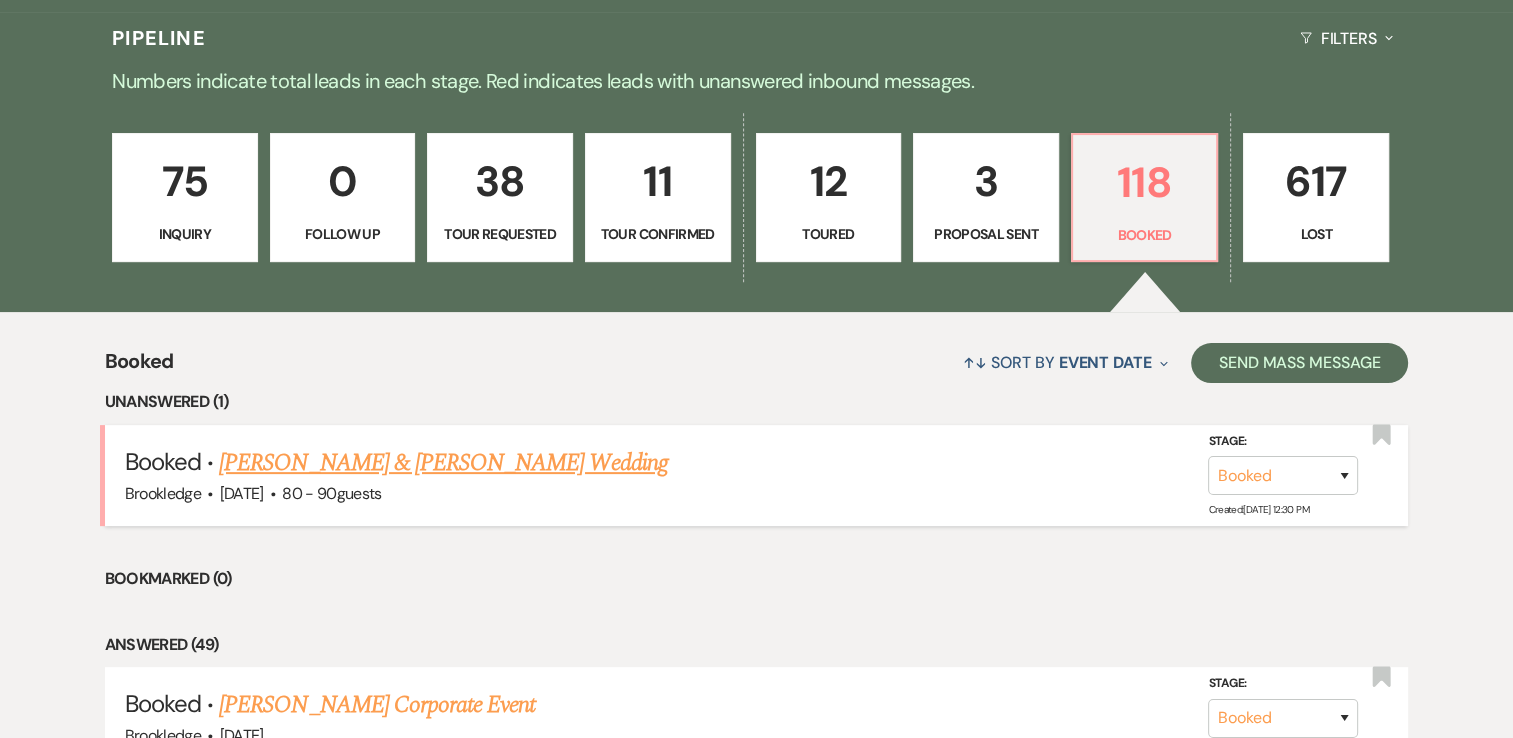 click on "[PERSON_NAME] & [PERSON_NAME] Wedding" at bounding box center [443, 463] 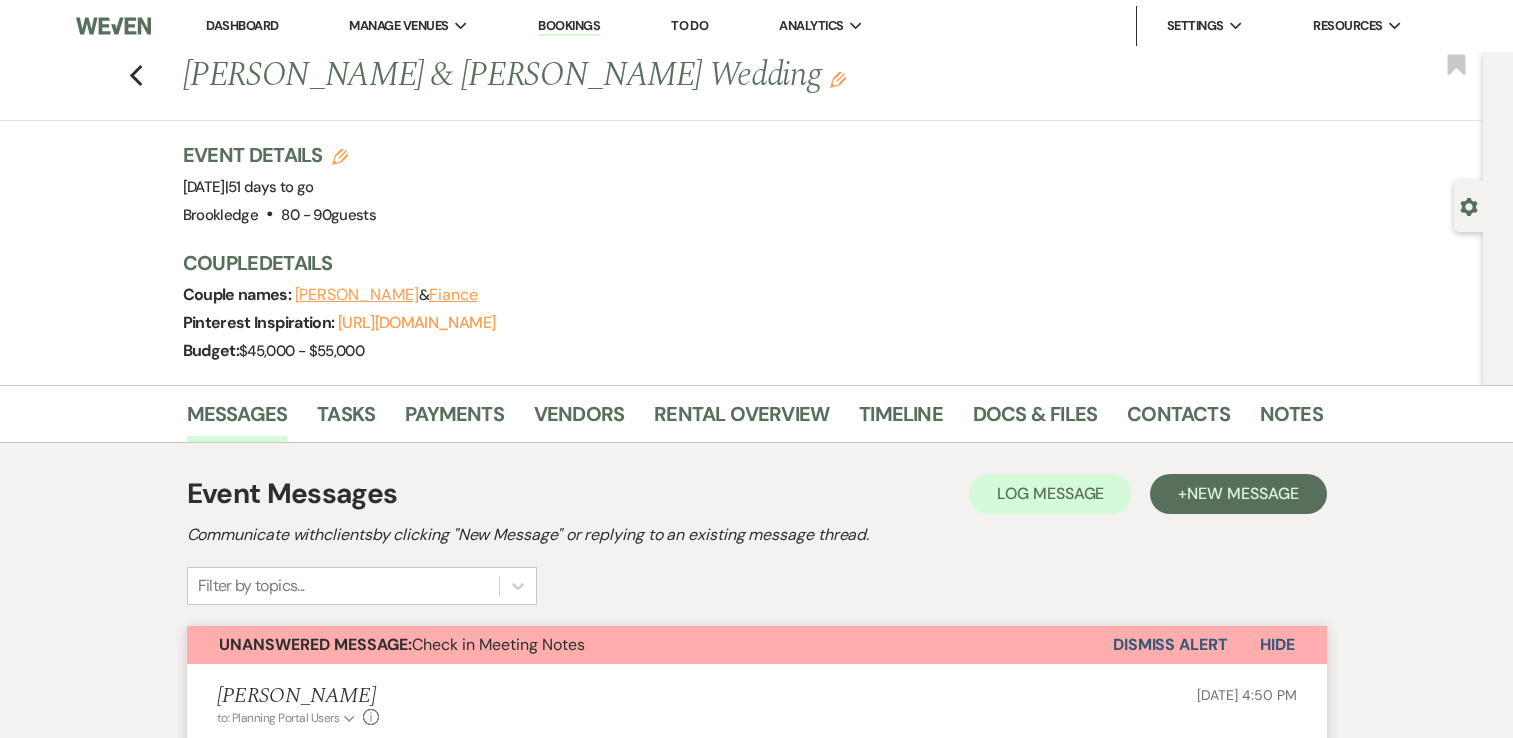 scroll, scrollTop: 0, scrollLeft: 0, axis: both 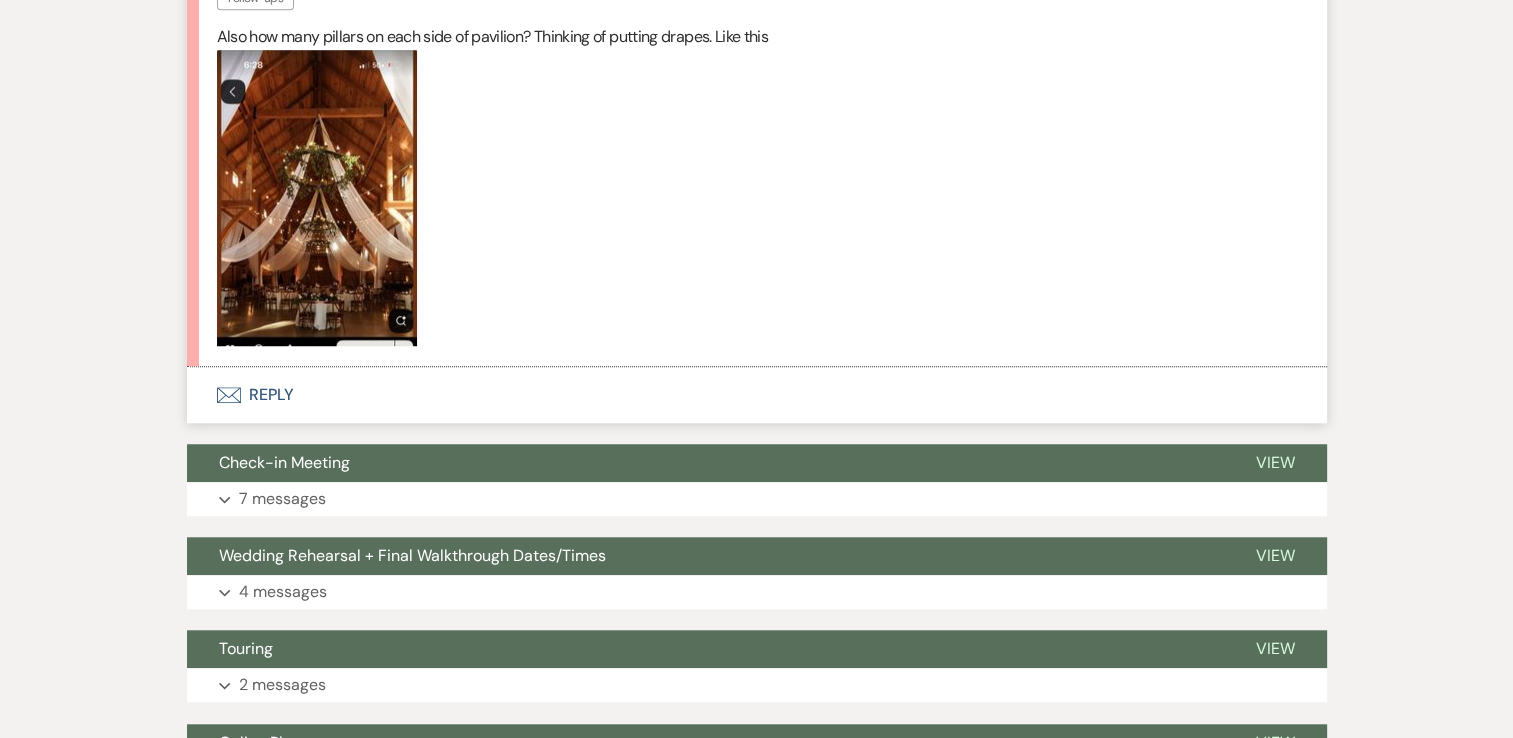 click on "Envelope Reply" at bounding box center [757, 395] 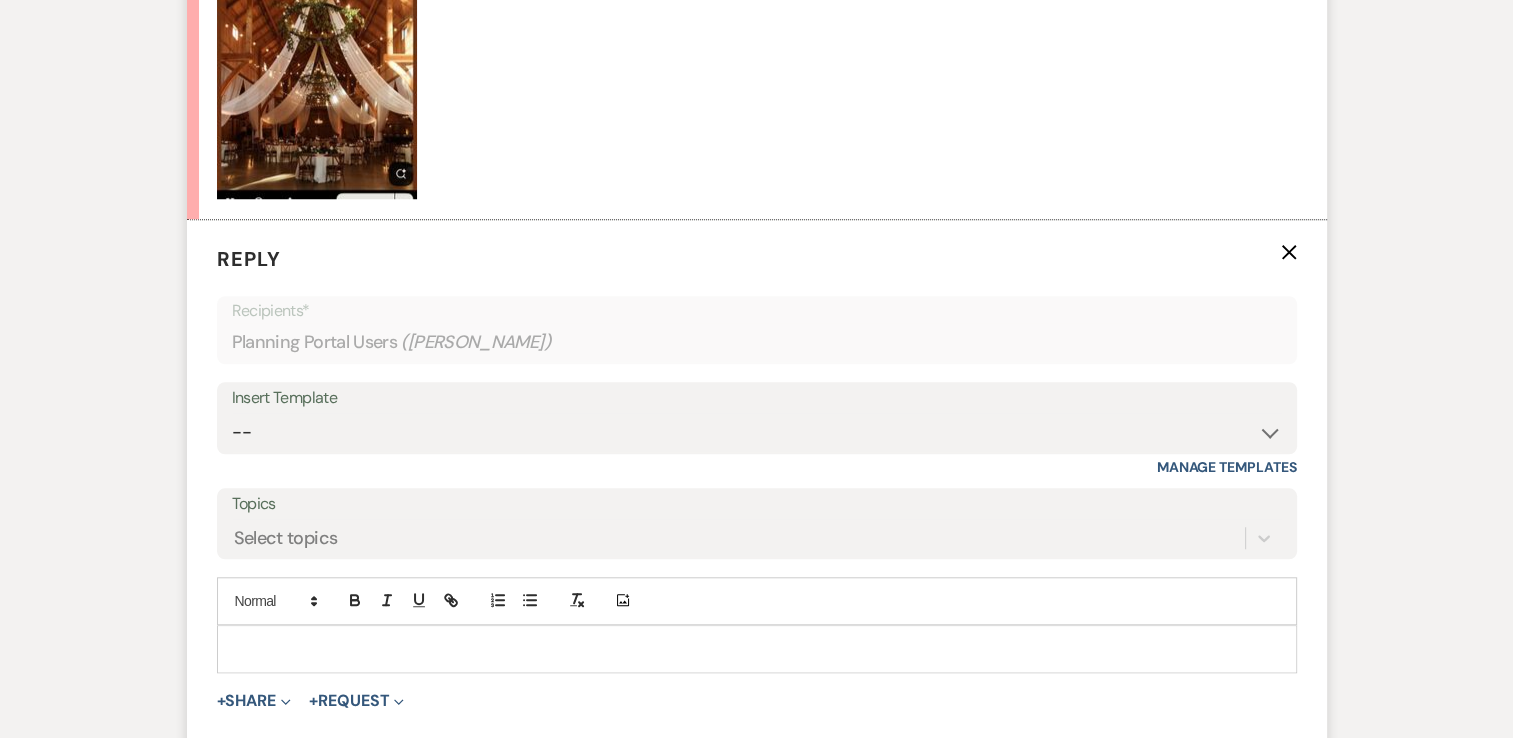 scroll, scrollTop: 1689, scrollLeft: 0, axis: vertical 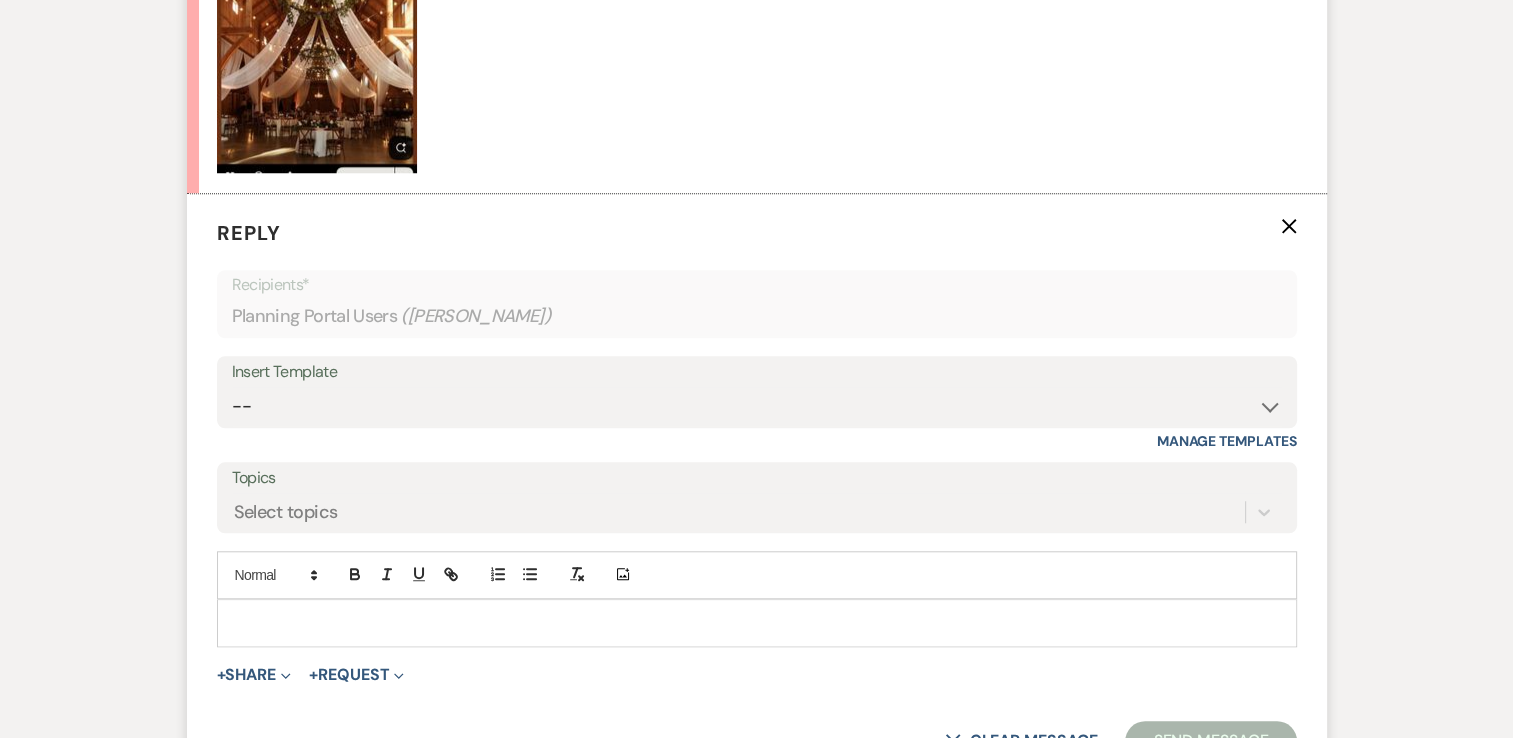 click at bounding box center (757, 623) 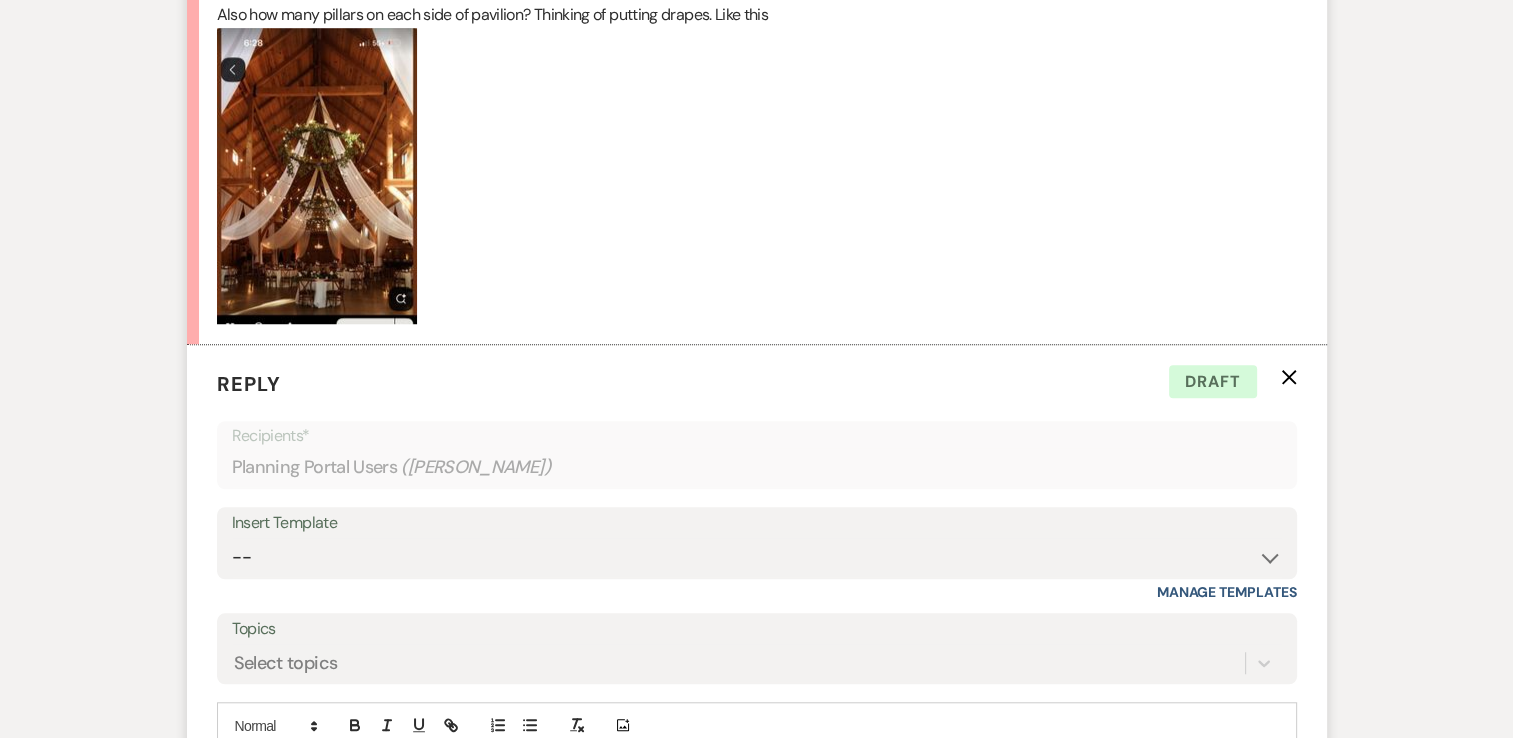 scroll, scrollTop: 1875, scrollLeft: 0, axis: vertical 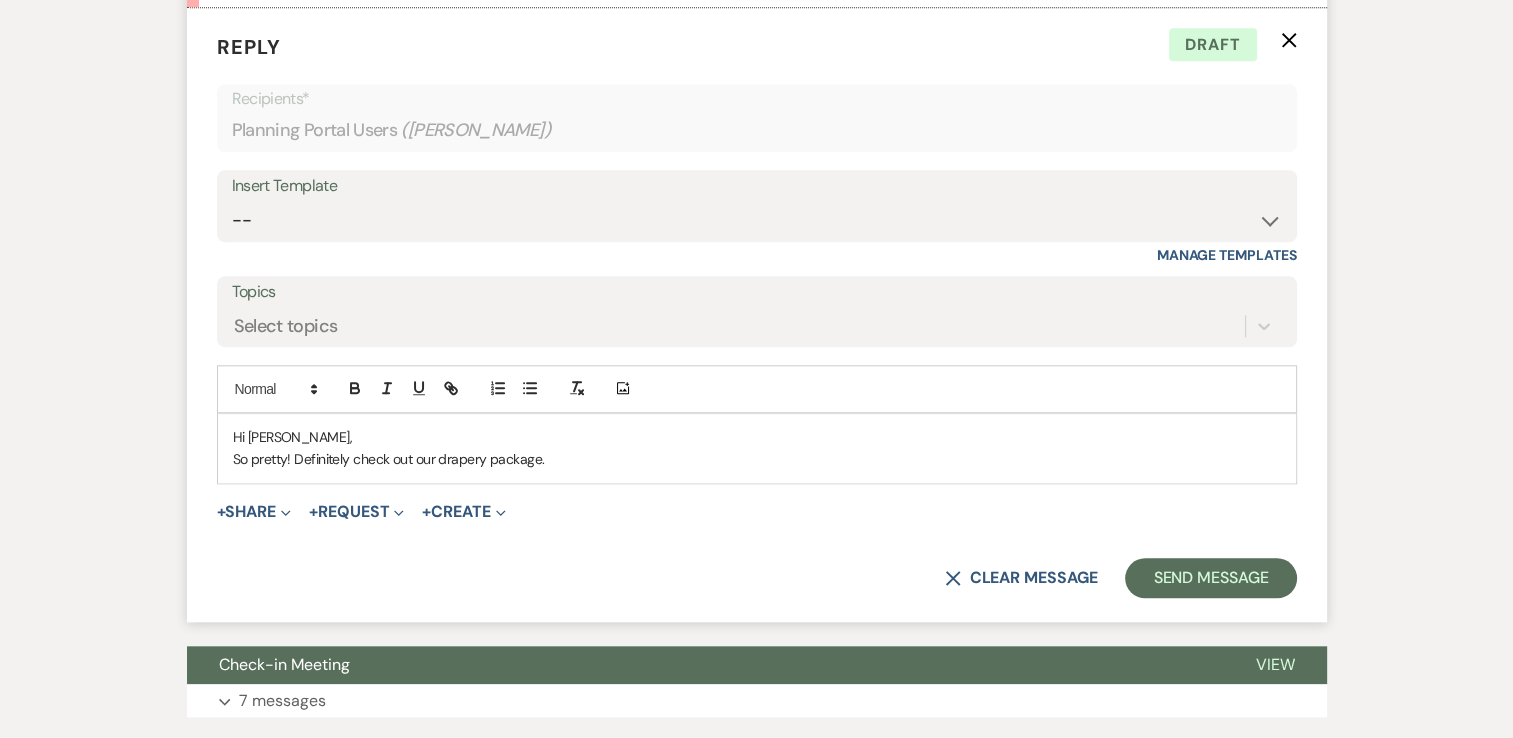 click on "So pretty! Definitely check out our drapery package." at bounding box center (757, 459) 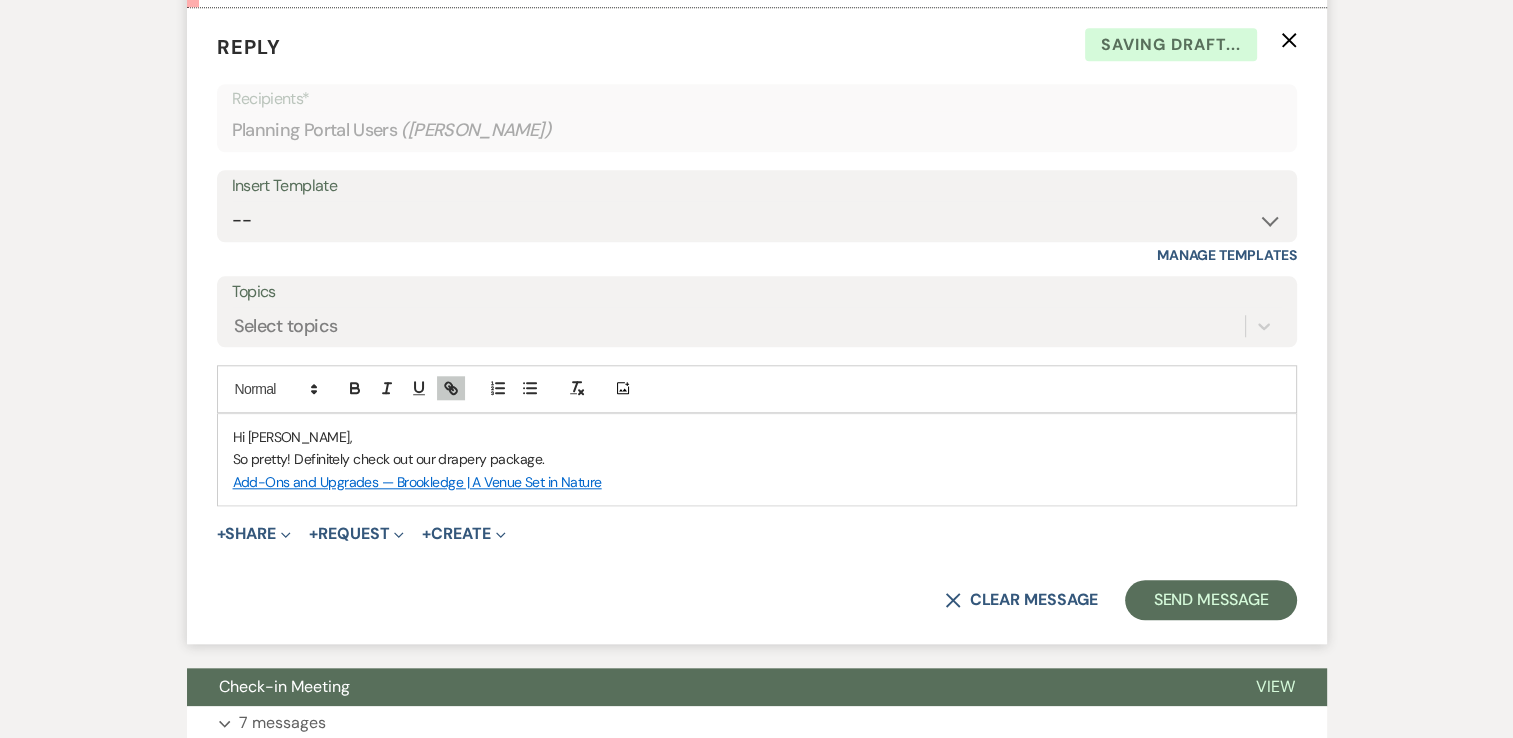 click on "So pretty! Definitely check out our drapery package." at bounding box center (757, 459) 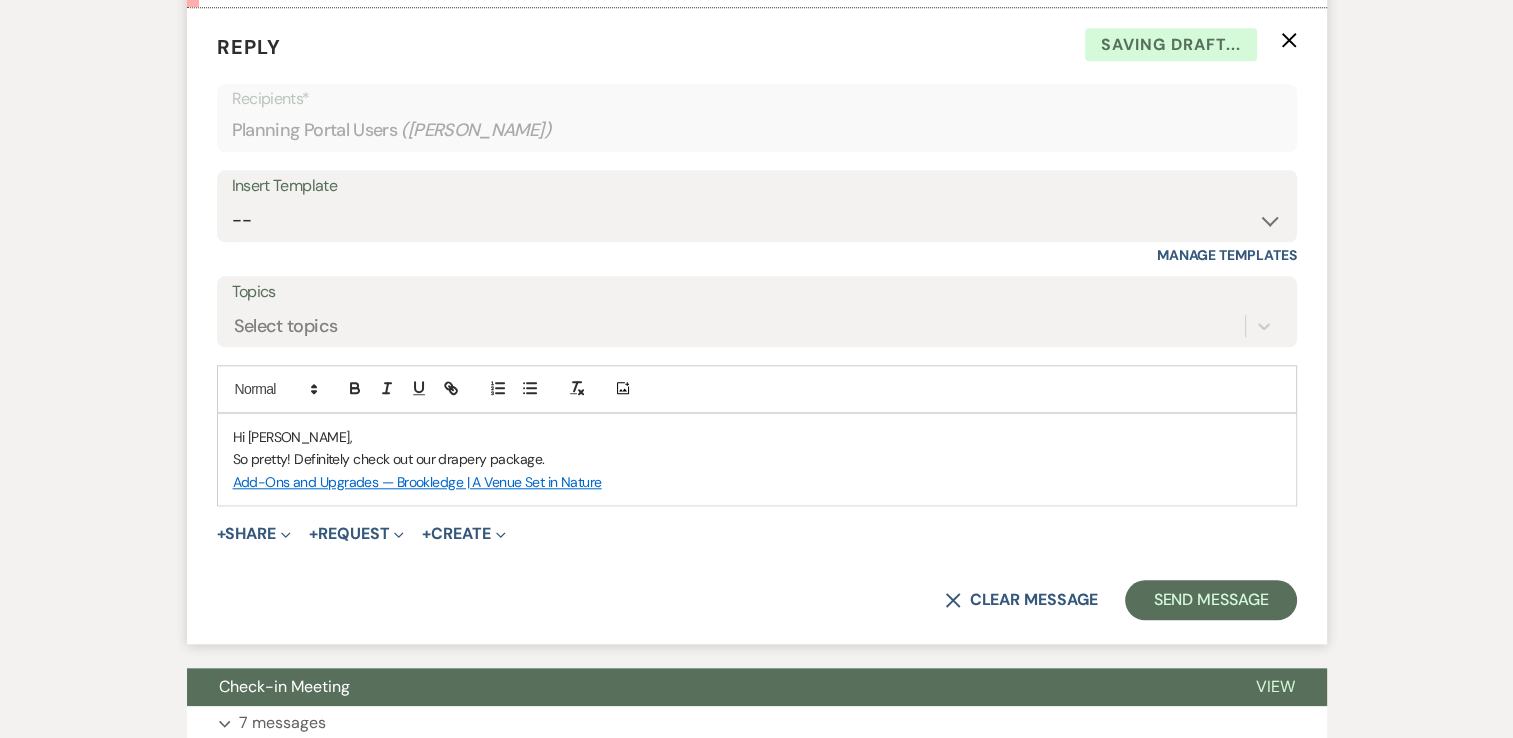 click on "Add-Ons and Upgrades — Brookledge | A Venue Set in Nature" at bounding box center (757, 482) 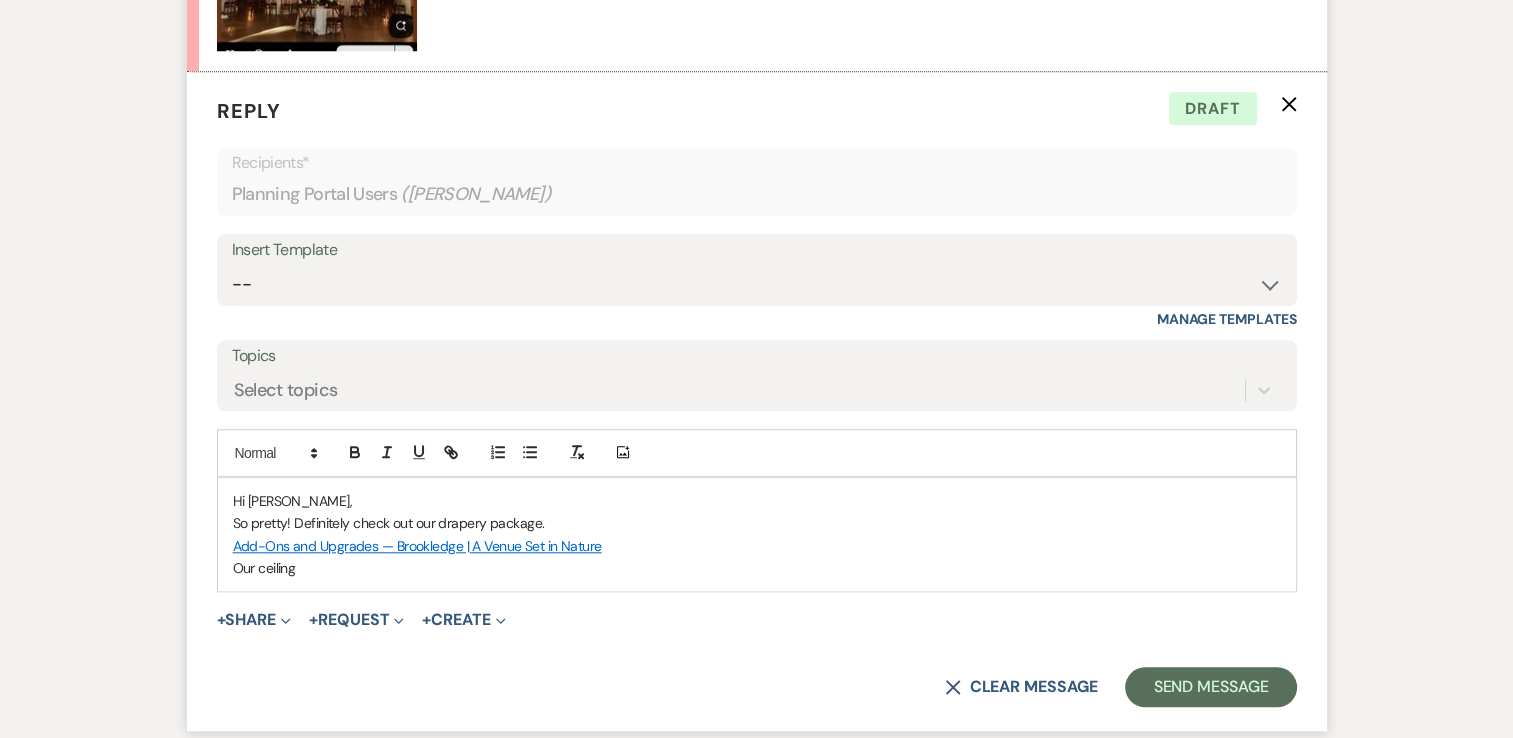 scroll, scrollTop: 1812, scrollLeft: 0, axis: vertical 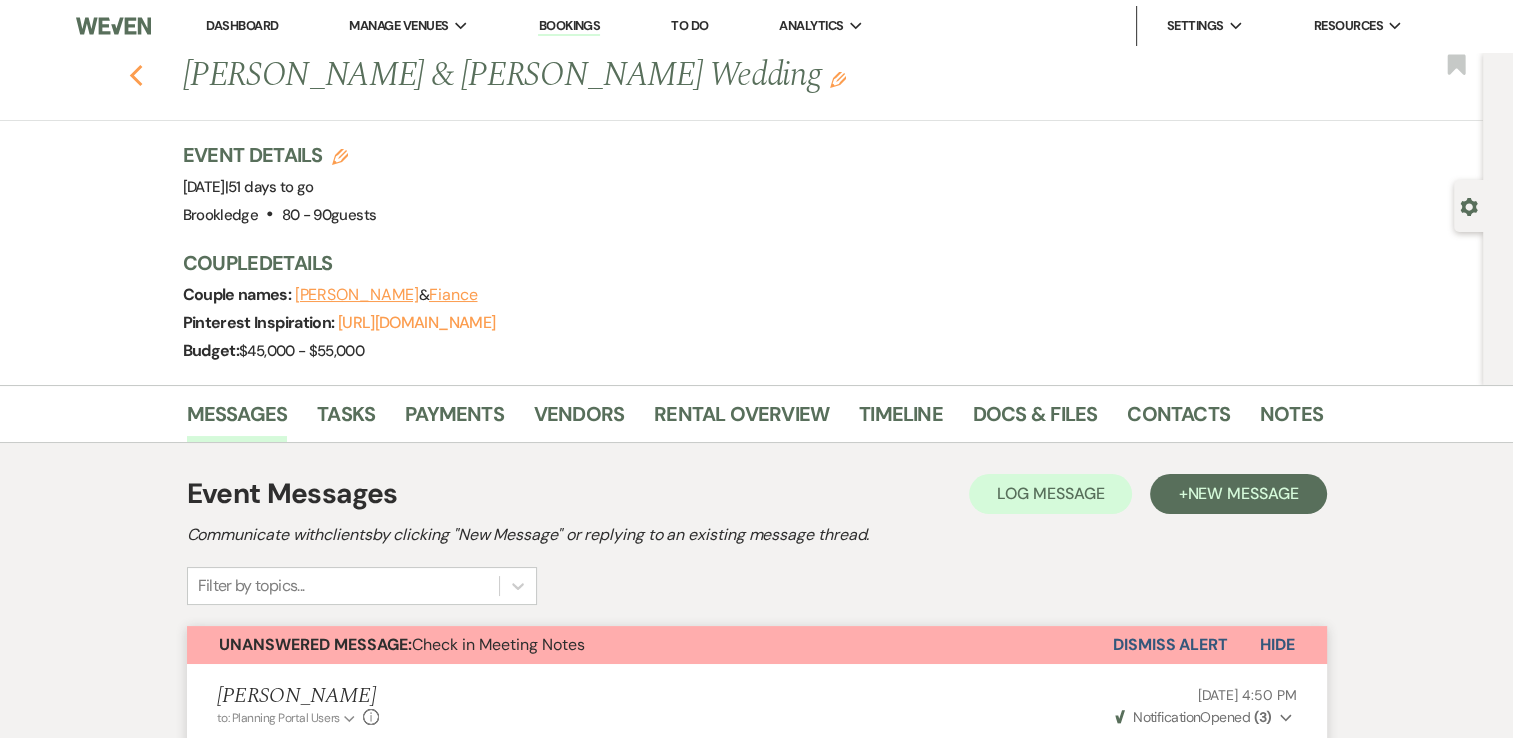 click on "Previous" 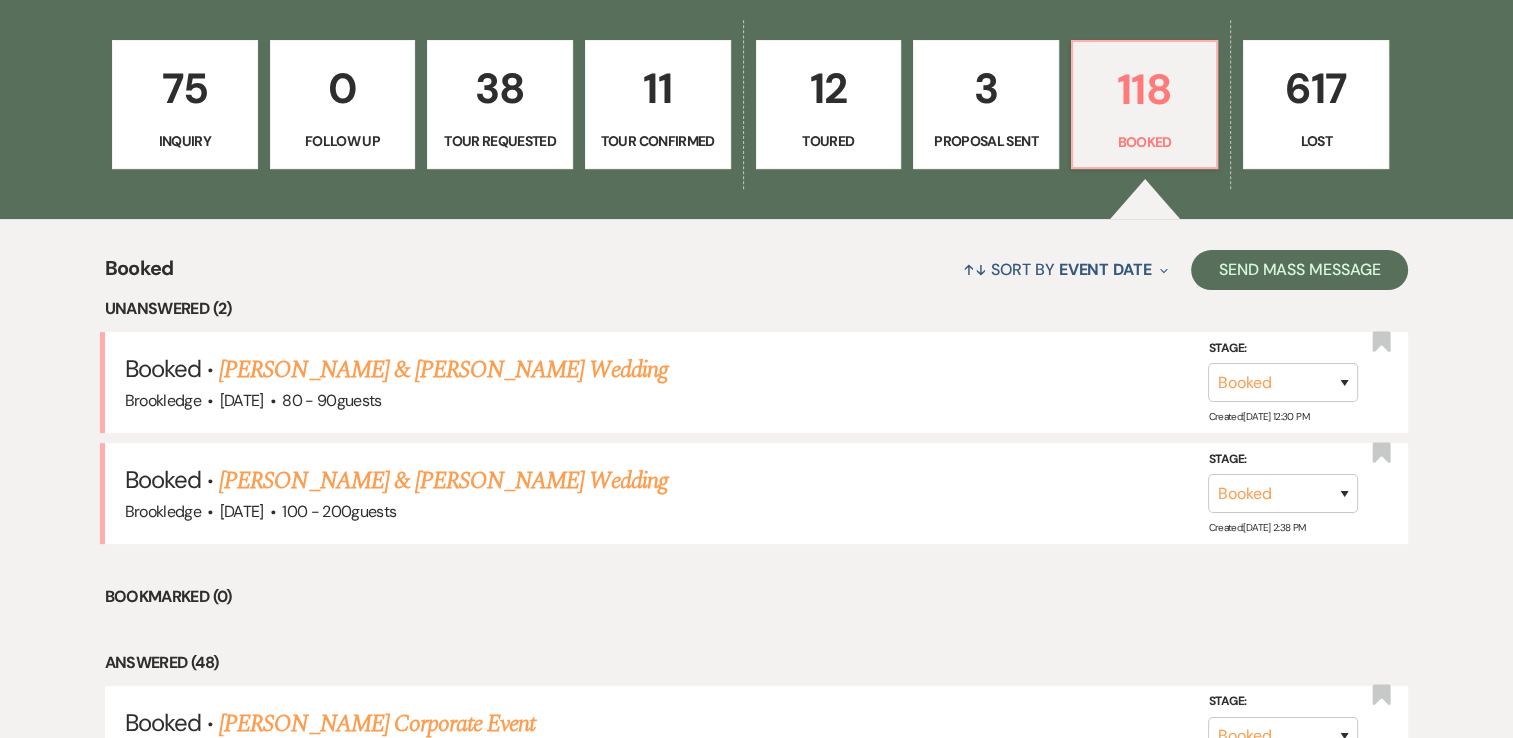 scroll, scrollTop: 586, scrollLeft: 0, axis: vertical 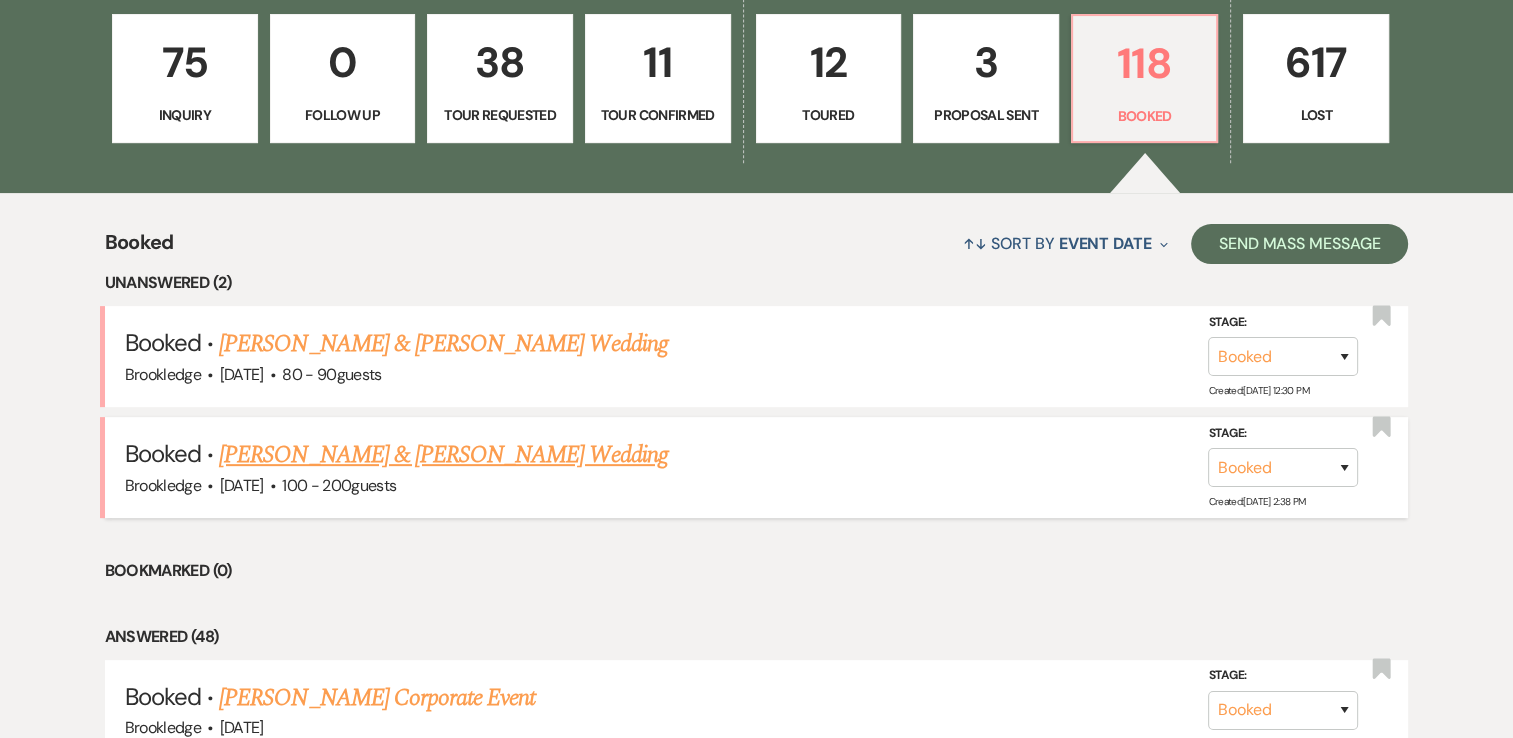click on "[PERSON_NAME] & [PERSON_NAME] Wedding" at bounding box center (443, 455) 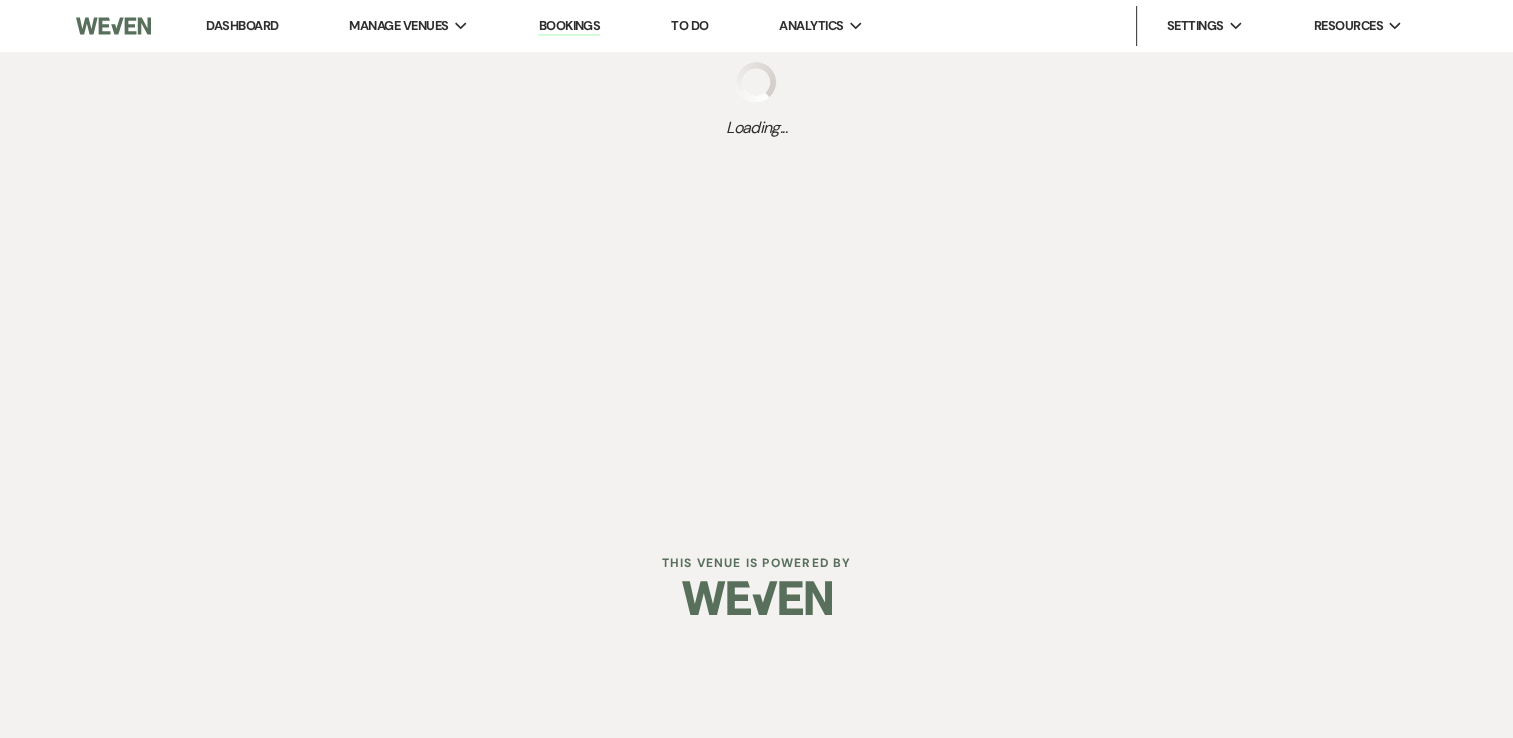 scroll, scrollTop: 0, scrollLeft: 0, axis: both 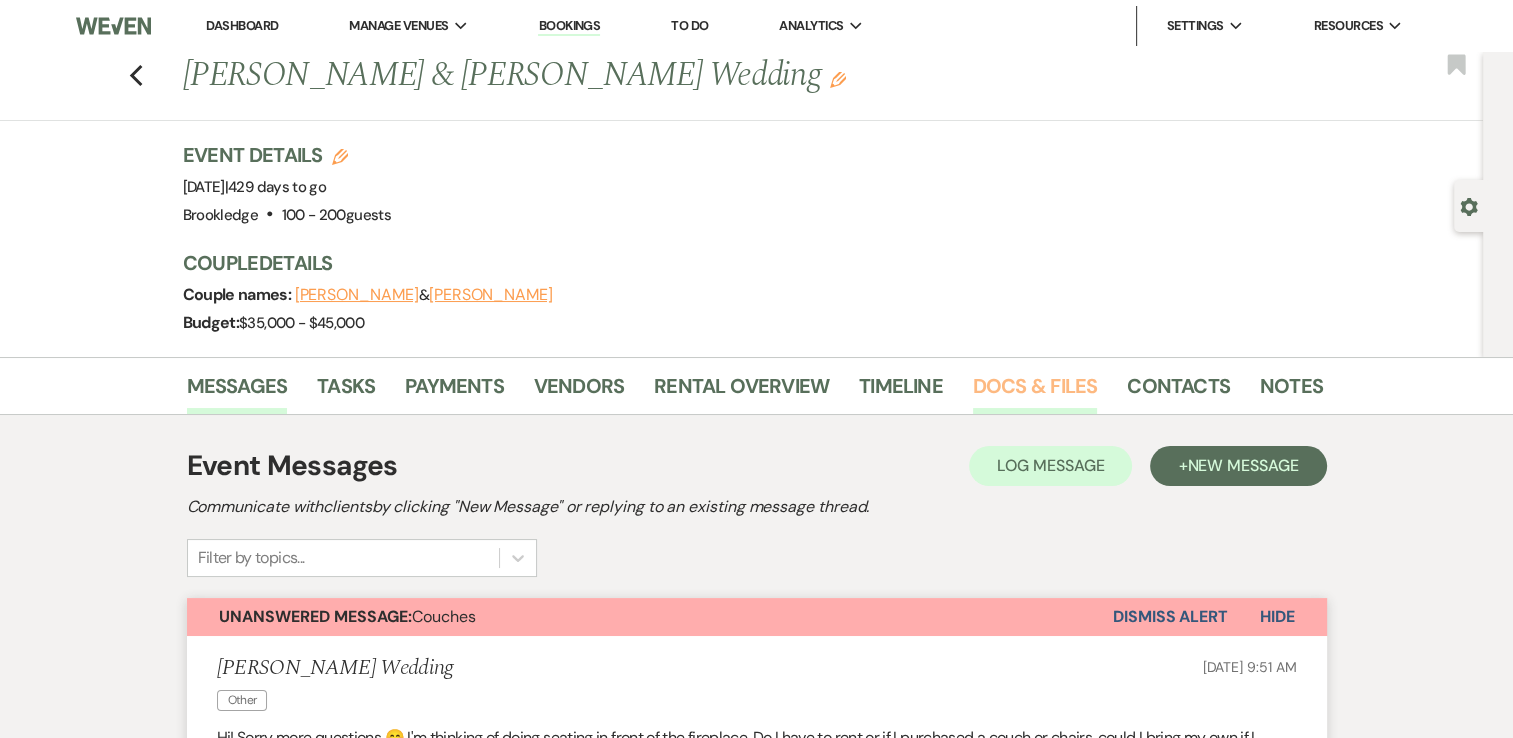 click on "Docs & Files" at bounding box center (1035, 392) 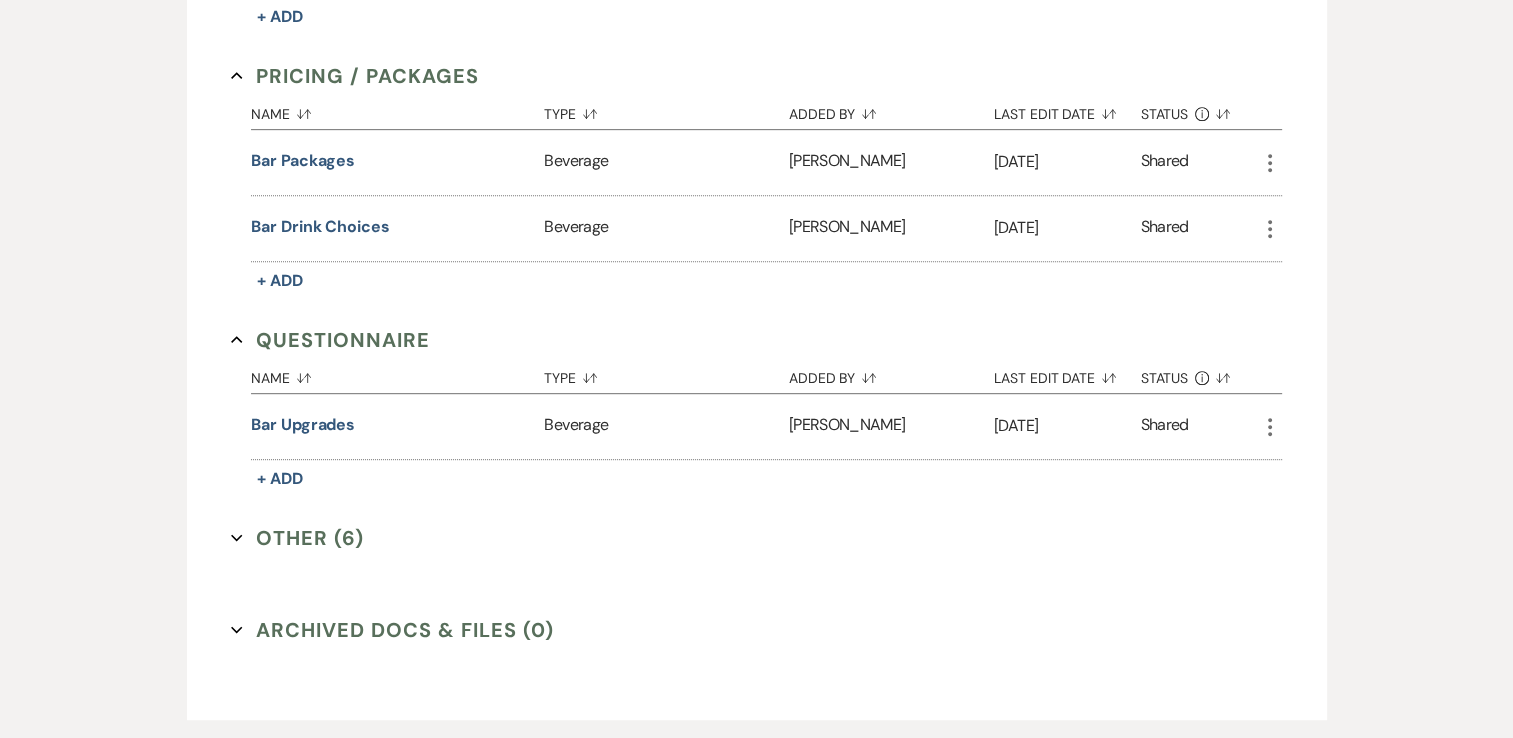 scroll, scrollTop: 960, scrollLeft: 0, axis: vertical 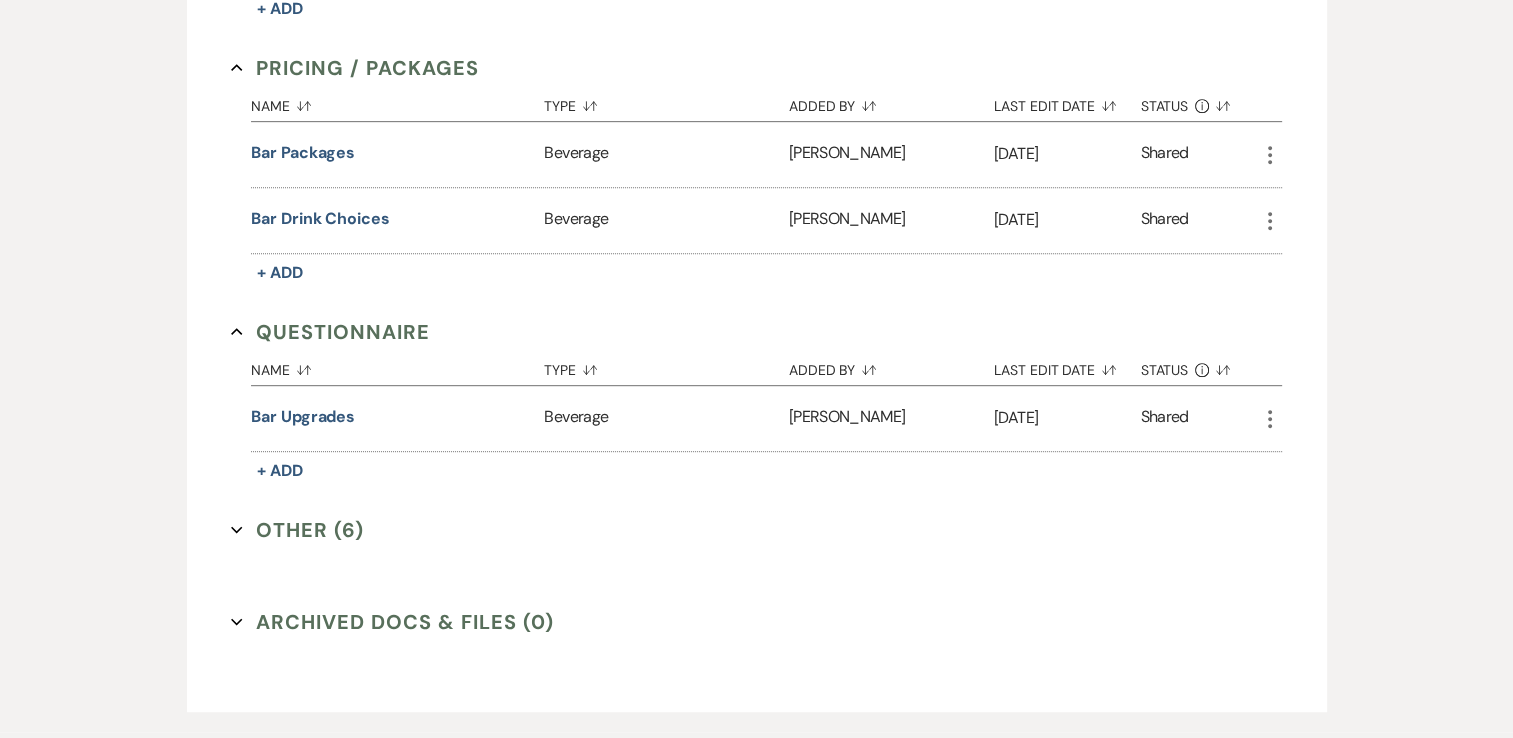 click on "Other (6) Expand" at bounding box center [297, 530] 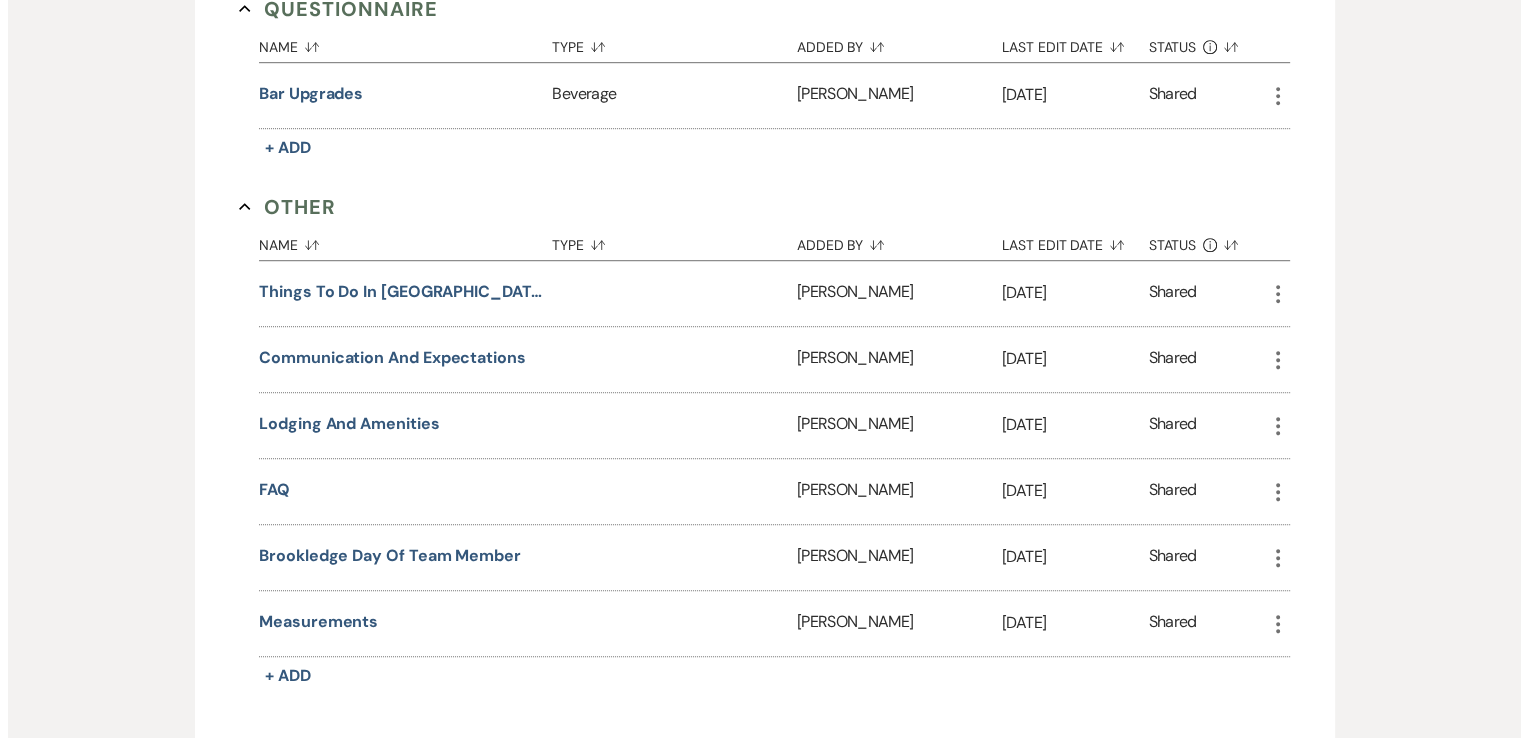 scroll, scrollTop: 1284, scrollLeft: 0, axis: vertical 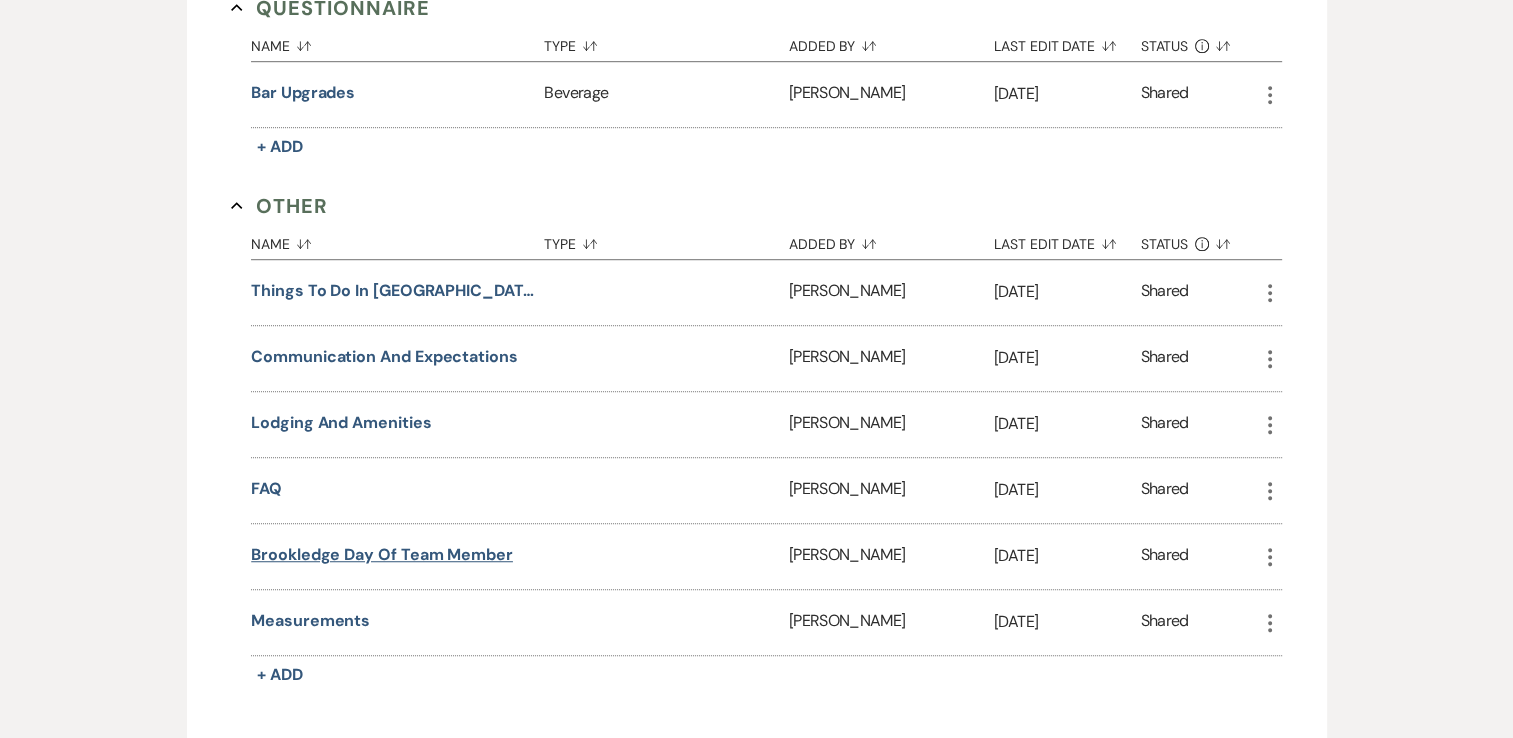click on "Brookledge Day of Team Member" at bounding box center [382, 555] 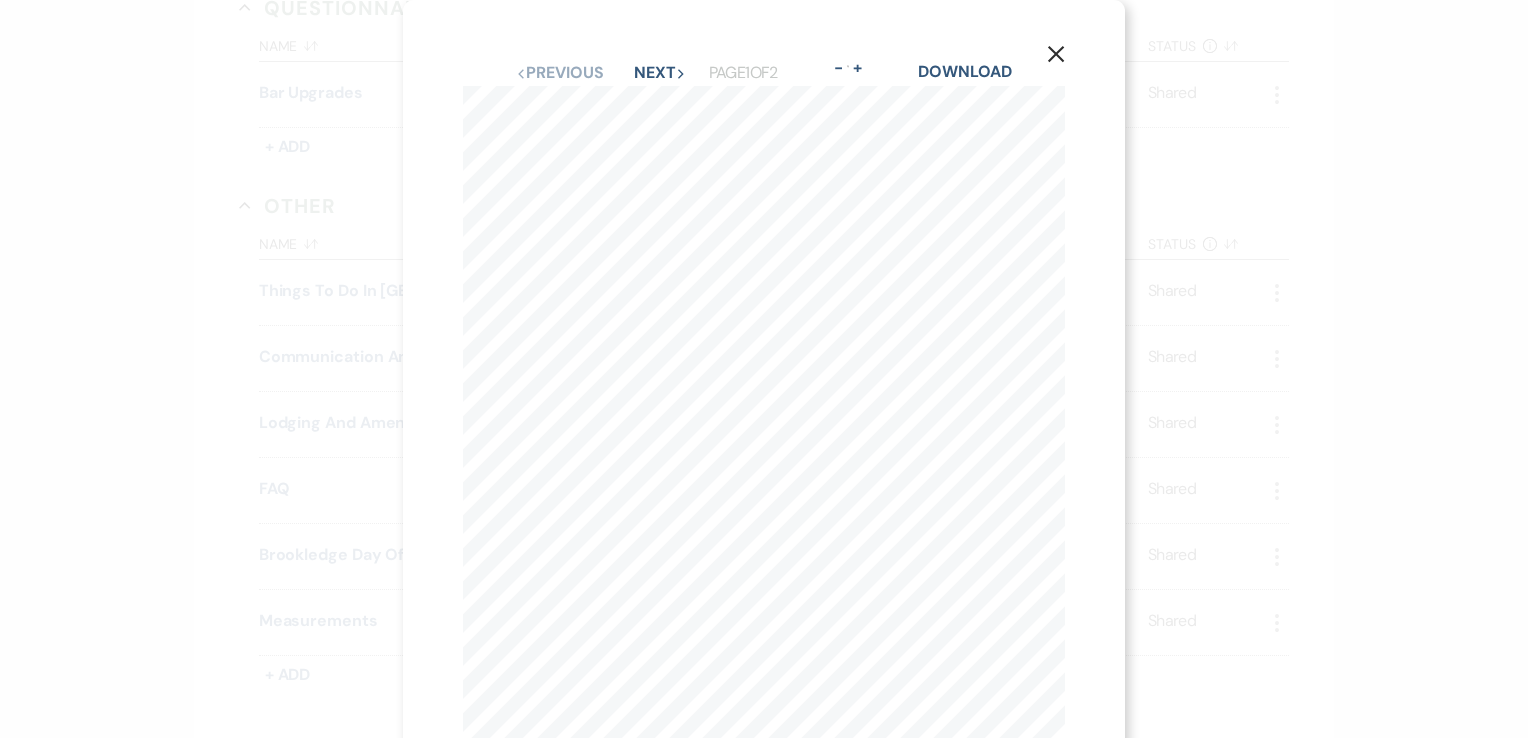 scroll, scrollTop: 64, scrollLeft: 0, axis: vertical 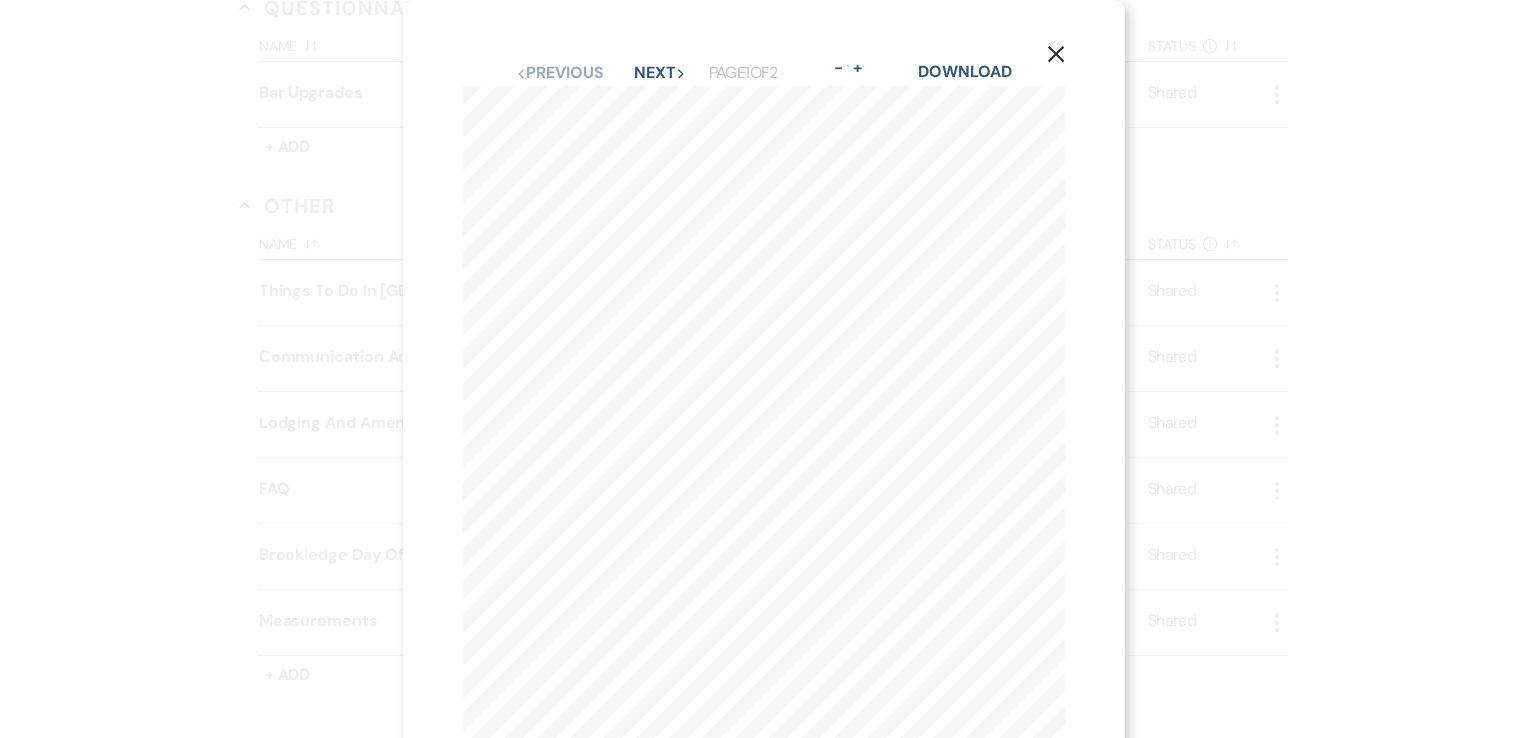 click 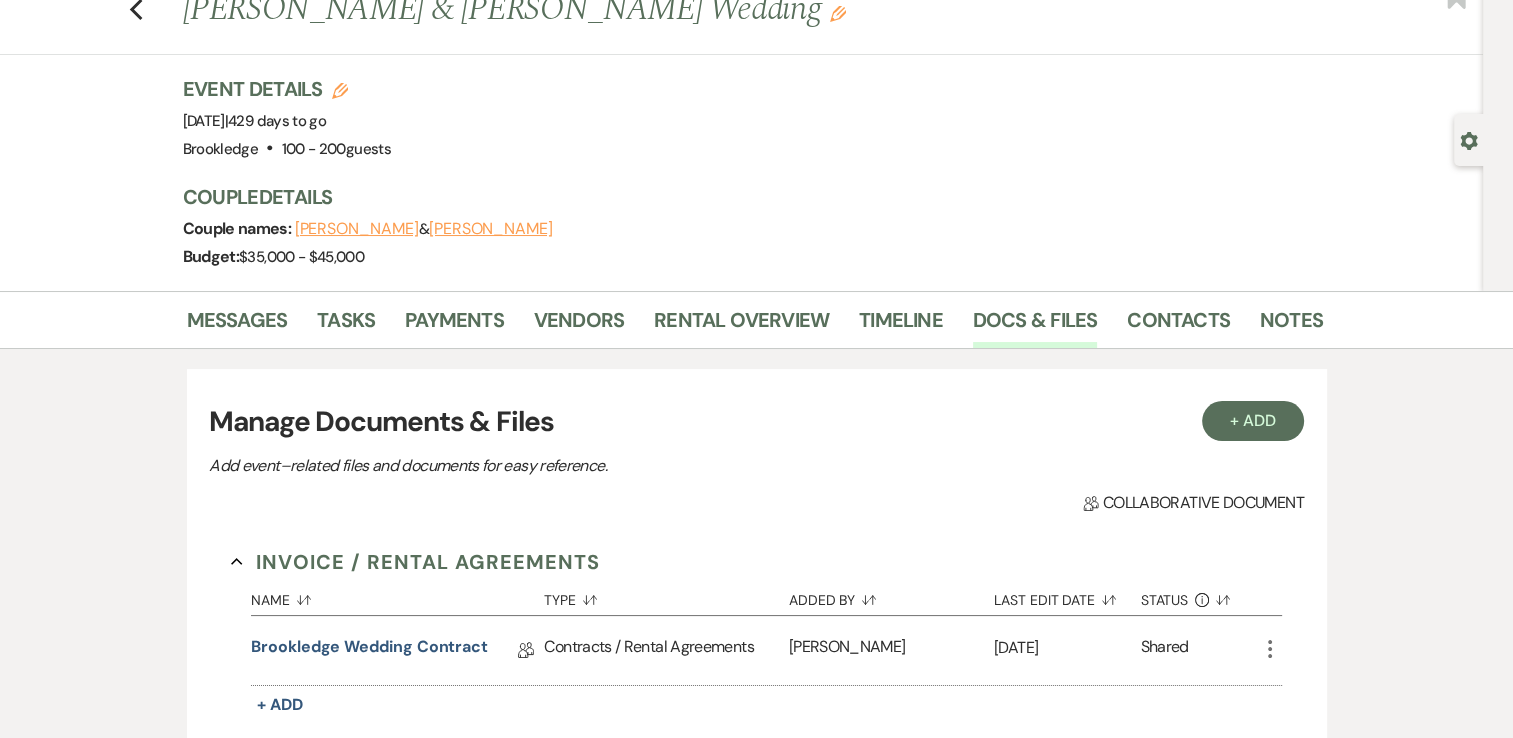 scroll, scrollTop: 47, scrollLeft: 0, axis: vertical 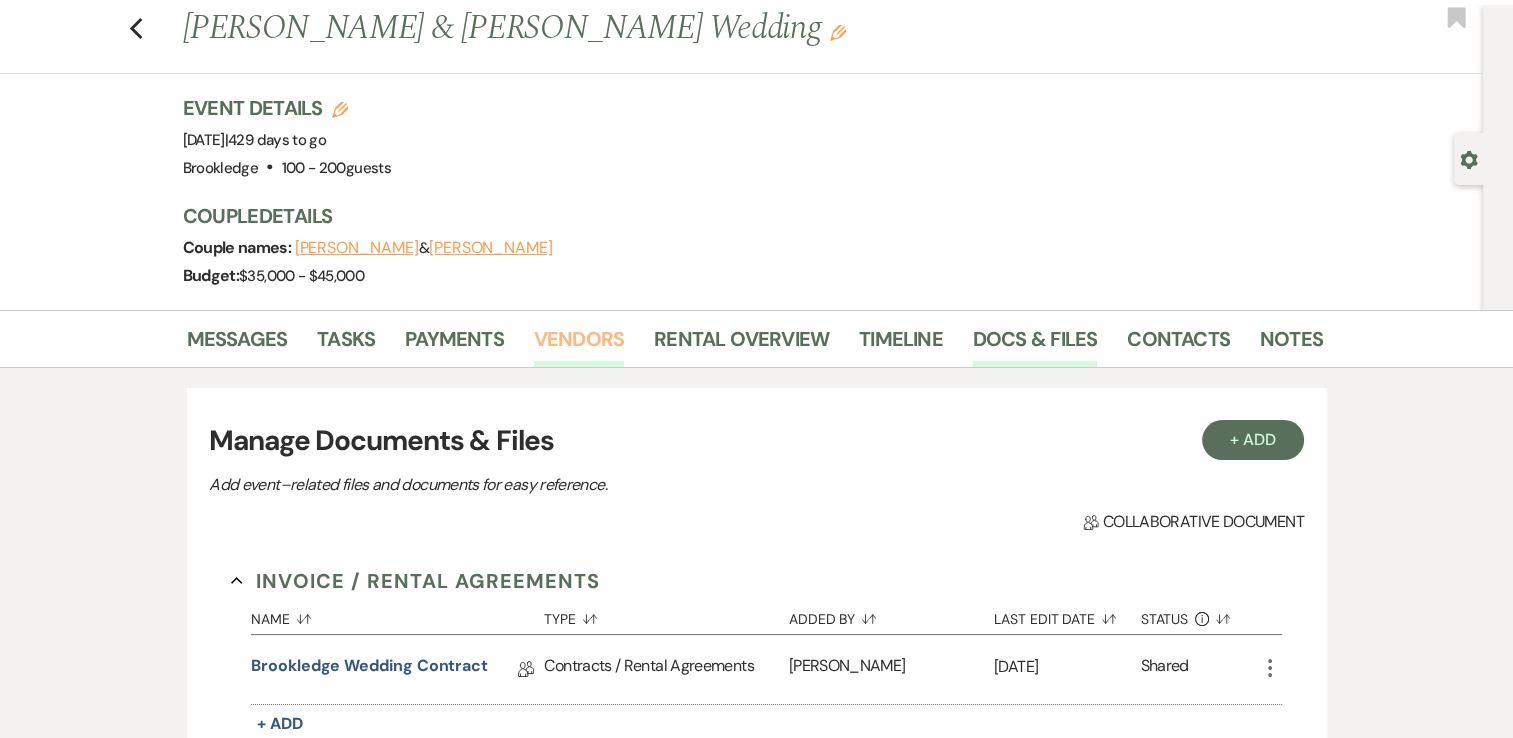 click on "Vendors" at bounding box center (579, 345) 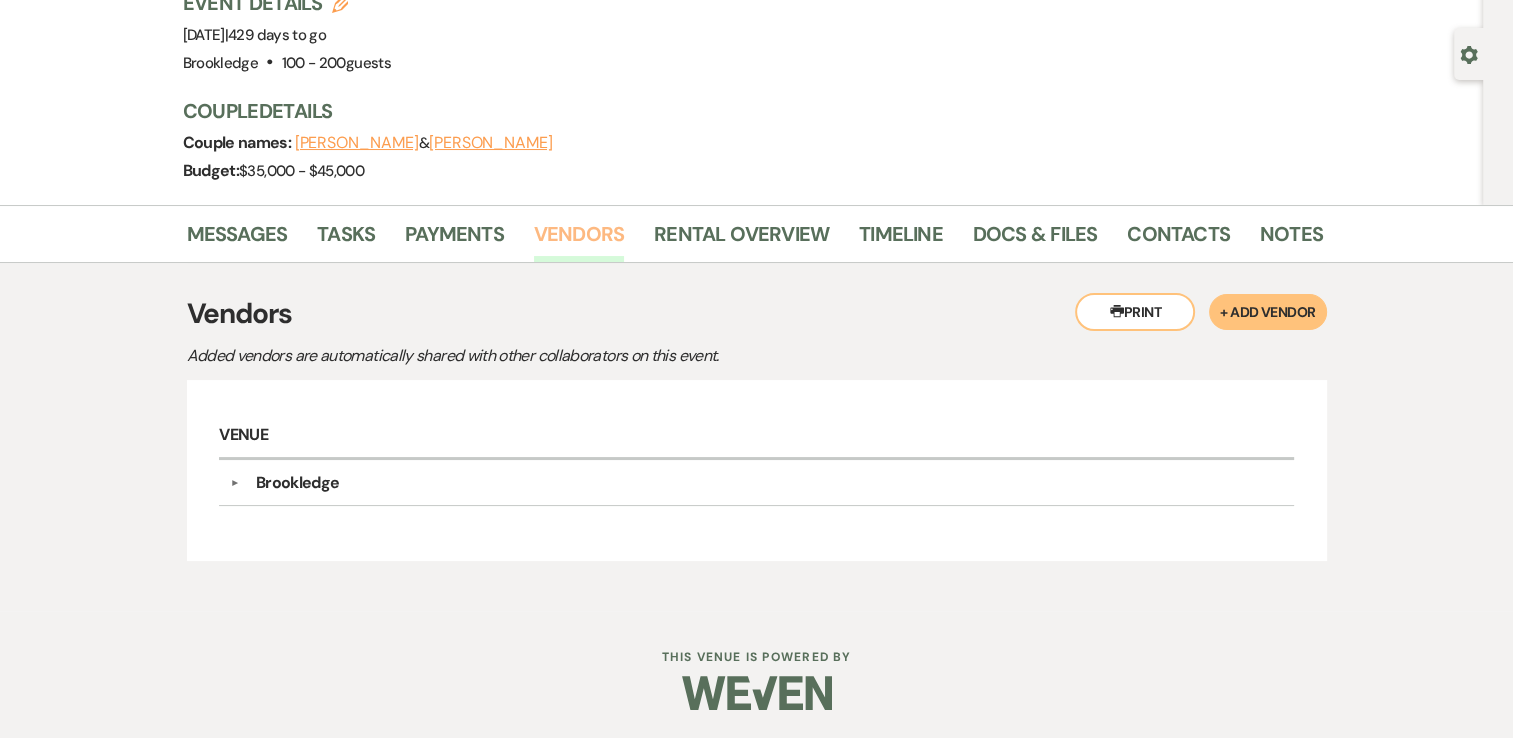 scroll, scrollTop: 0, scrollLeft: 0, axis: both 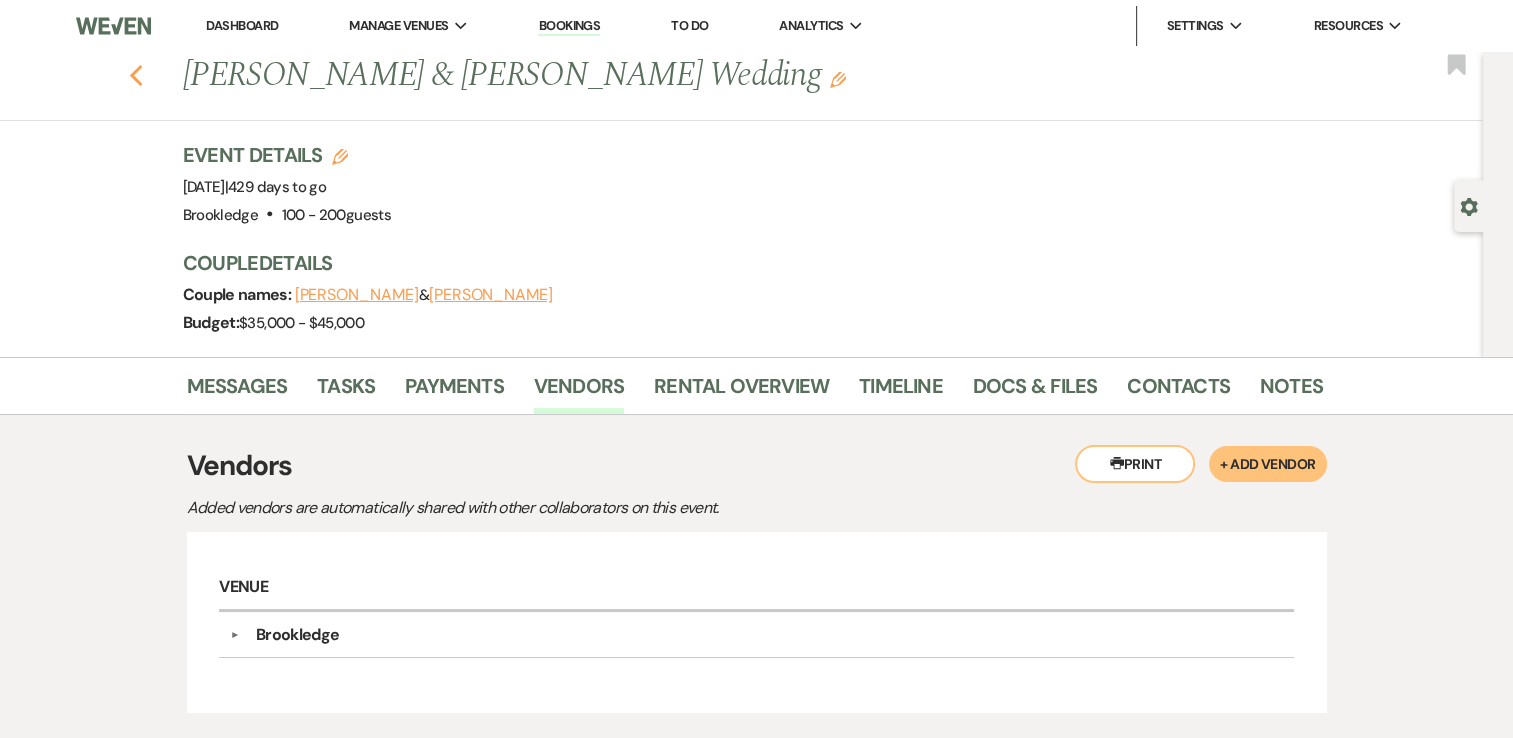 click on "Previous" 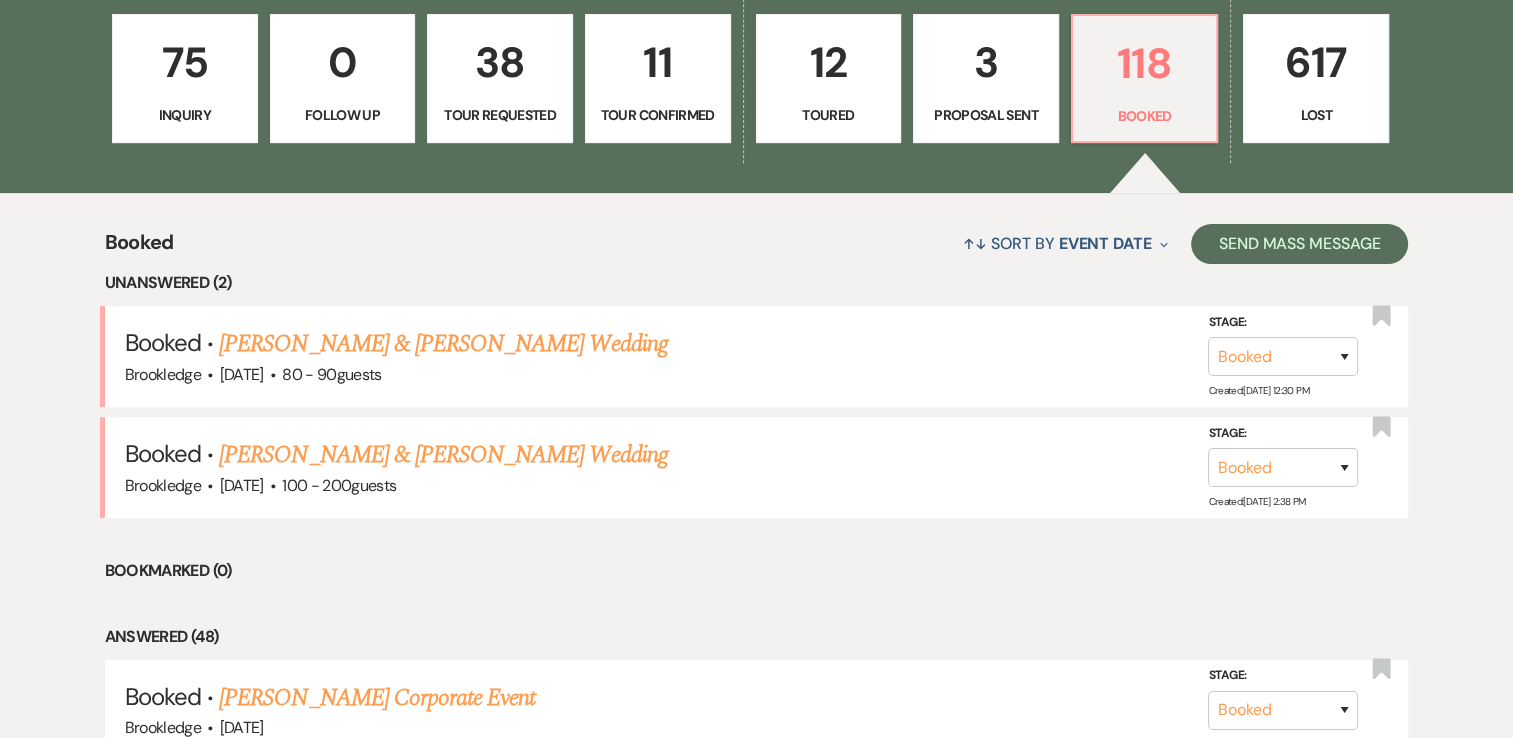 scroll, scrollTop: 237, scrollLeft: 0, axis: vertical 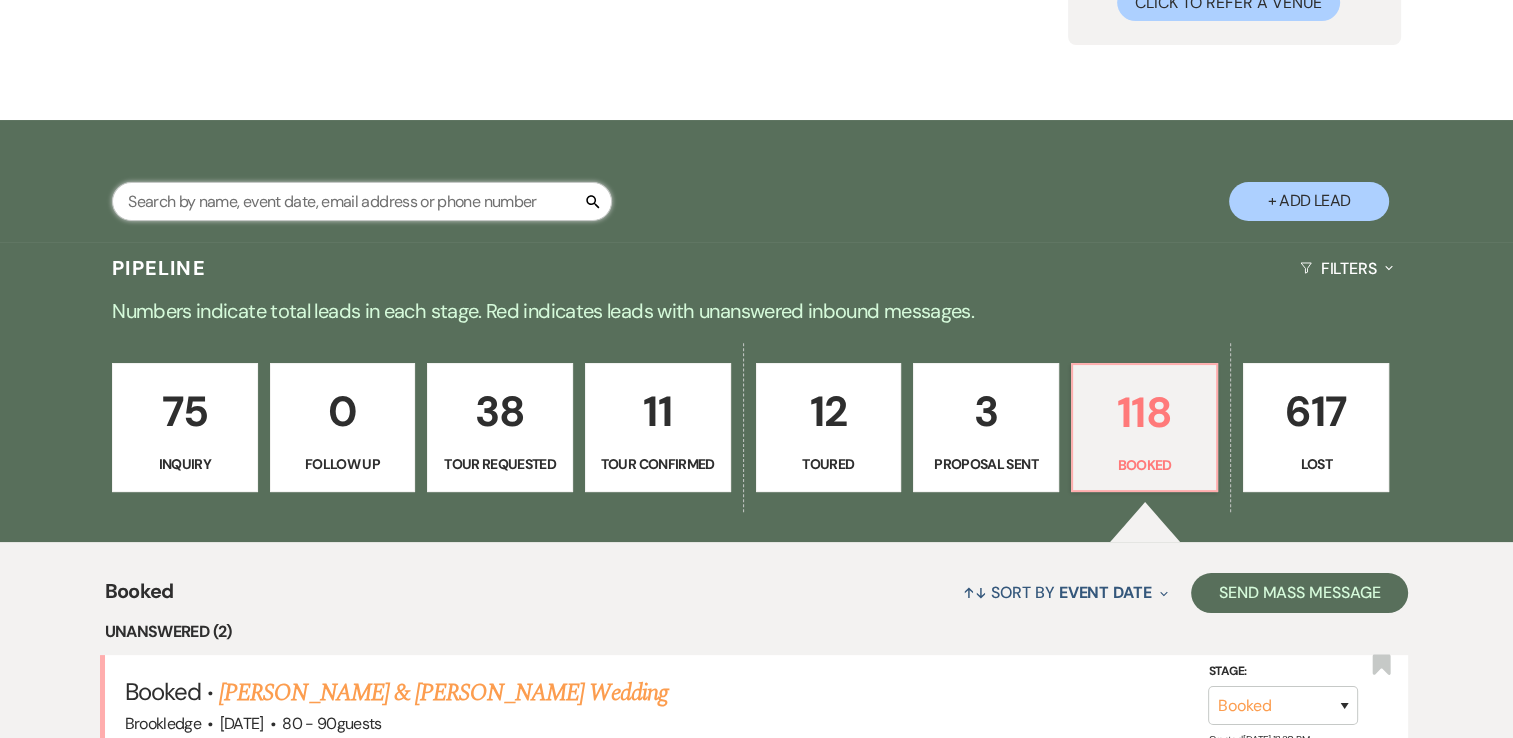 click at bounding box center (362, 201) 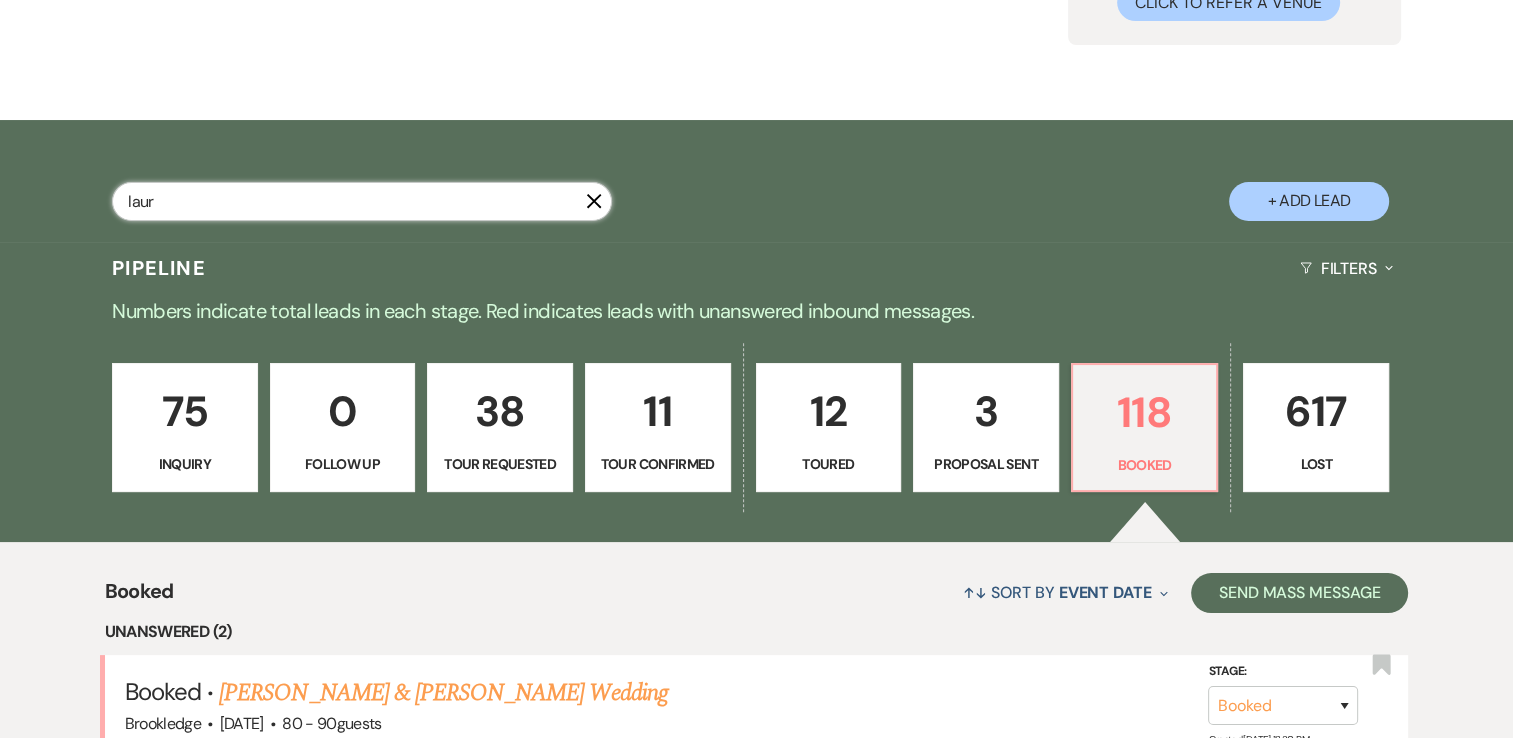 type on "laura" 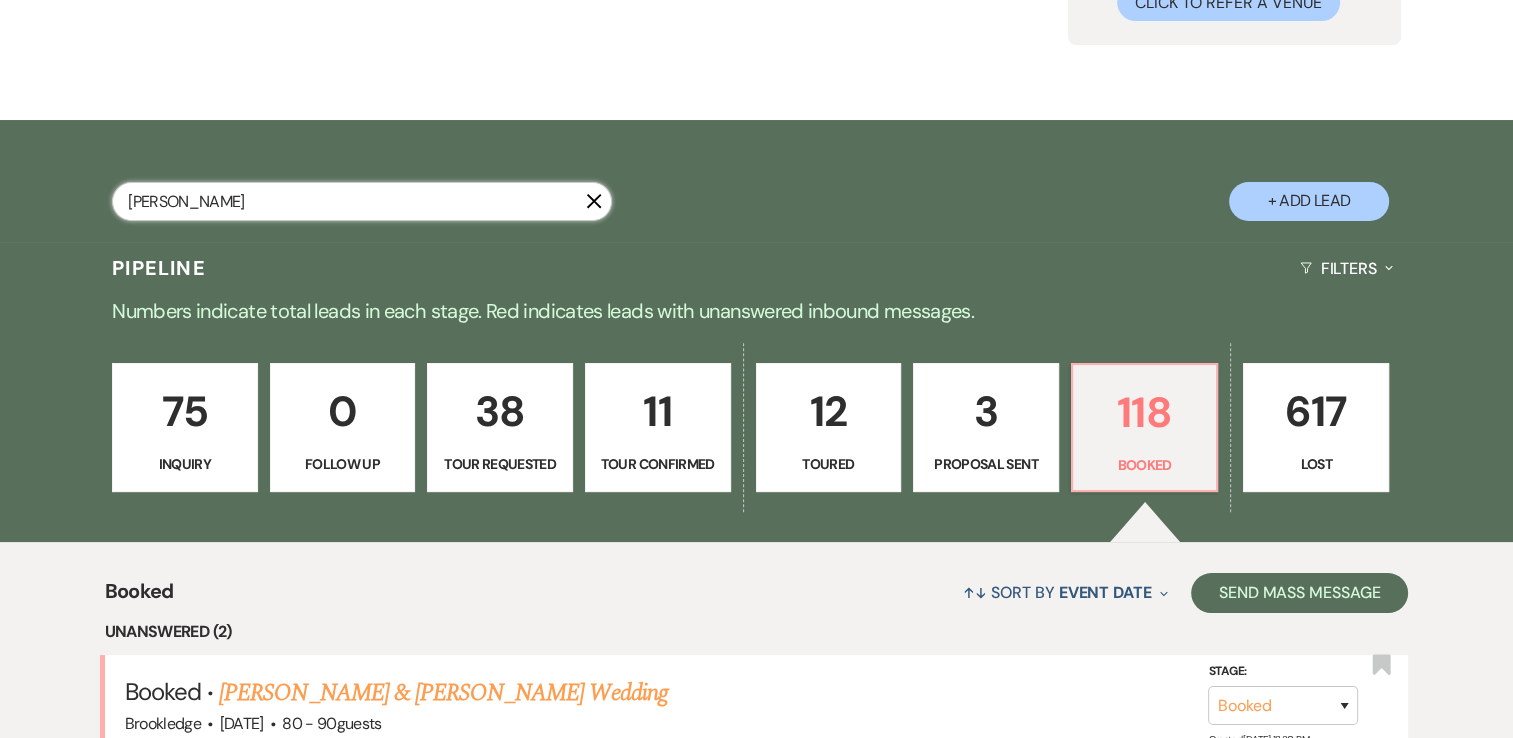 select on "8" 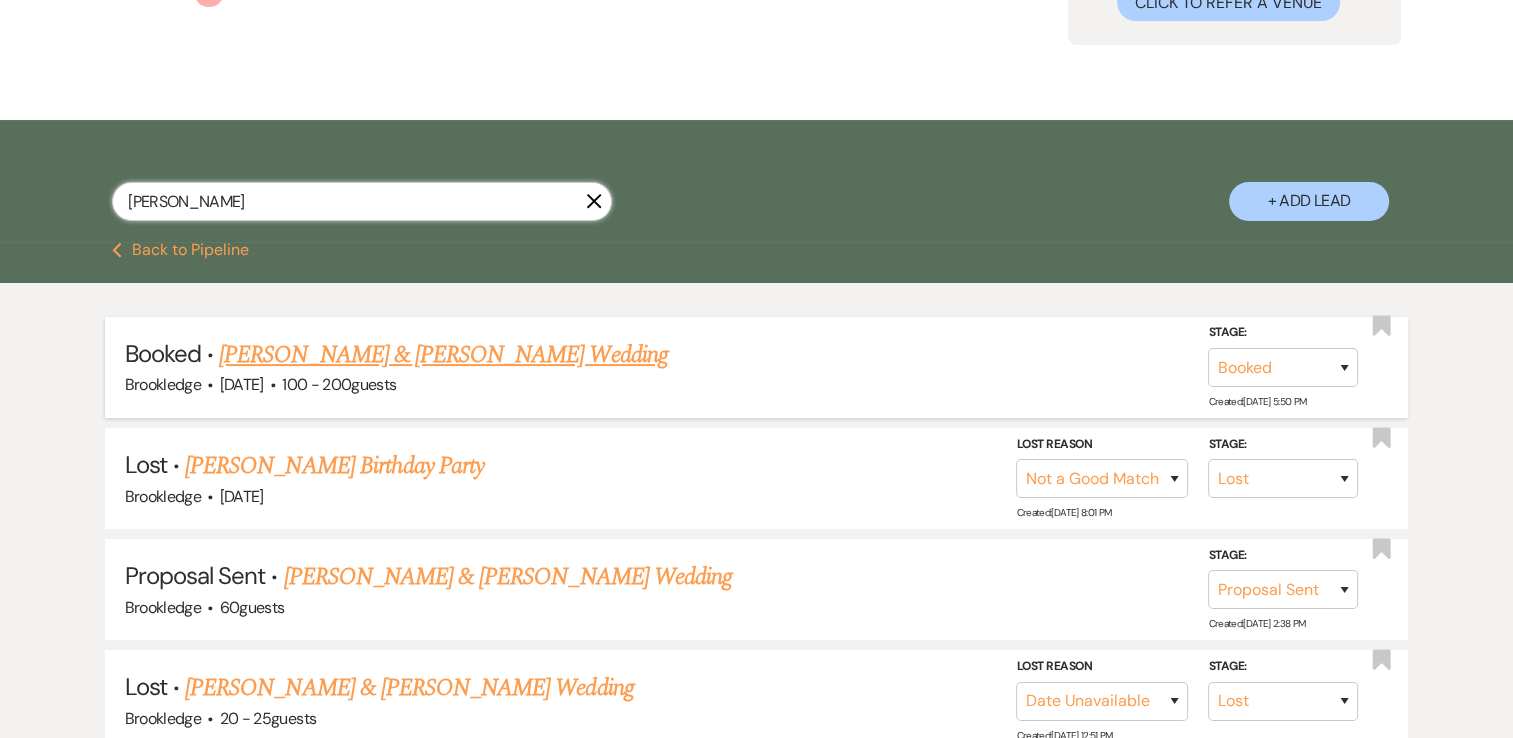 type on "laura" 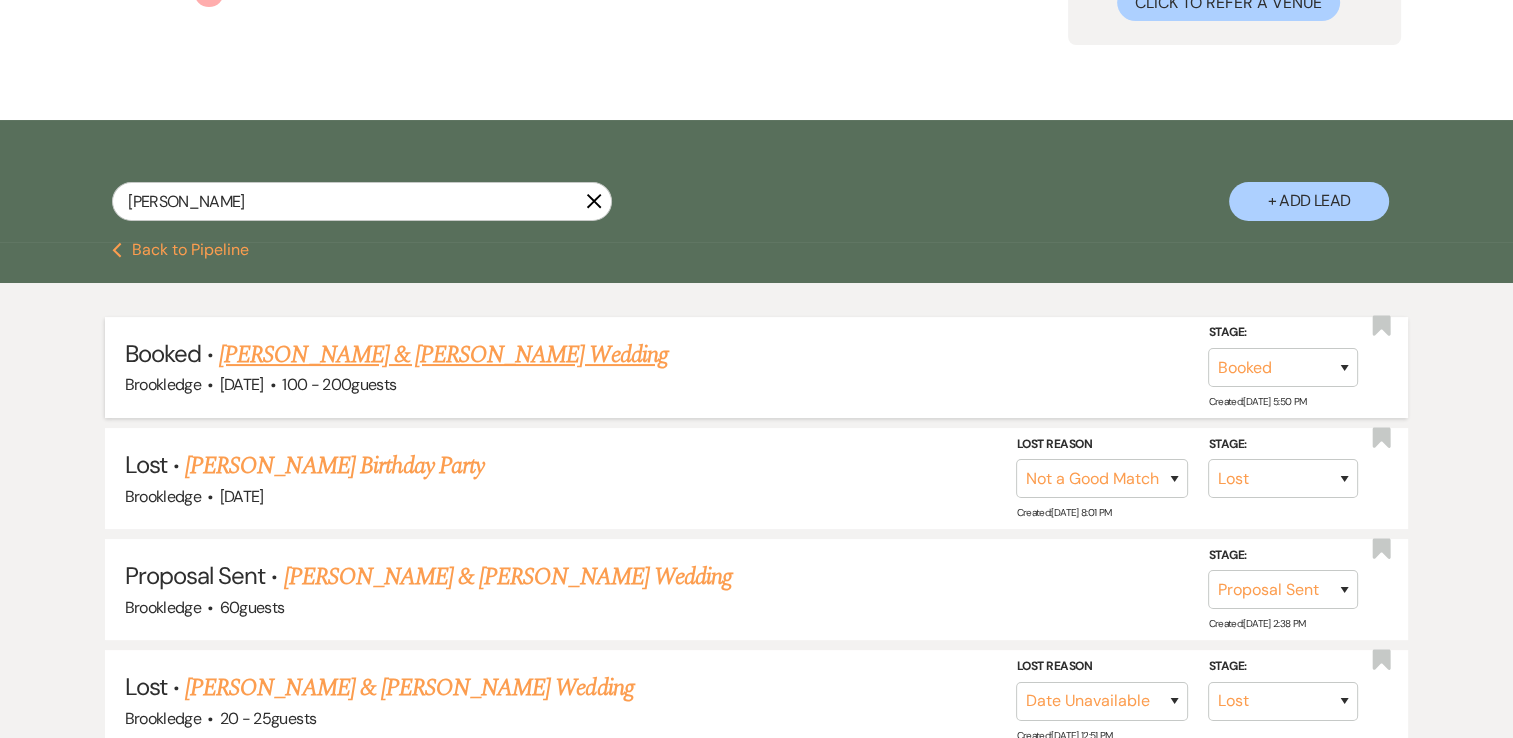 click on "[PERSON_NAME] & [PERSON_NAME] Wedding" at bounding box center (443, 355) 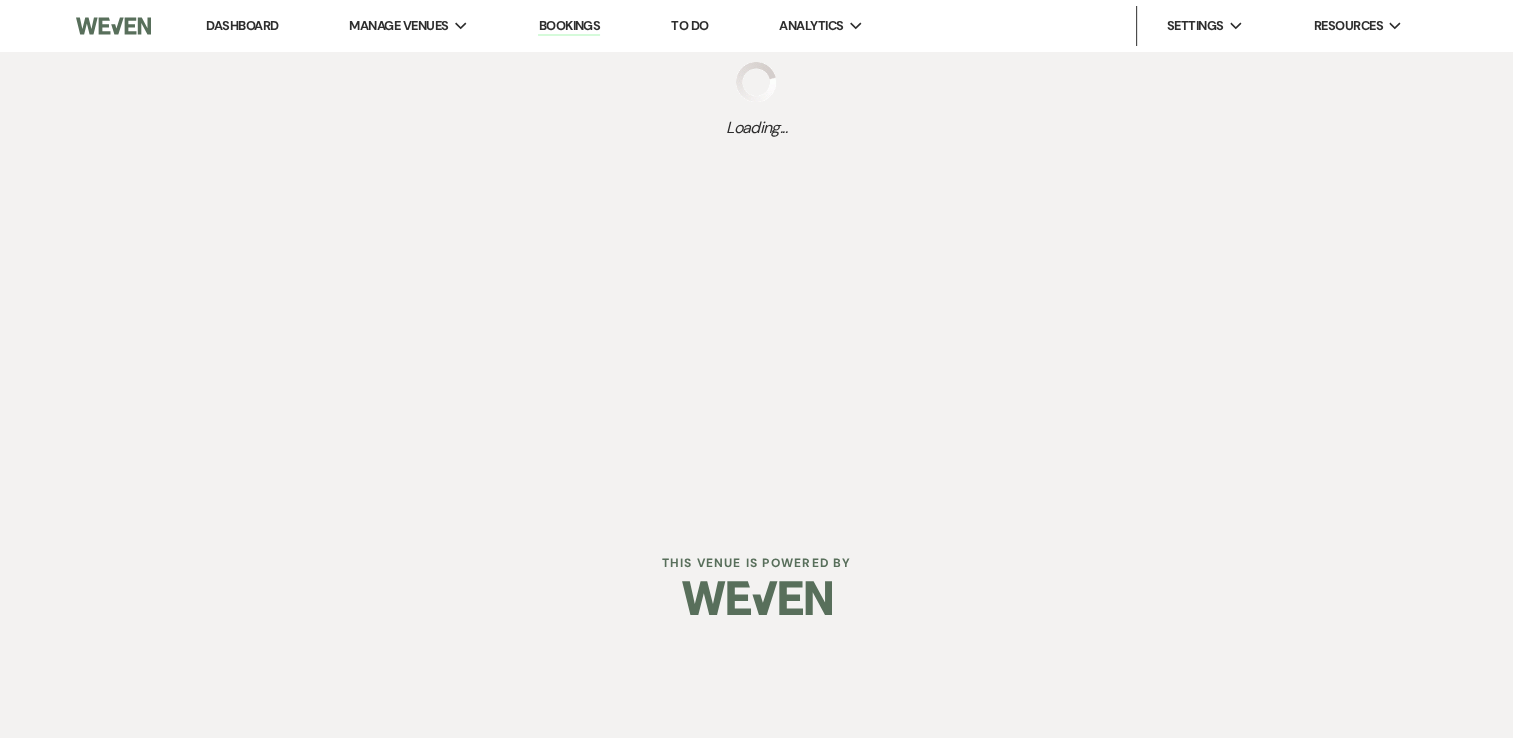 scroll, scrollTop: 0, scrollLeft: 0, axis: both 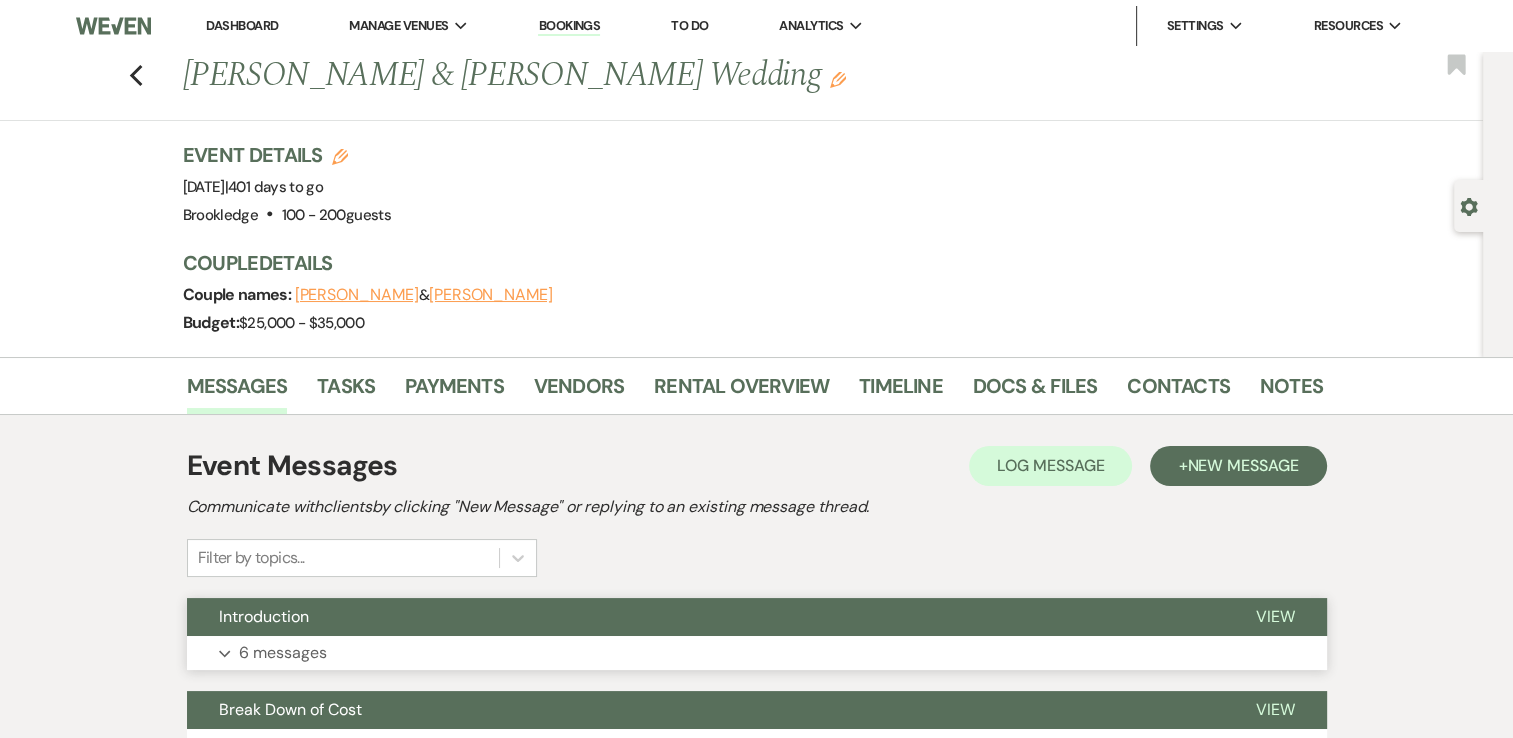 click on "Expand 6 messages" at bounding box center (757, 653) 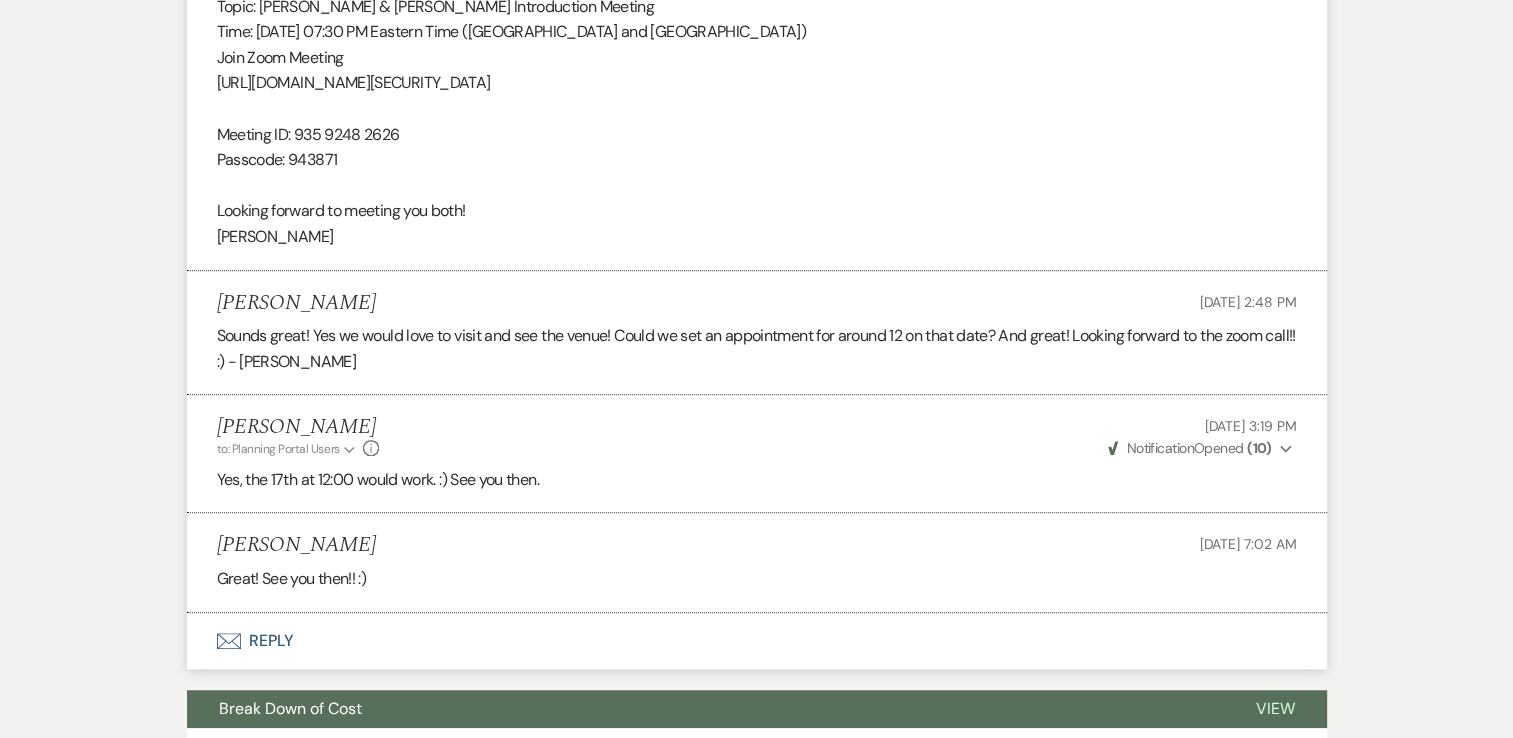 scroll, scrollTop: 1852, scrollLeft: 0, axis: vertical 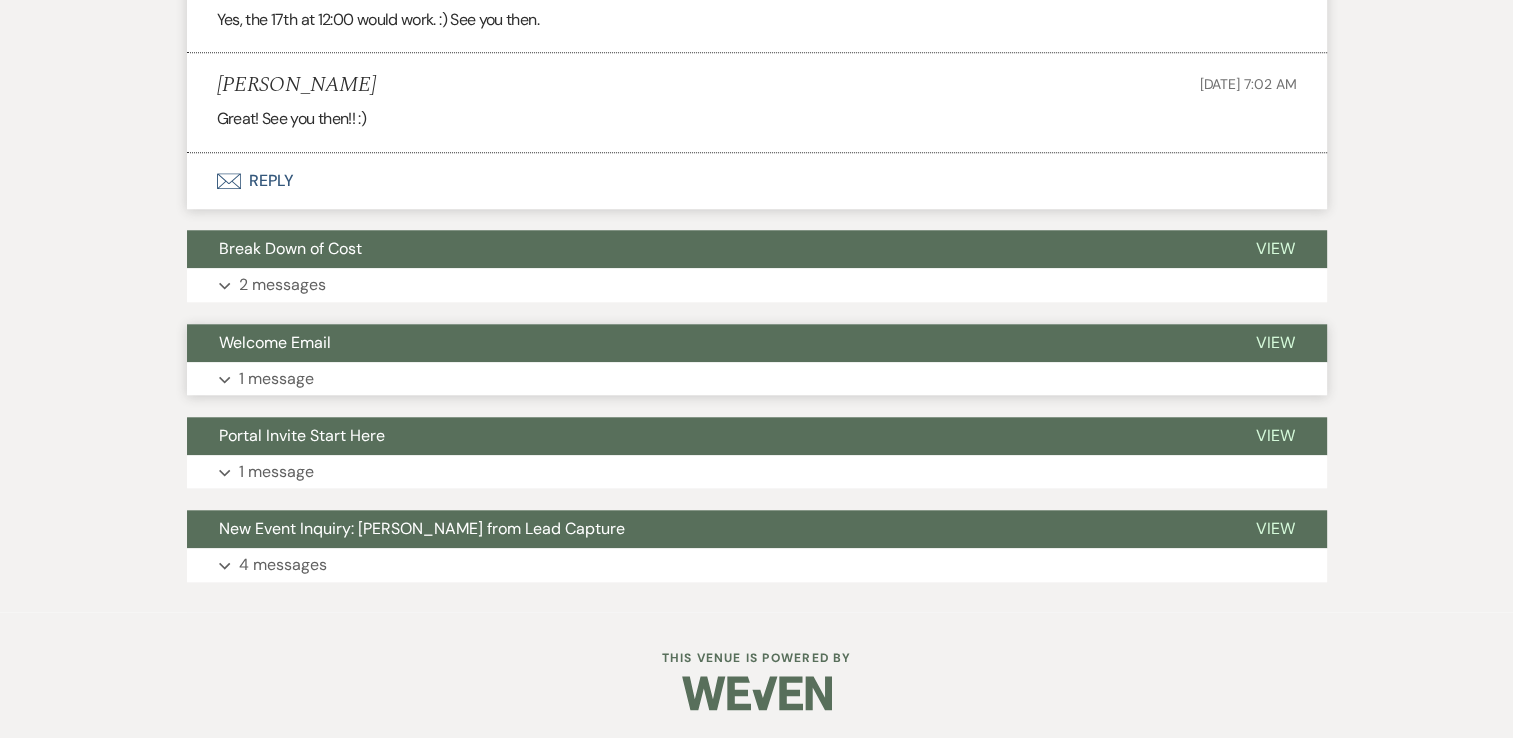 click on "Expand 1 message" at bounding box center [757, 379] 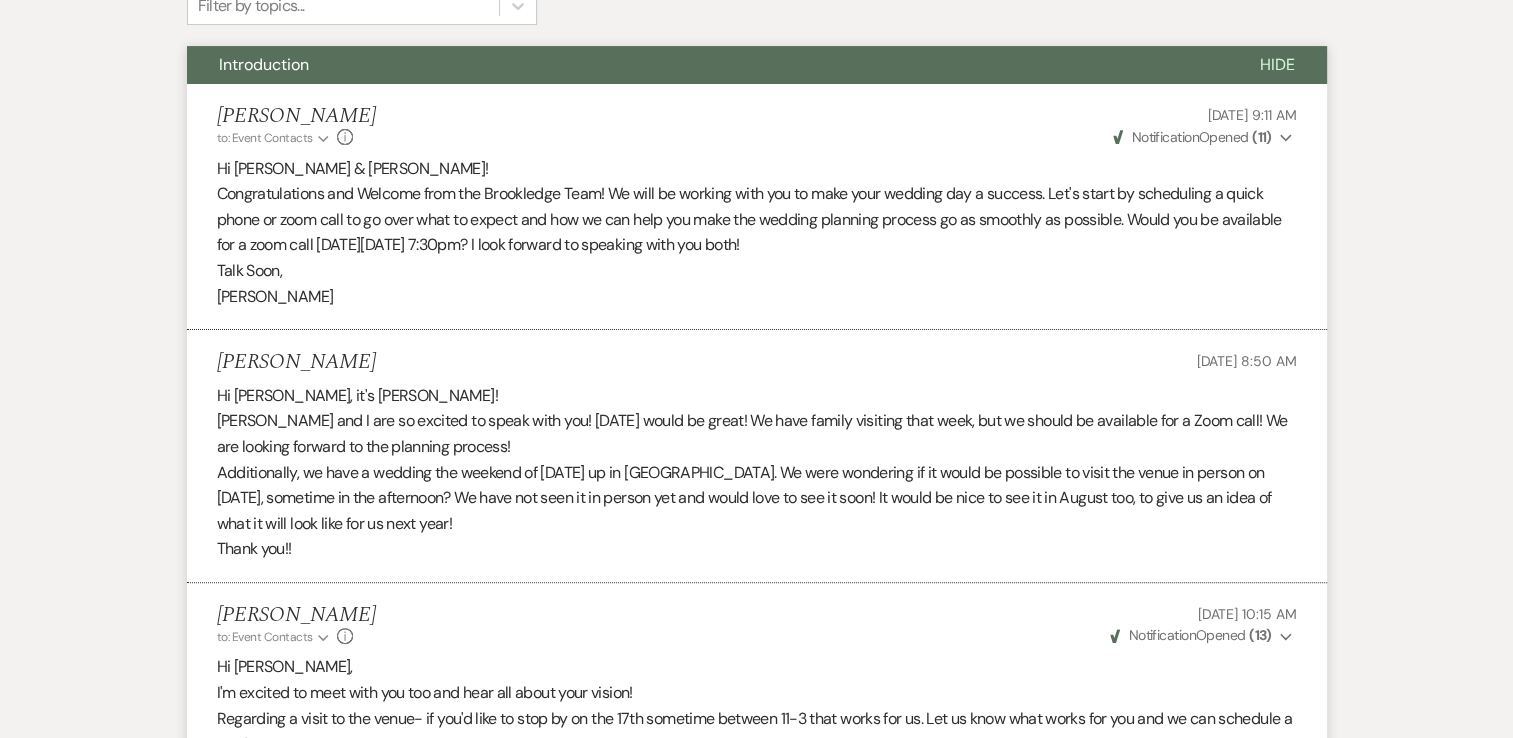 scroll, scrollTop: 0, scrollLeft: 0, axis: both 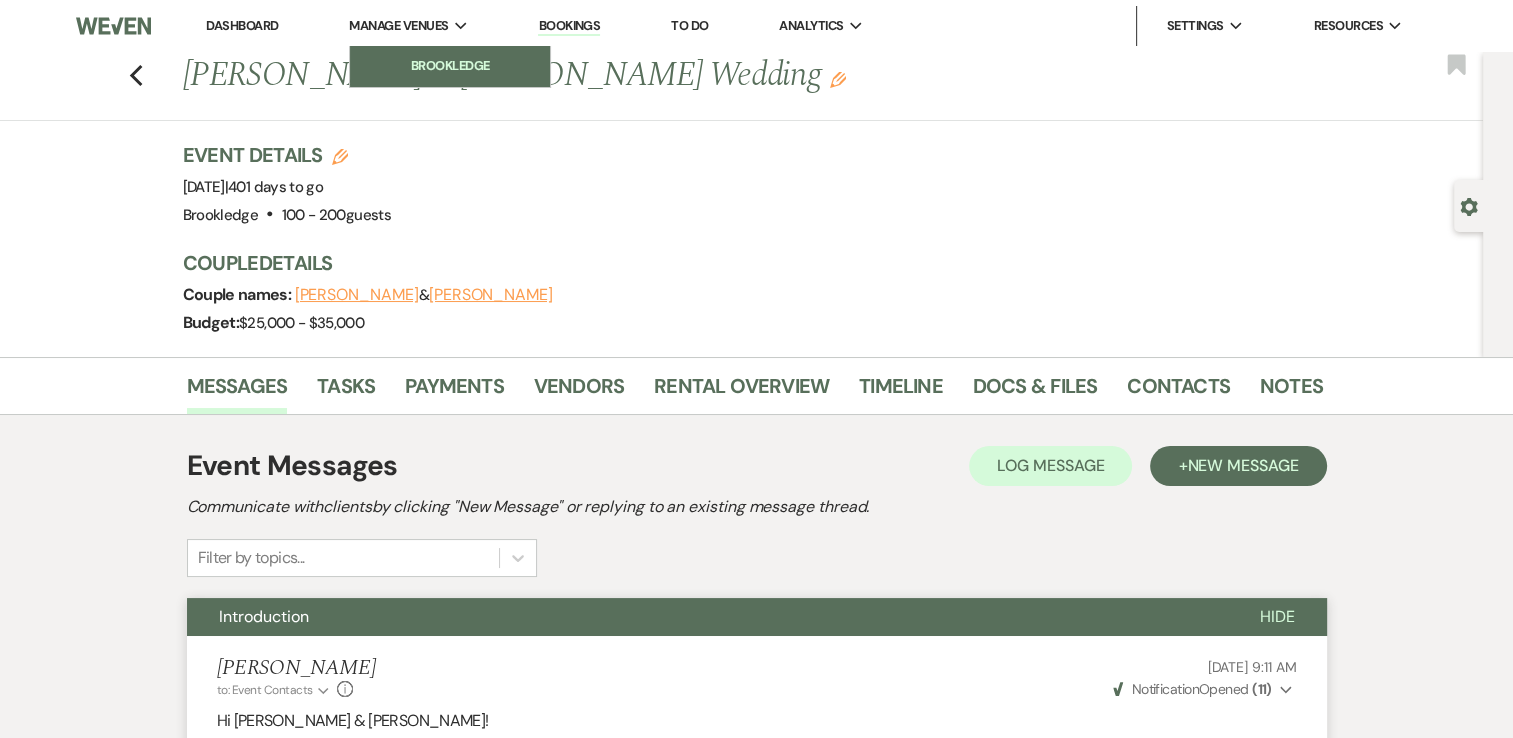 click on "Brookledge" at bounding box center [450, 66] 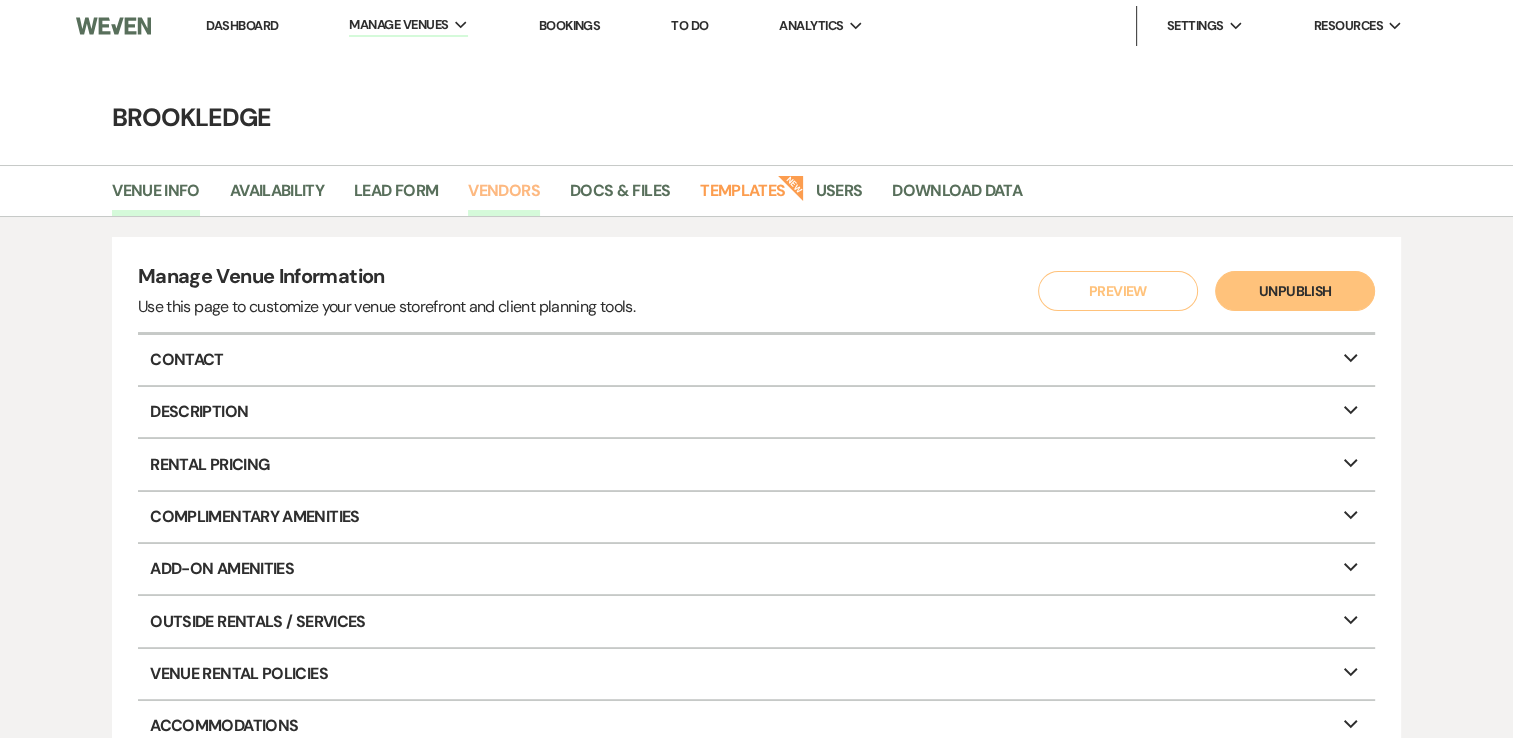 click on "Vendors" at bounding box center [504, 197] 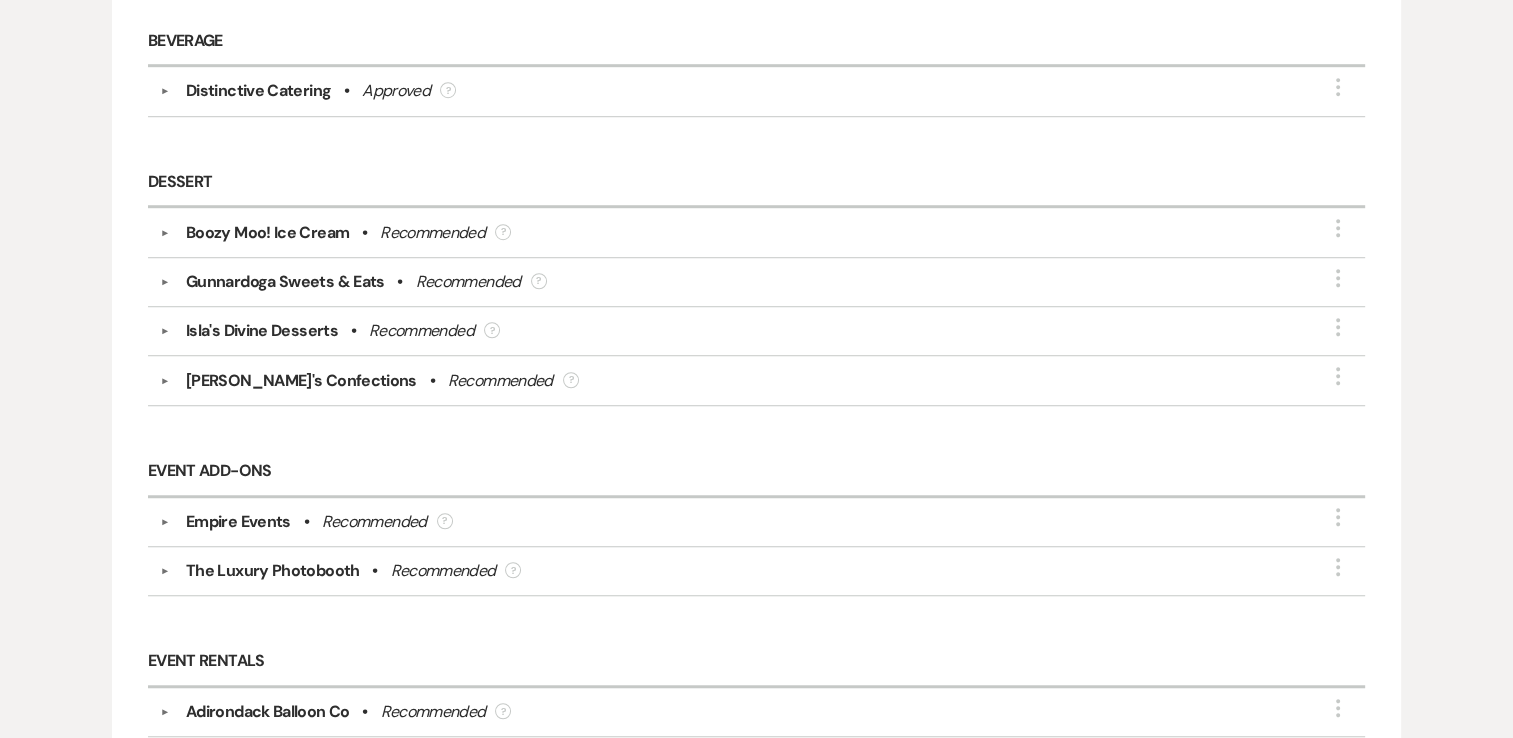 scroll, scrollTop: 1391, scrollLeft: 0, axis: vertical 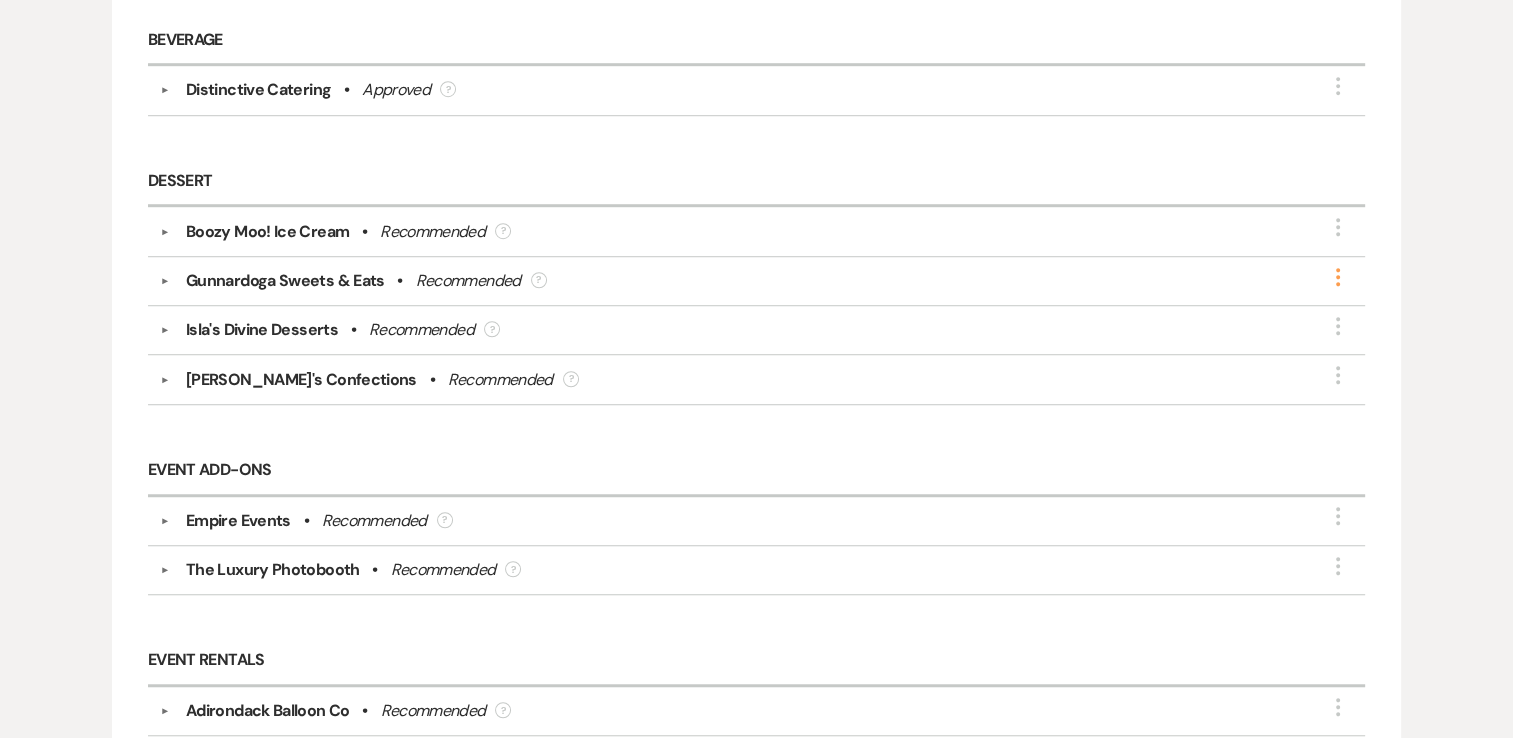 click on "More" 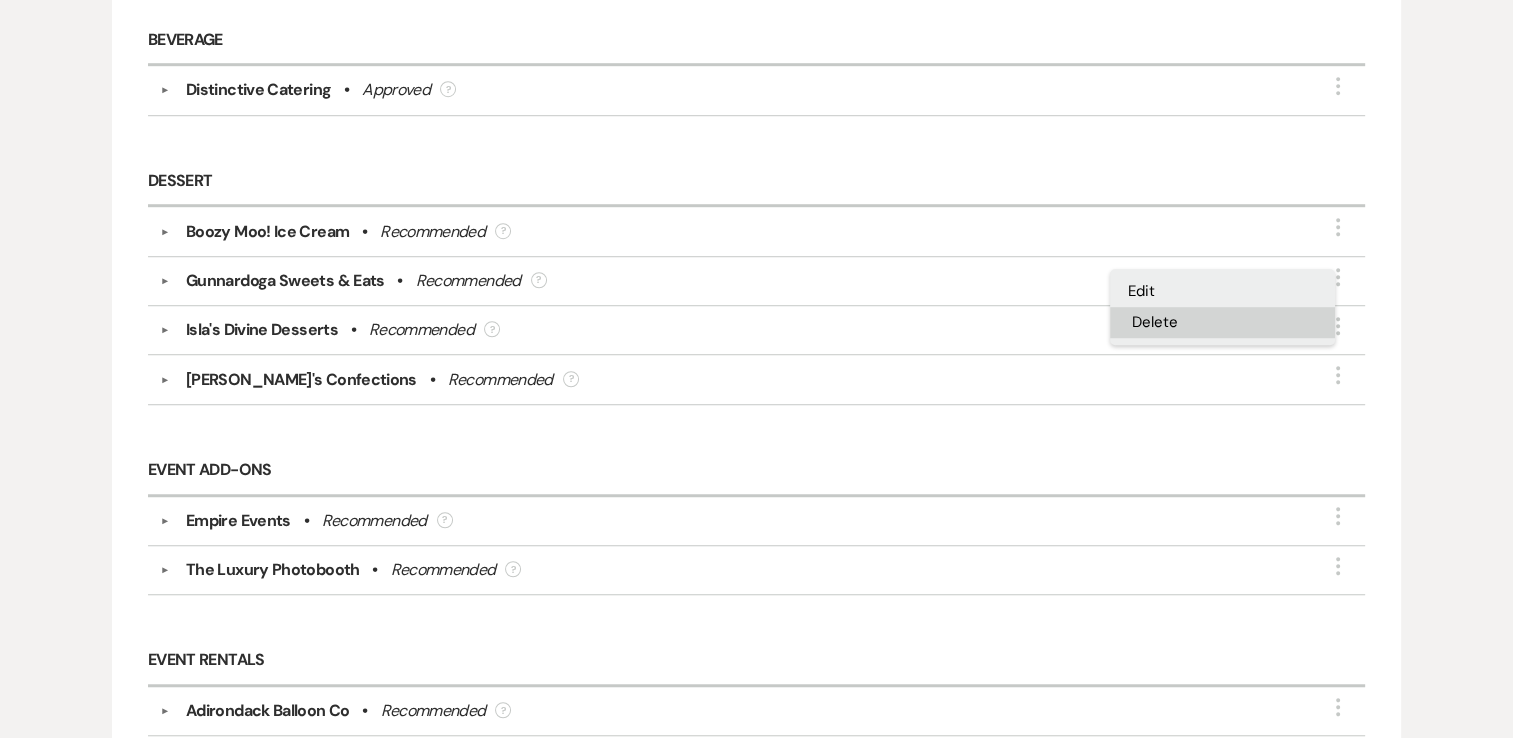click on "Delete" at bounding box center [1222, 322] 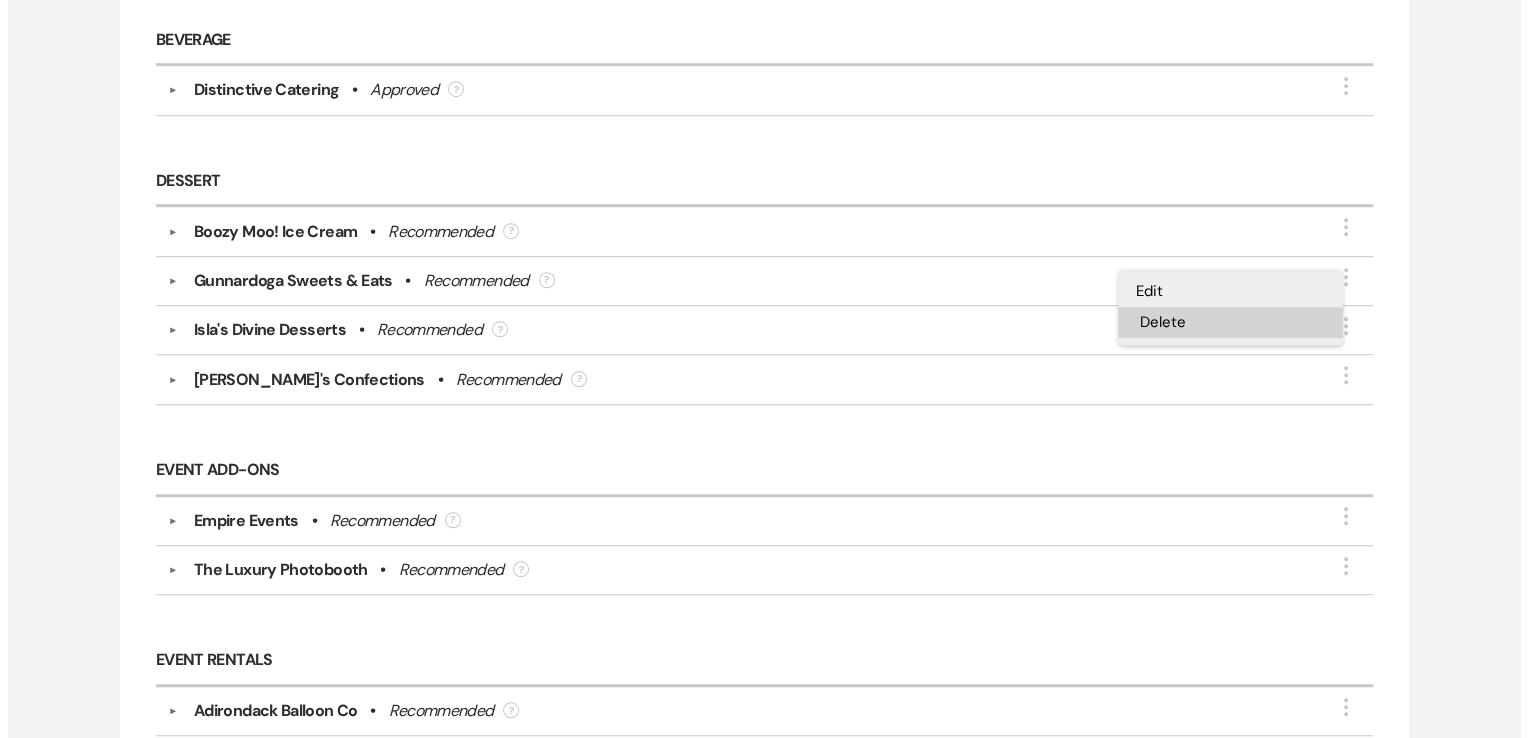 scroll, scrollTop: 1390, scrollLeft: 0, axis: vertical 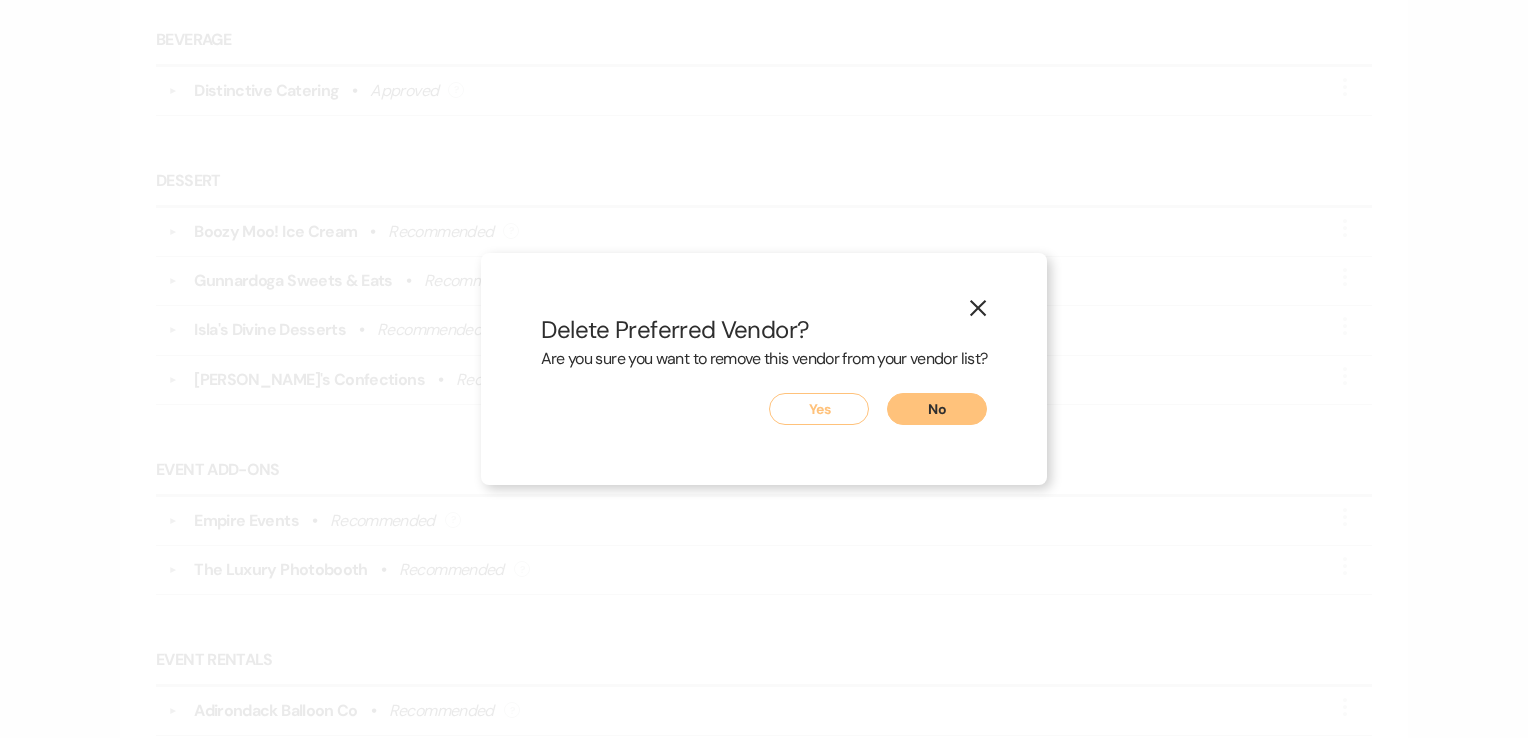 click on "Yes" at bounding box center [819, 409] 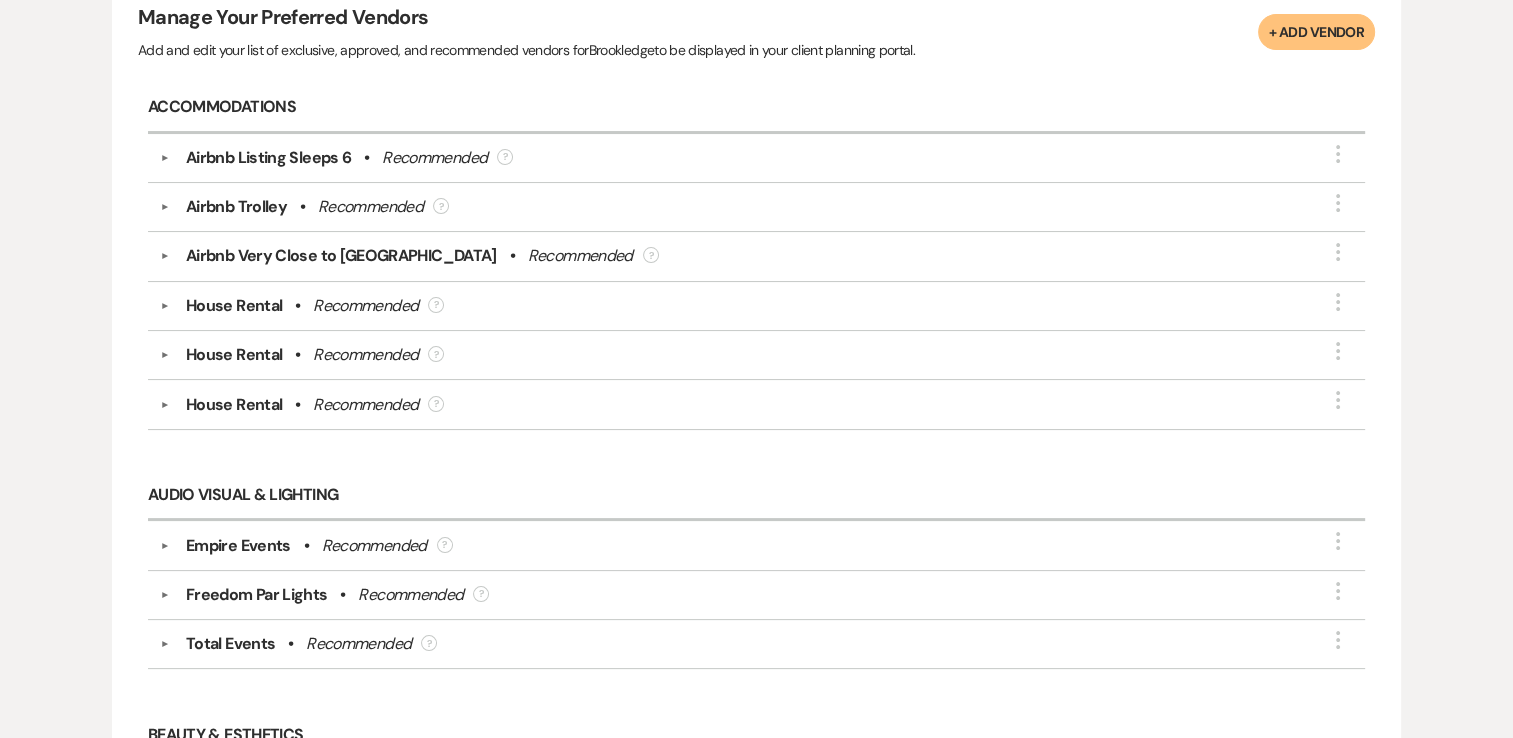 scroll, scrollTop: 0, scrollLeft: 0, axis: both 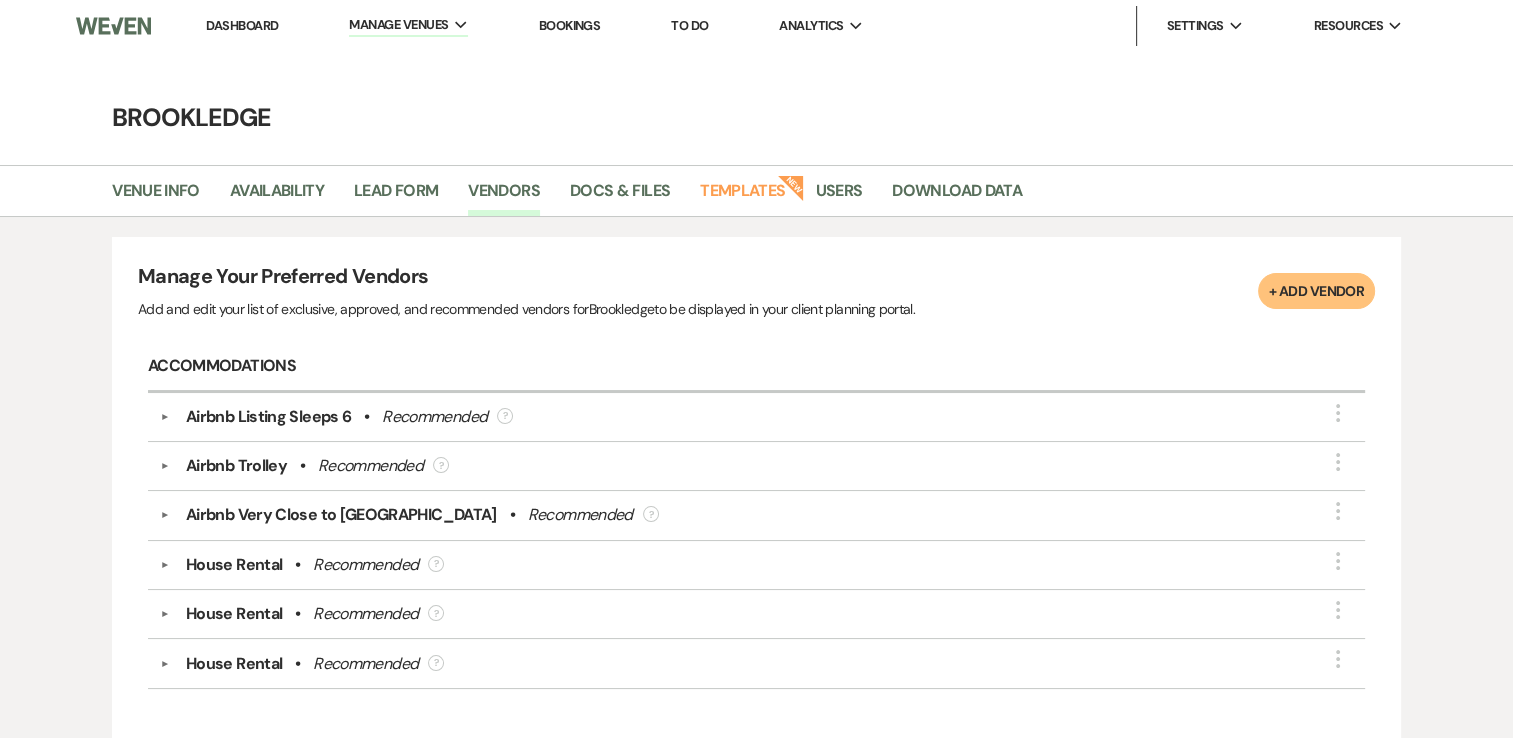 click on "Dashboard" at bounding box center (242, 25) 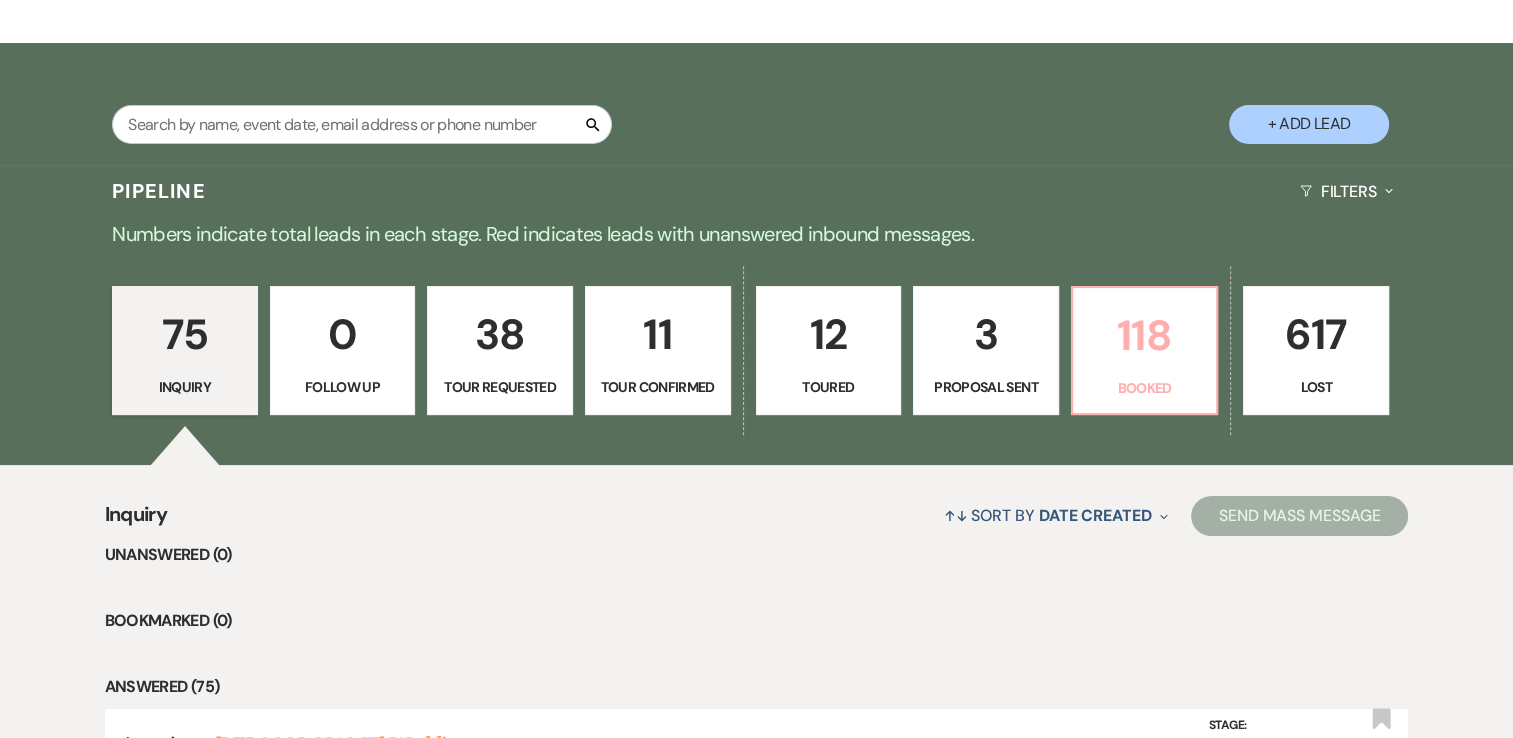 scroll, scrollTop: 317, scrollLeft: 0, axis: vertical 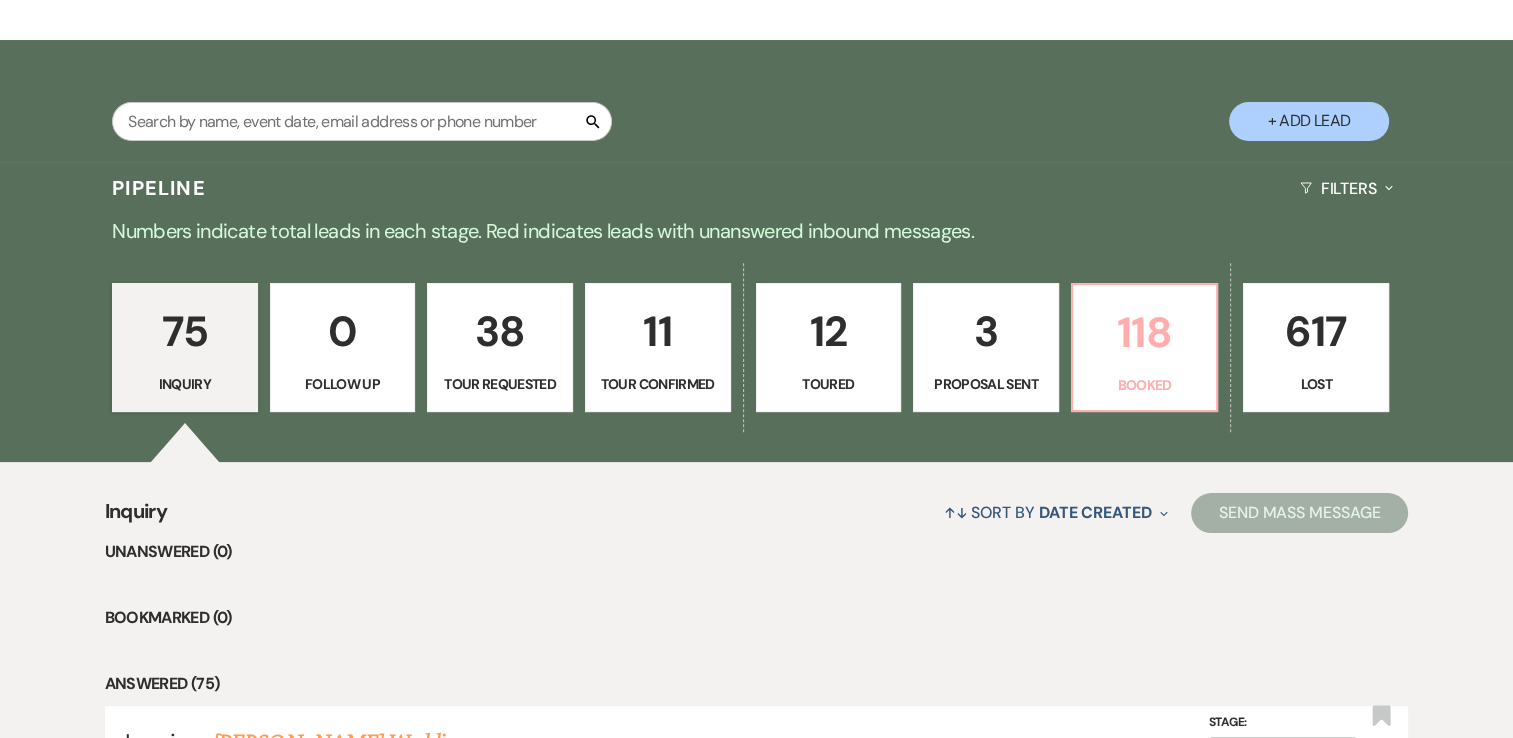 click on "118" at bounding box center [1145, 332] 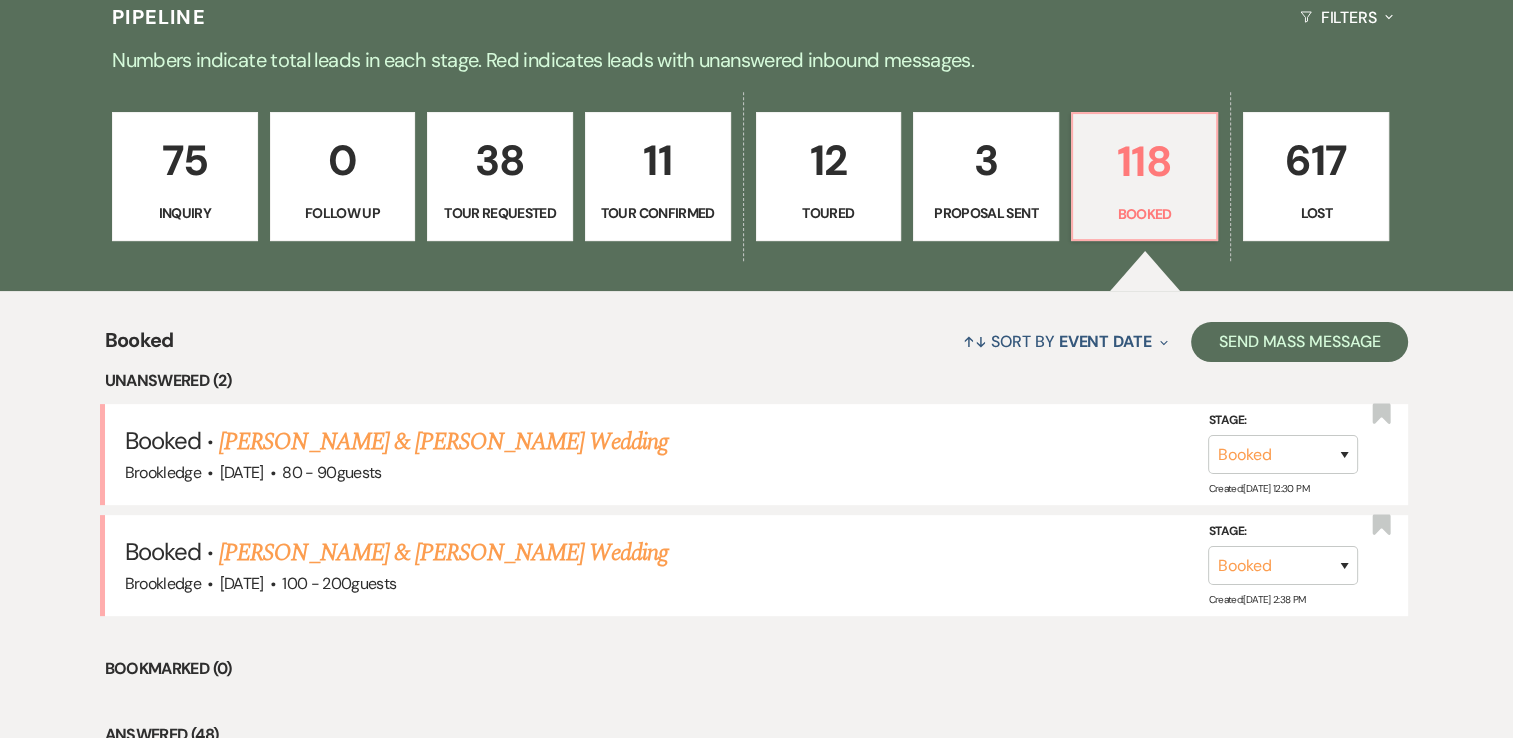 scroll, scrollTop: 490, scrollLeft: 0, axis: vertical 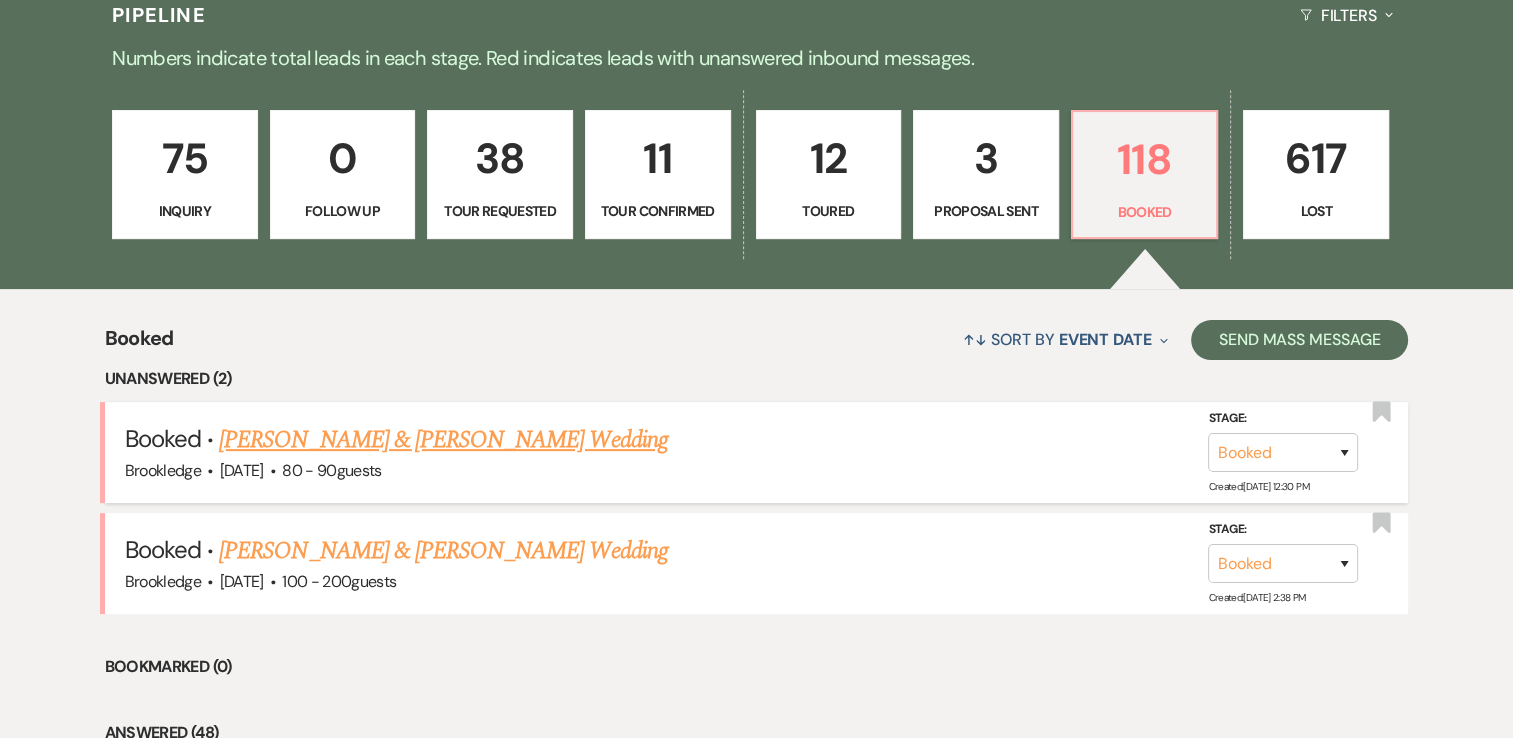 click on "[PERSON_NAME] & [PERSON_NAME] Wedding" at bounding box center [443, 440] 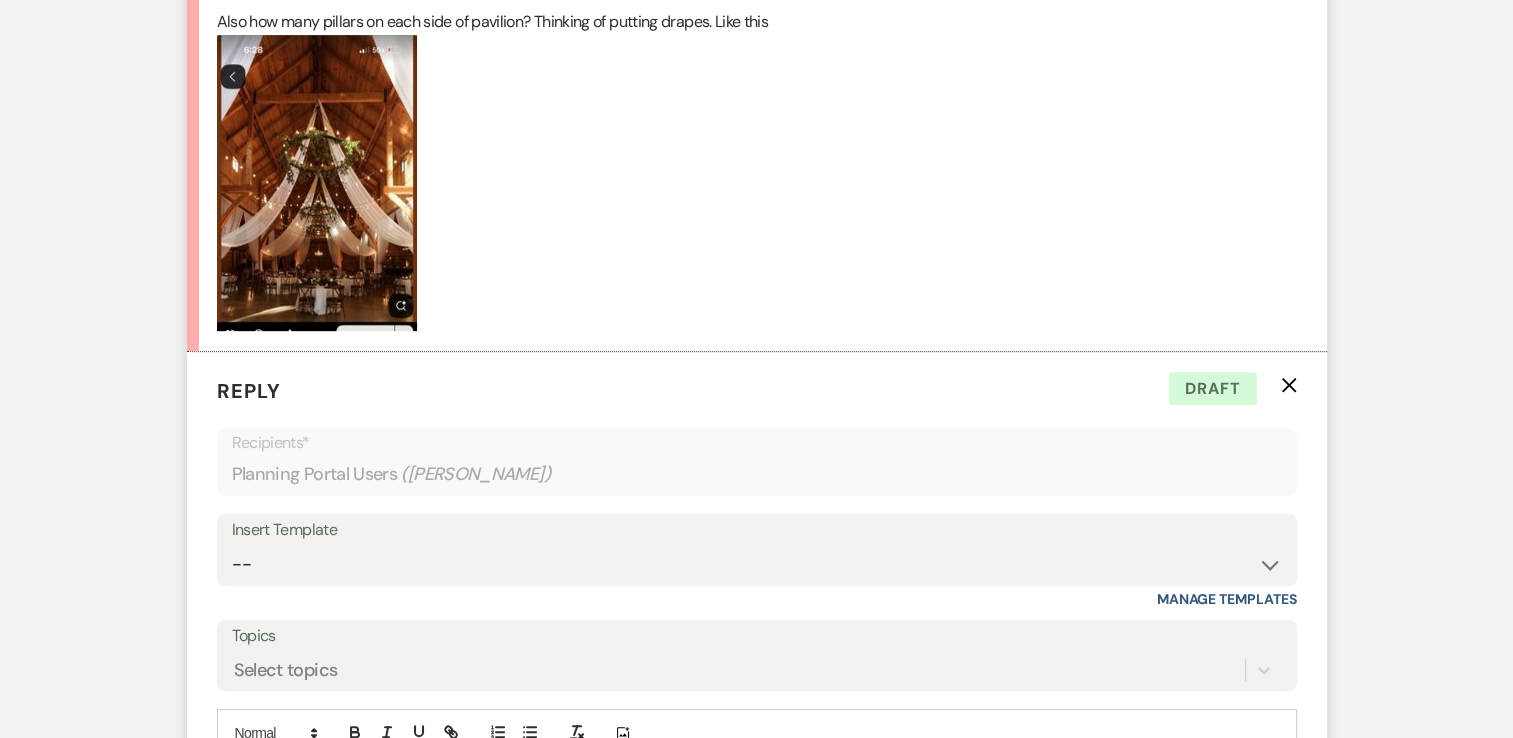scroll, scrollTop: 1173, scrollLeft: 0, axis: vertical 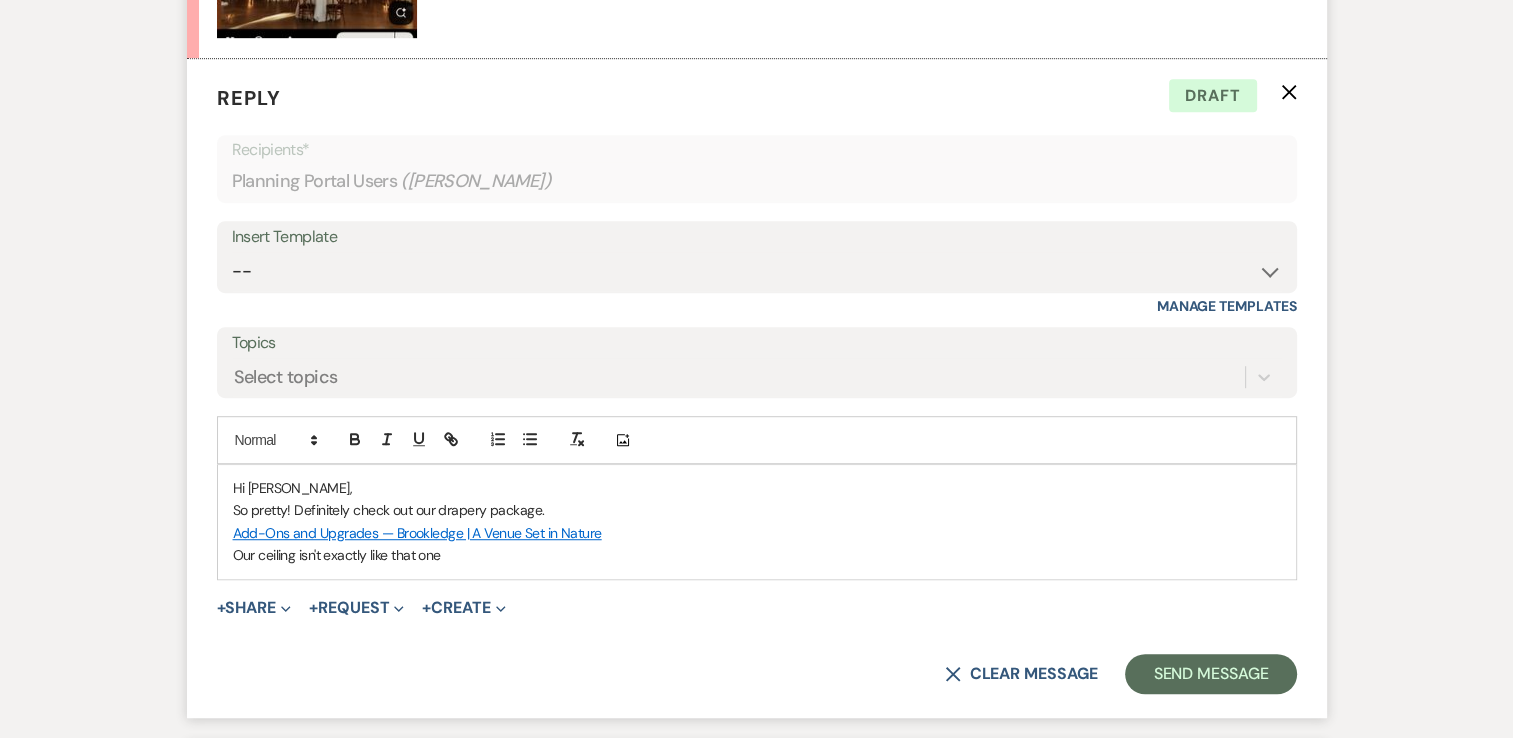 click on "Our ceiling isn't exactly like that one" at bounding box center (757, 555) 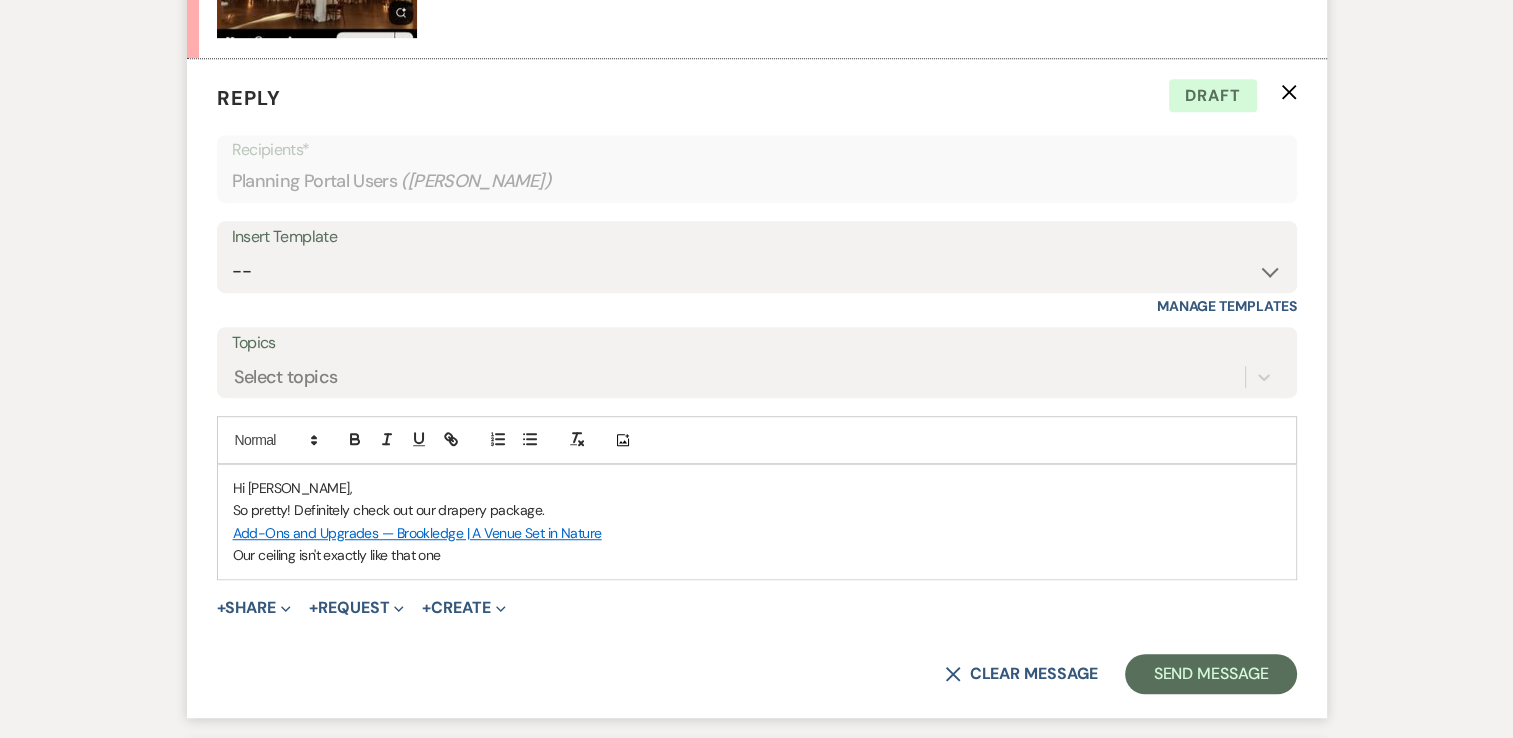 type 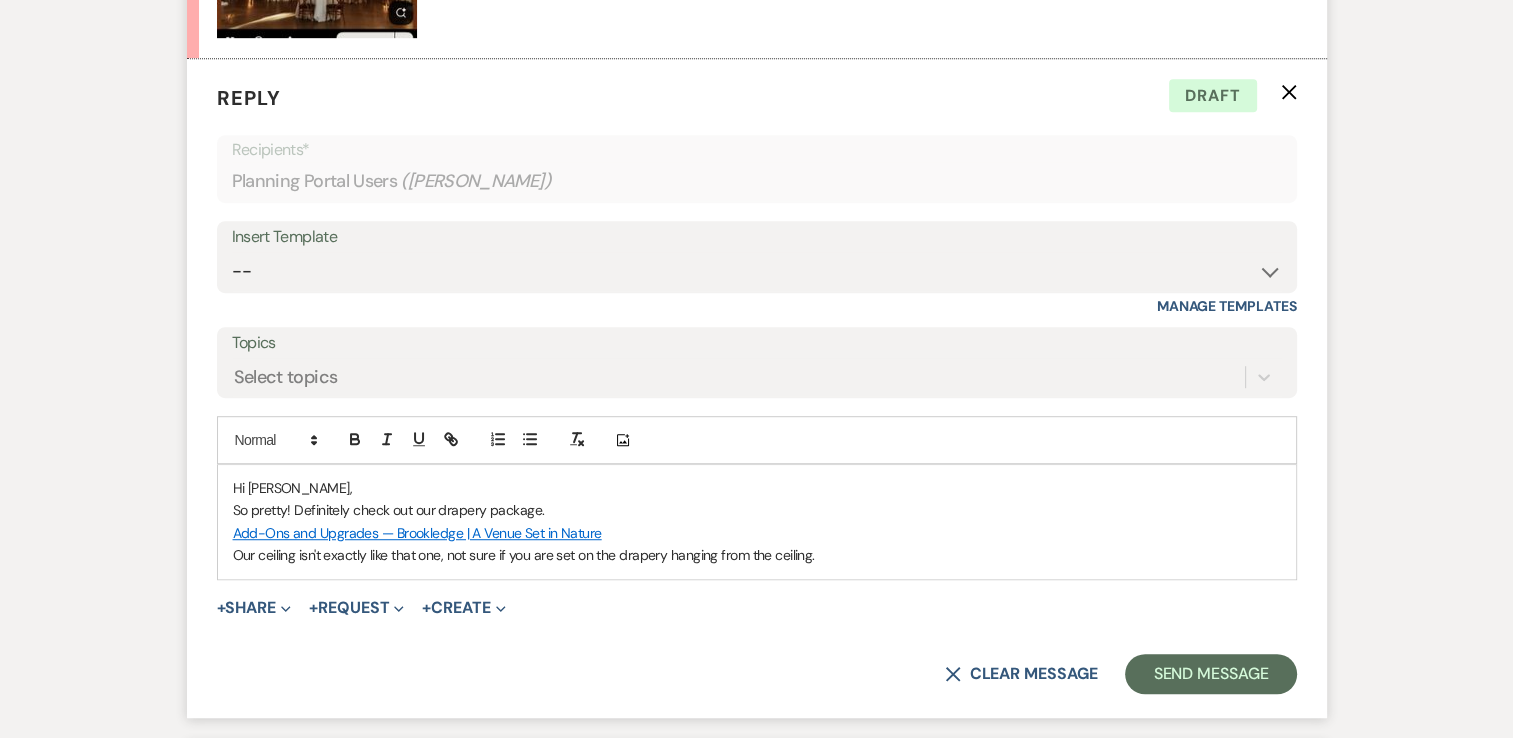scroll, scrollTop: 1256, scrollLeft: 0, axis: vertical 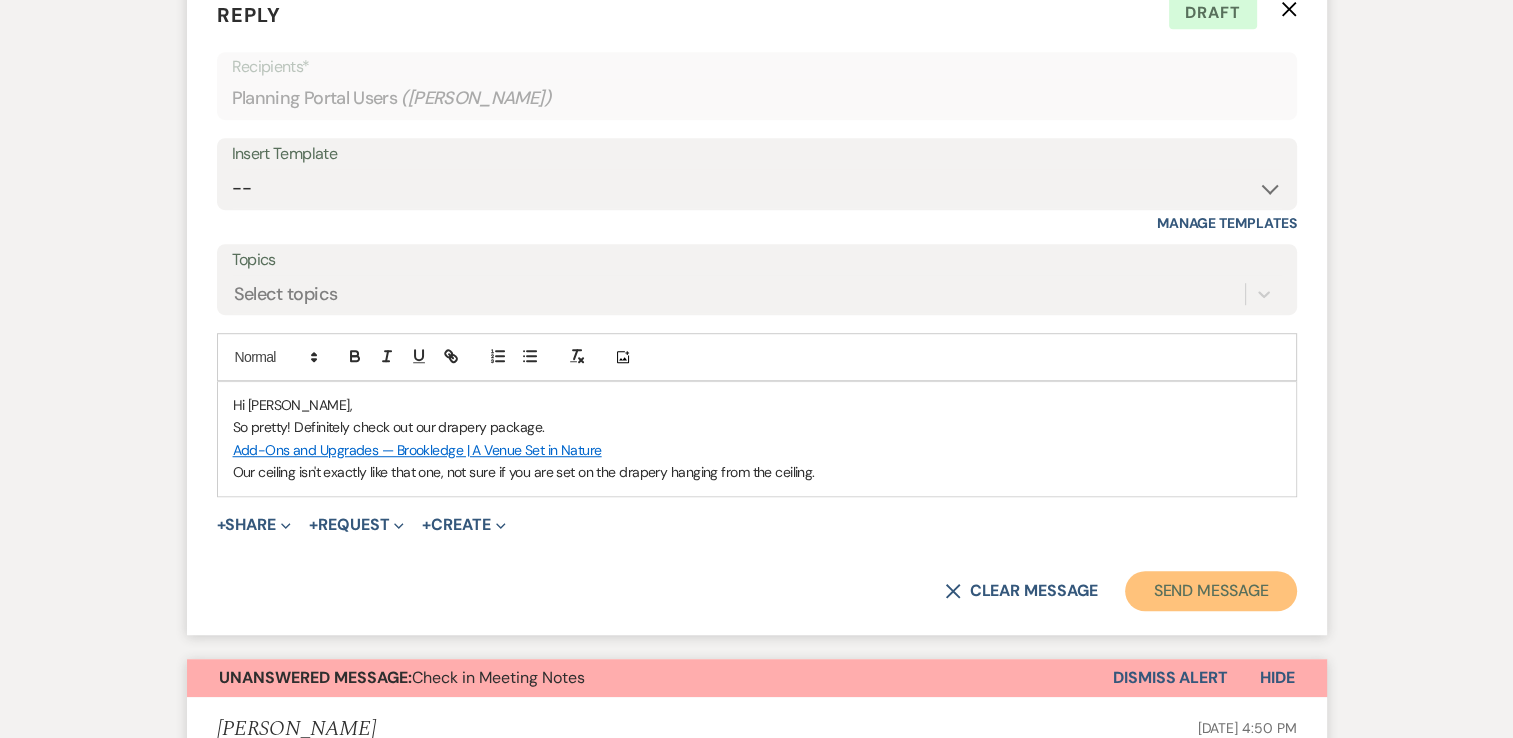 click on "Send Message" at bounding box center (1210, 591) 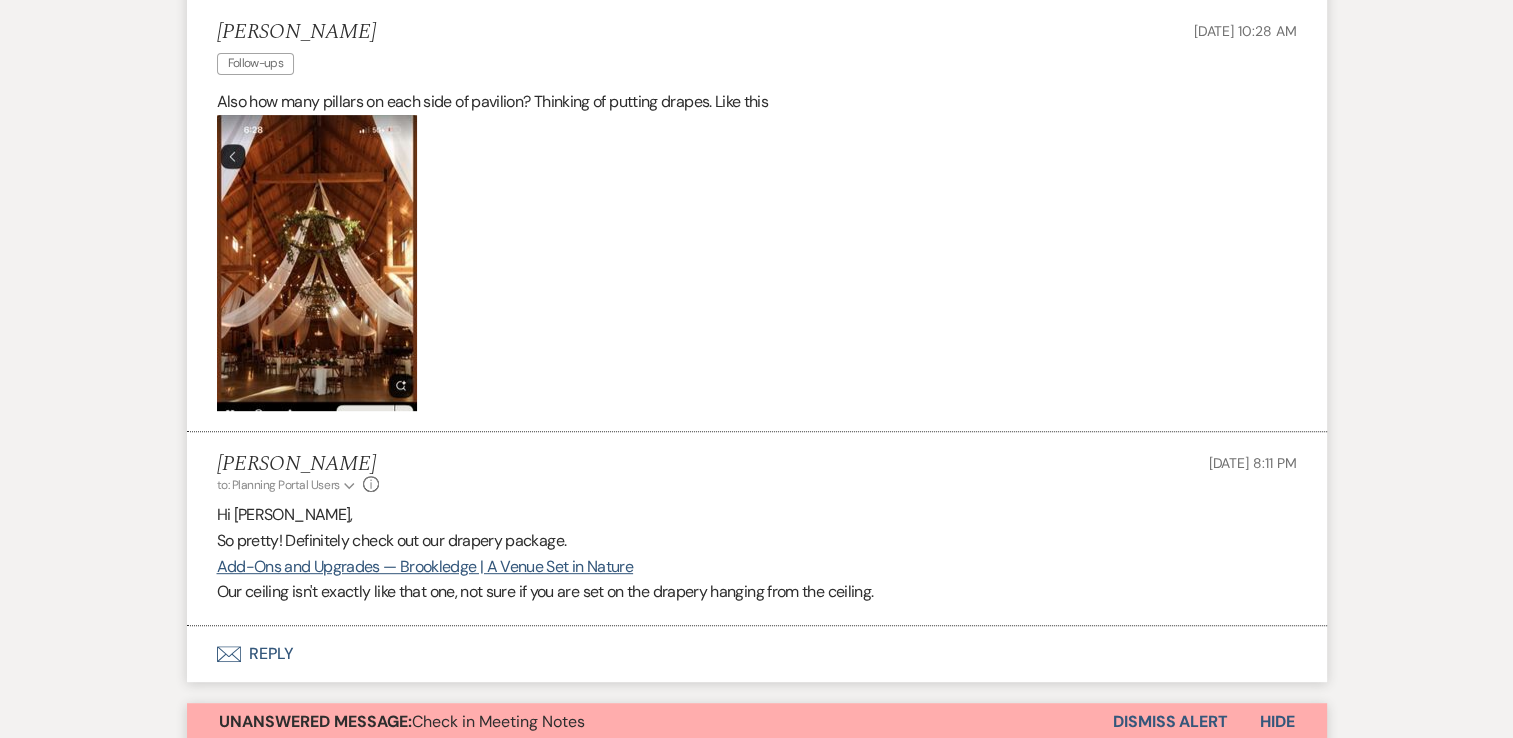scroll, scrollTop: 913, scrollLeft: 0, axis: vertical 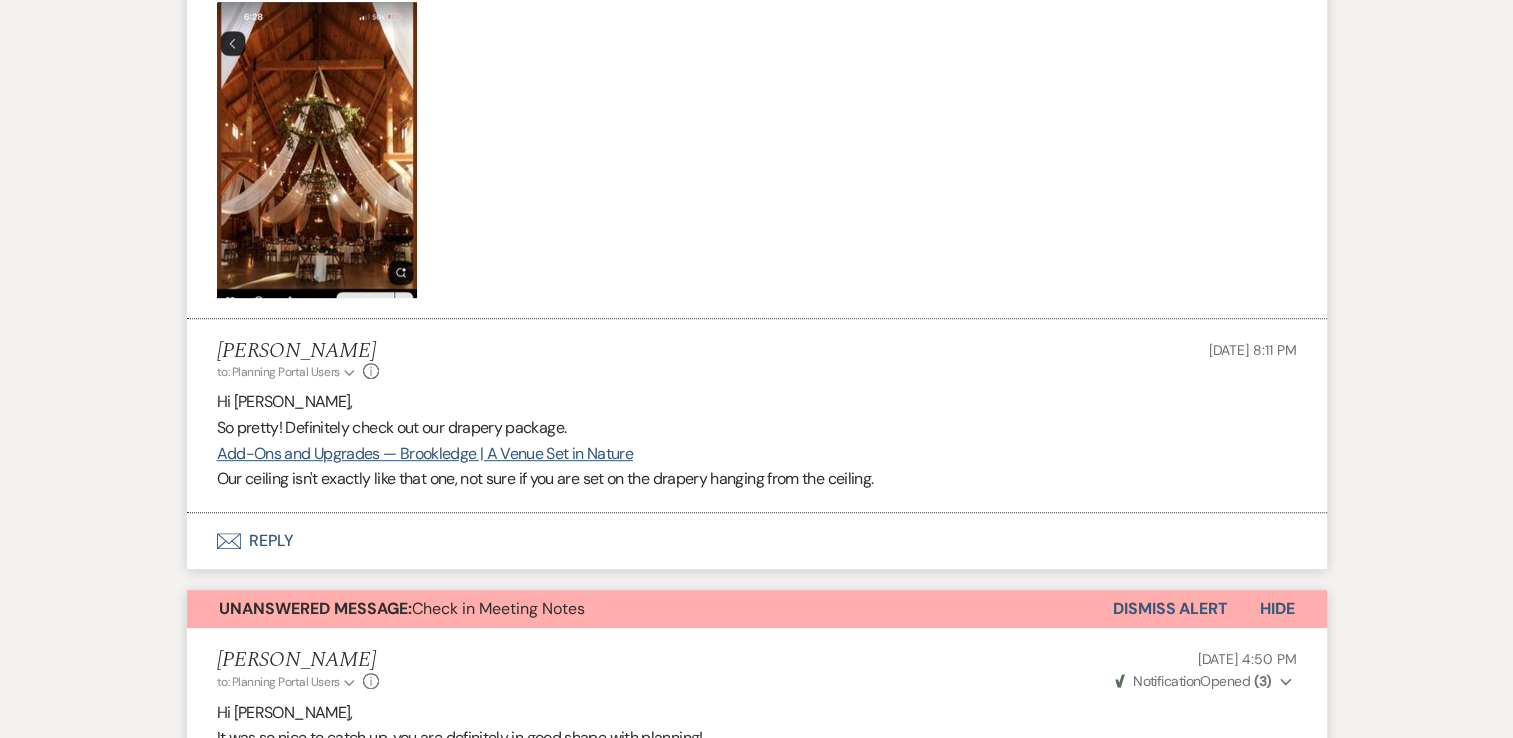 click on "Dismiss Alert" at bounding box center [1170, 609] 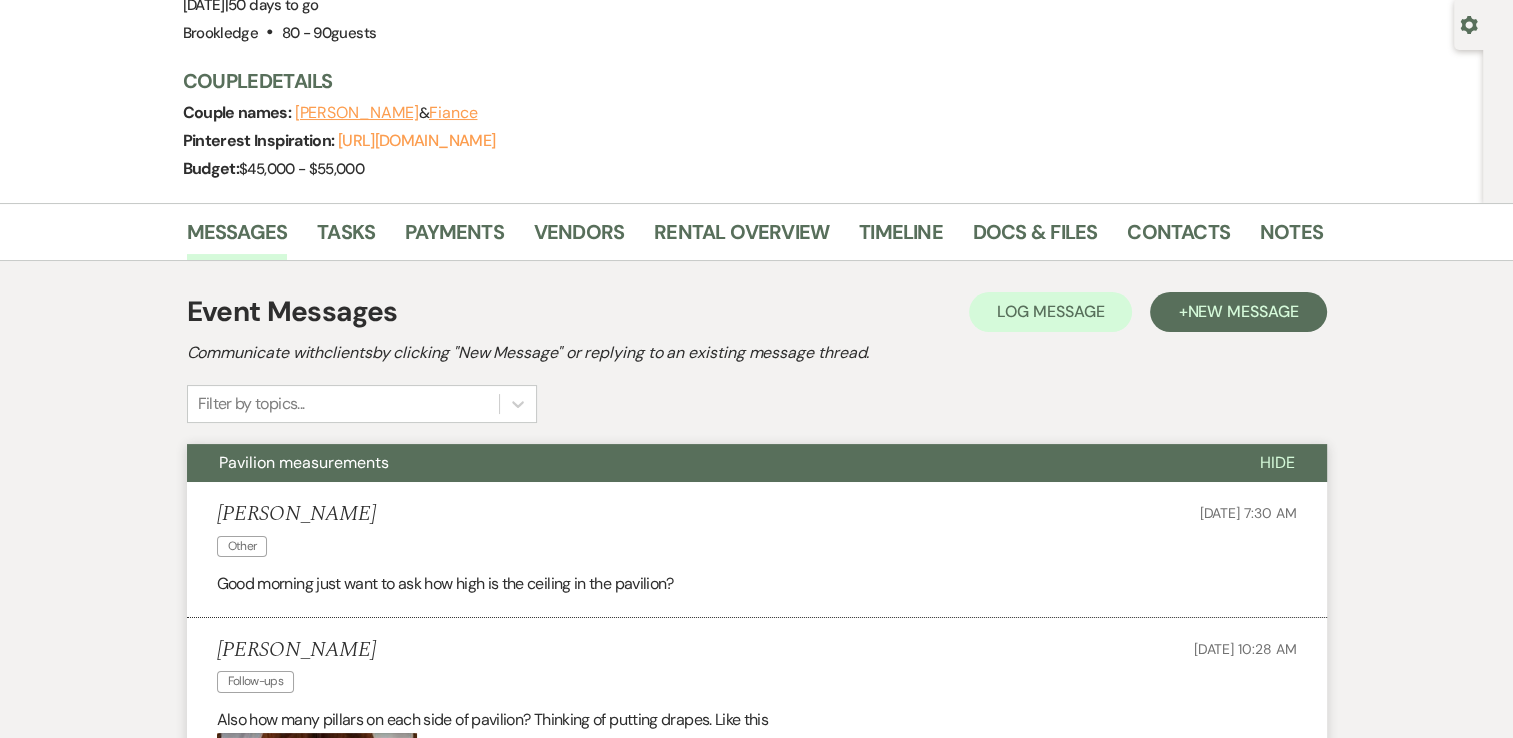 scroll, scrollTop: 0, scrollLeft: 0, axis: both 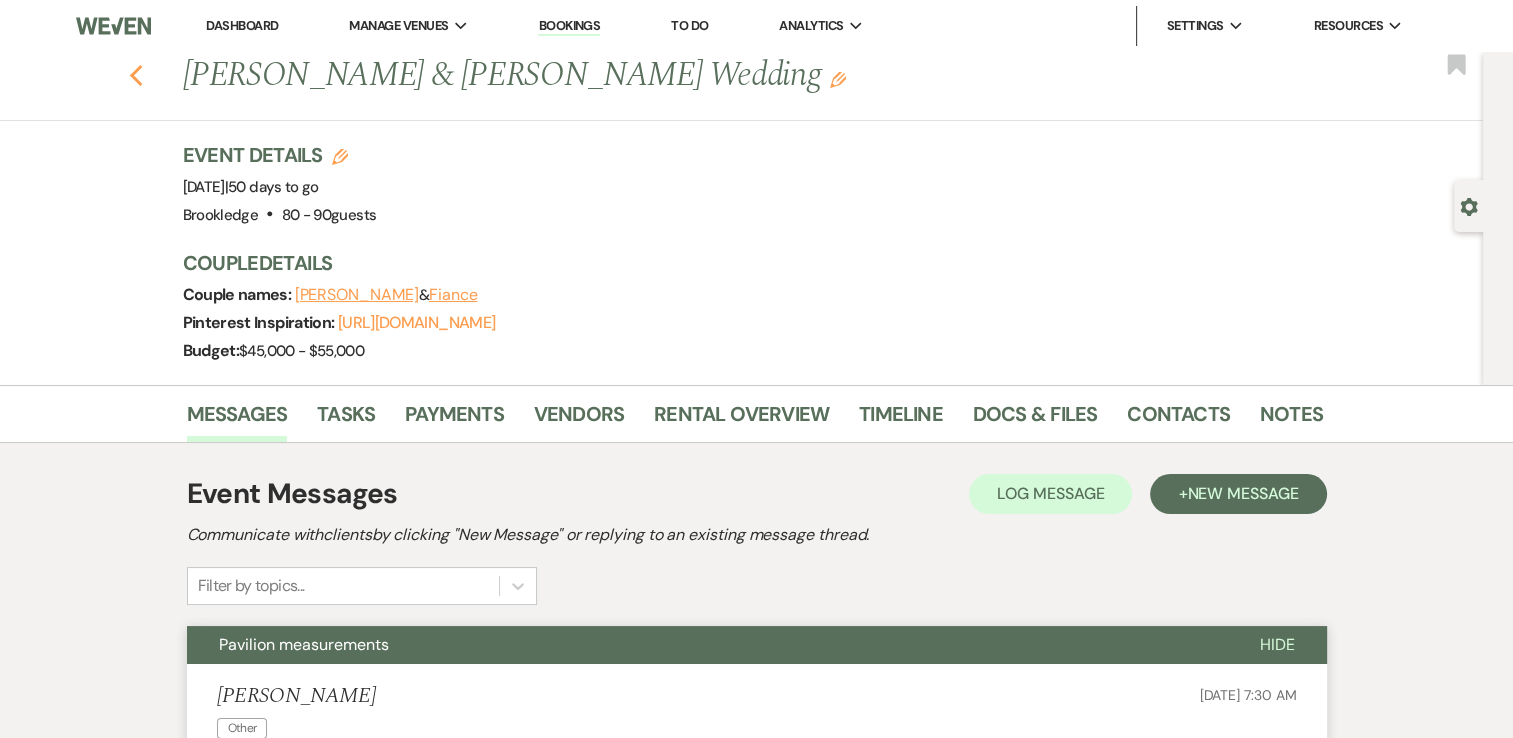 click 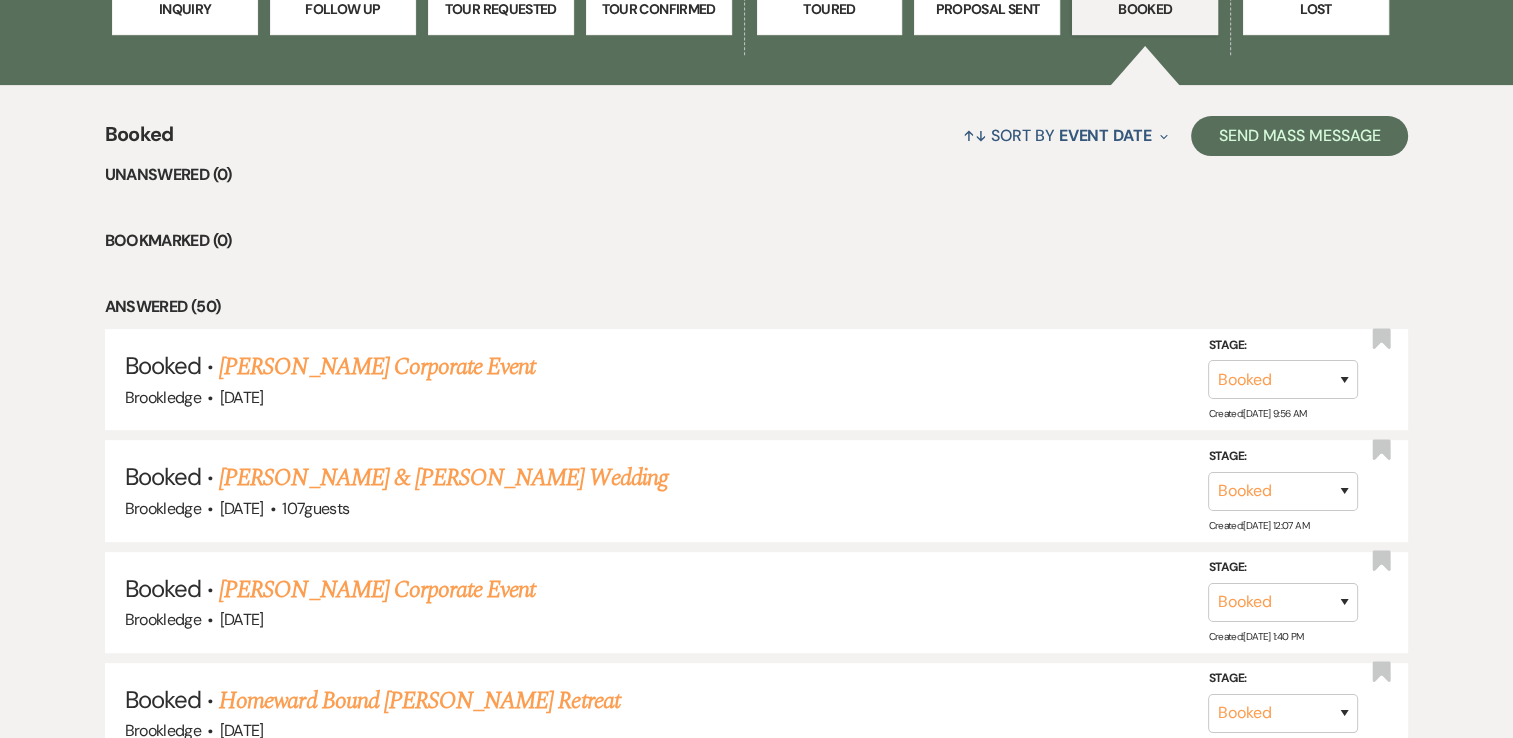 scroll, scrollTop: 693, scrollLeft: 0, axis: vertical 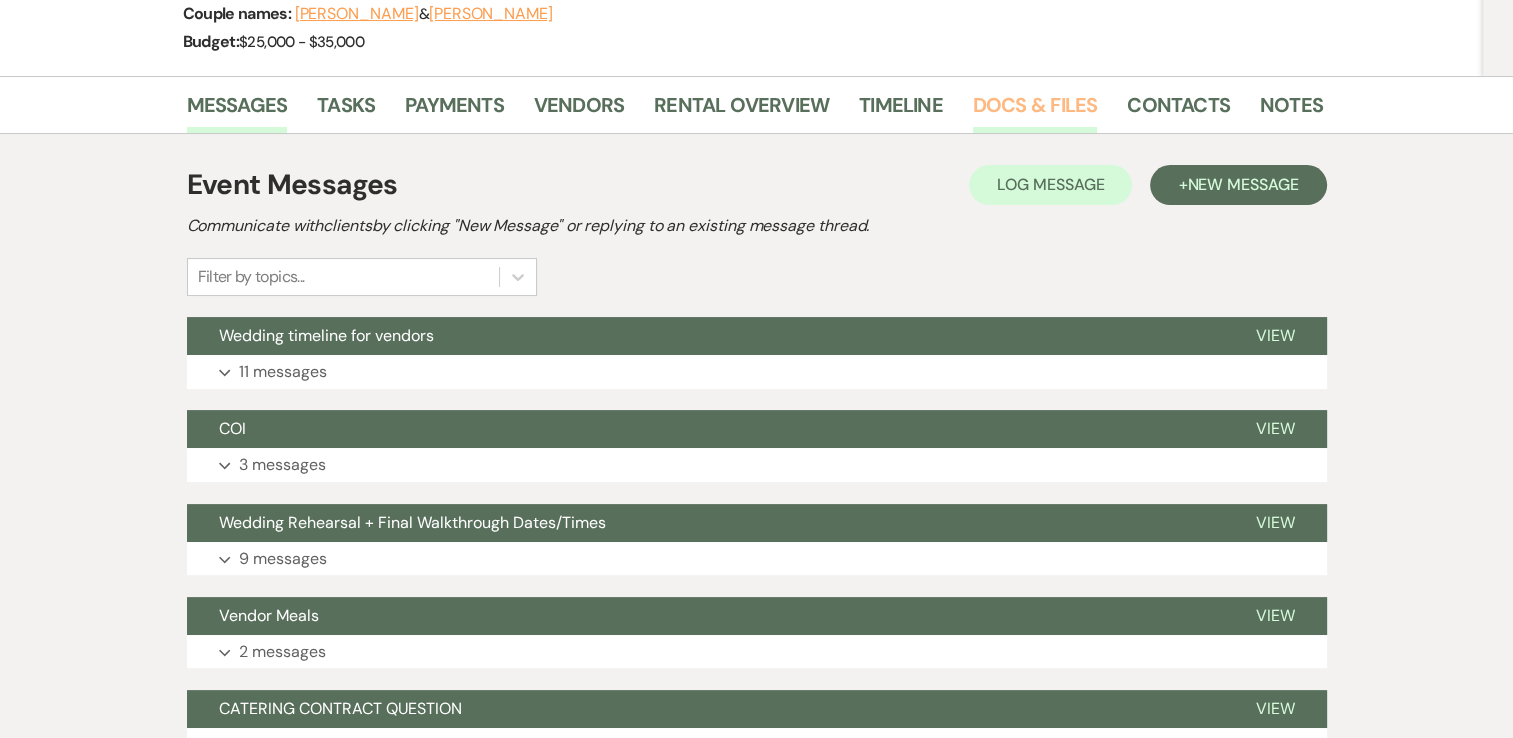 click on "Docs & Files" at bounding box center [1035, 111] 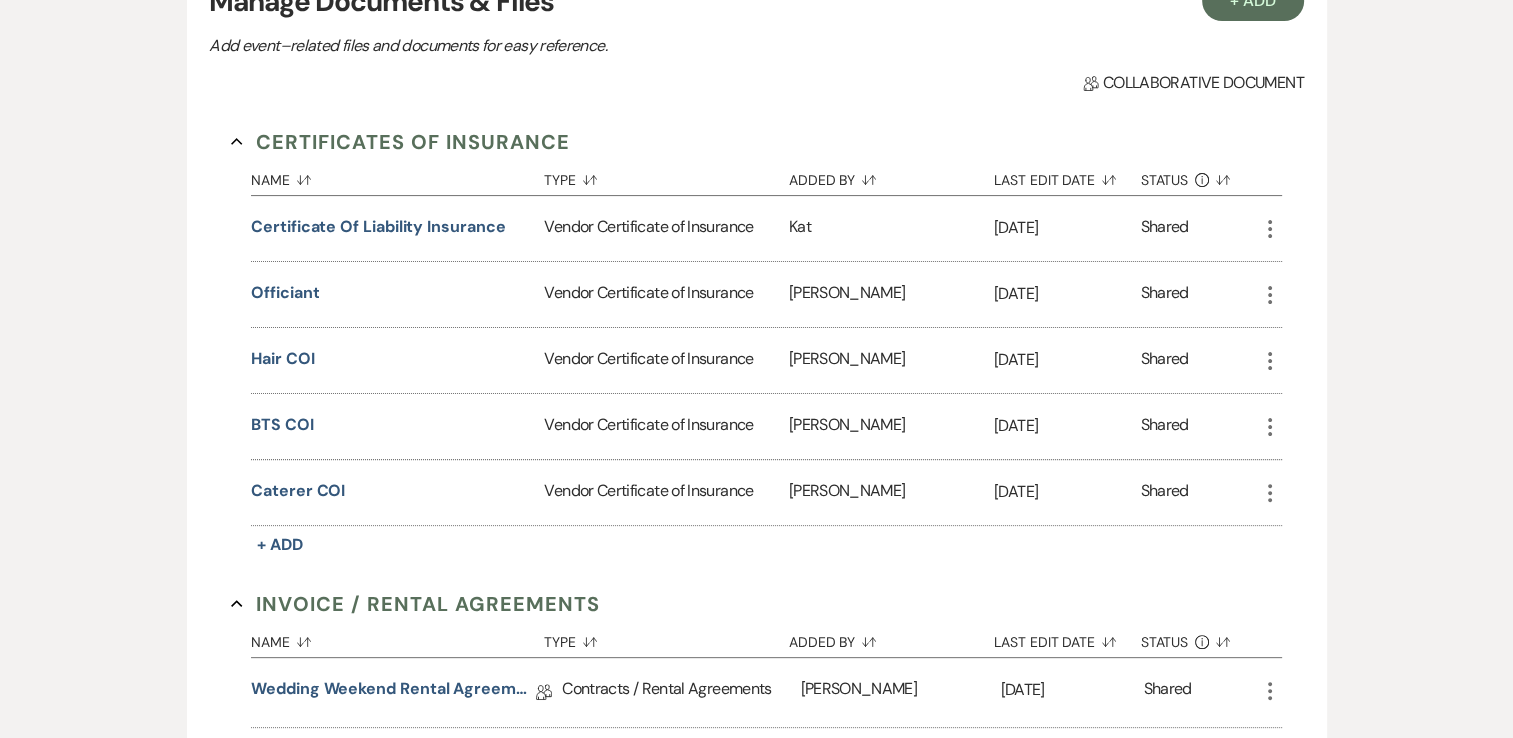 scroll, scrollTop: 277, scrollLeft: 0, axis: vertical 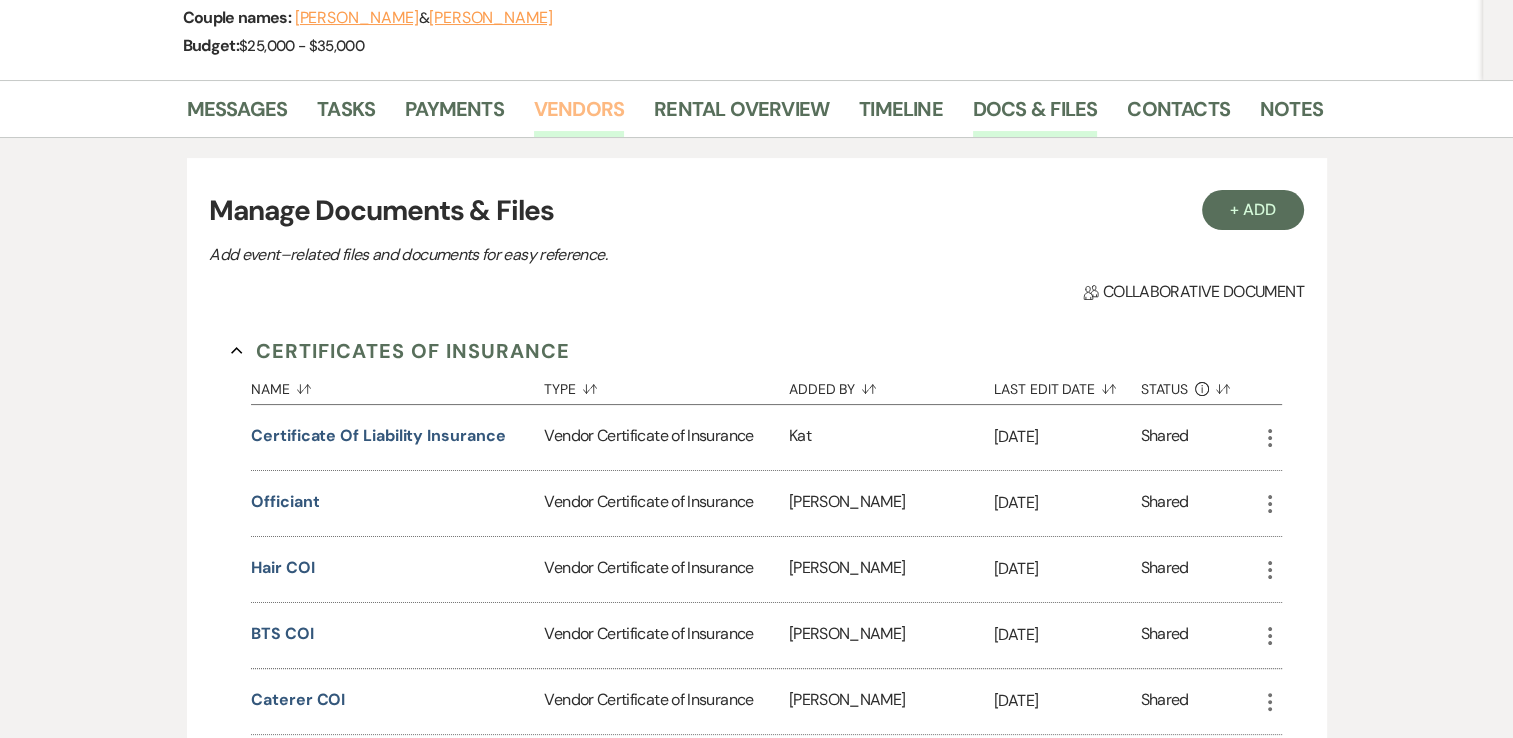 click on "Vendors" at bounding box center [579, 115] 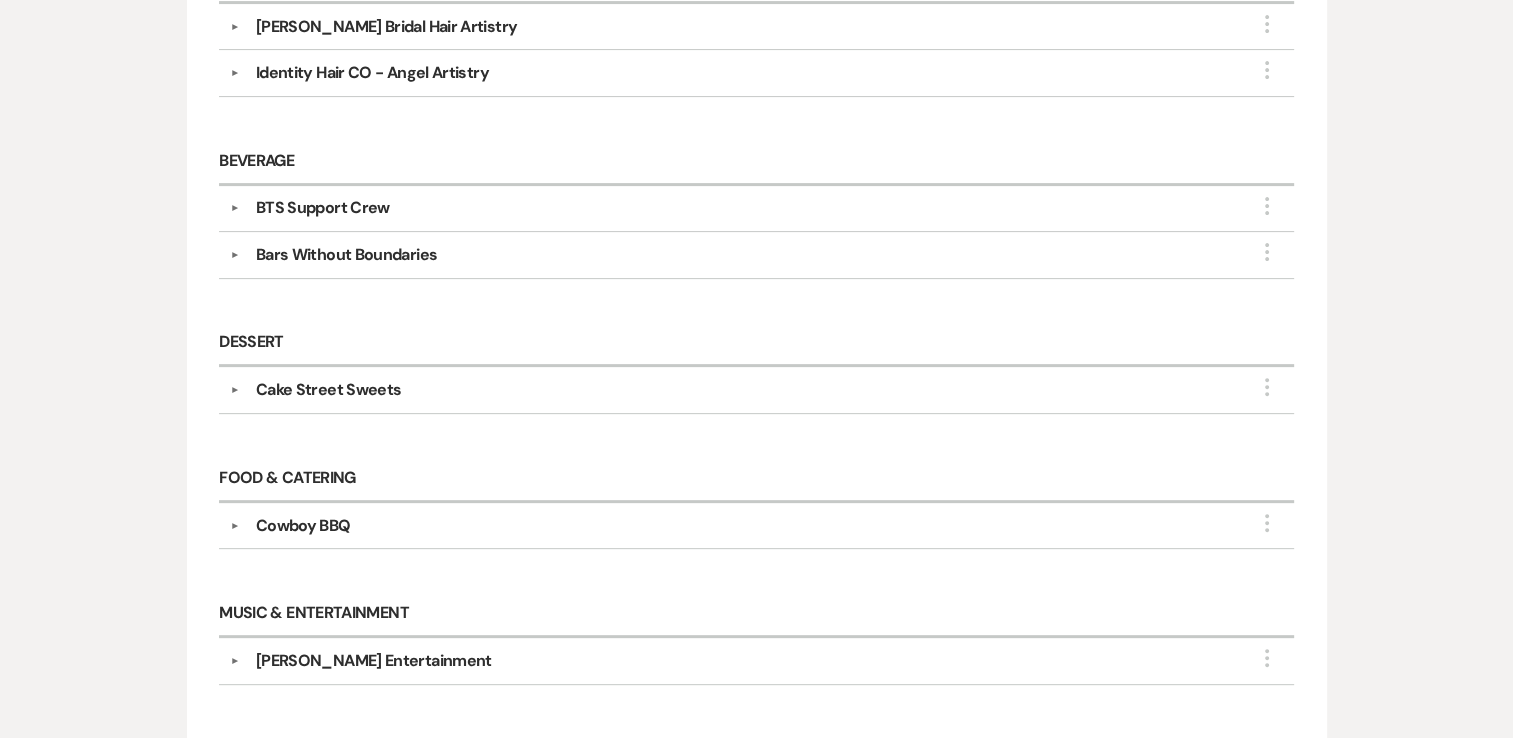 scroll, scrollTop: 0, scrollLeft: 0, axis: both 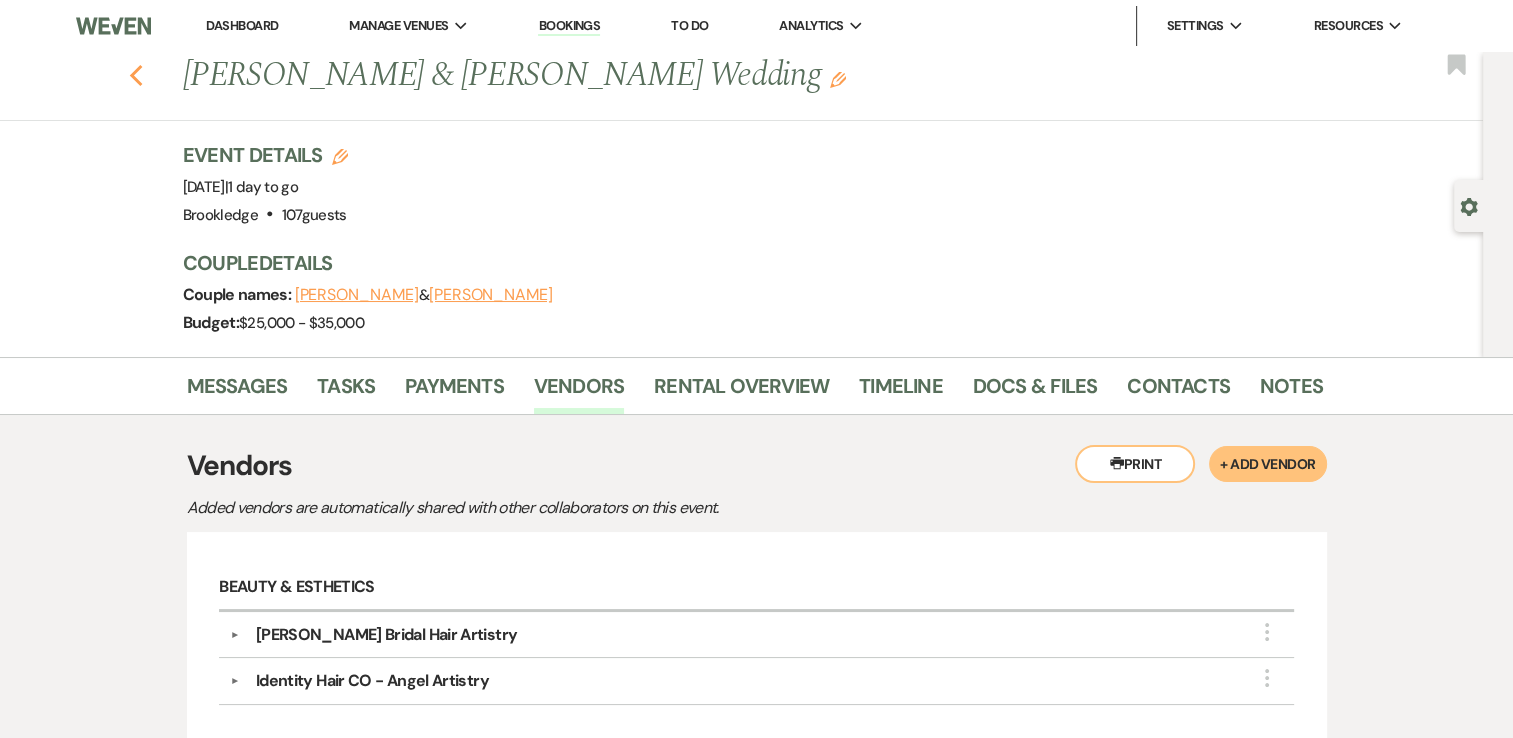 click on "Previous" 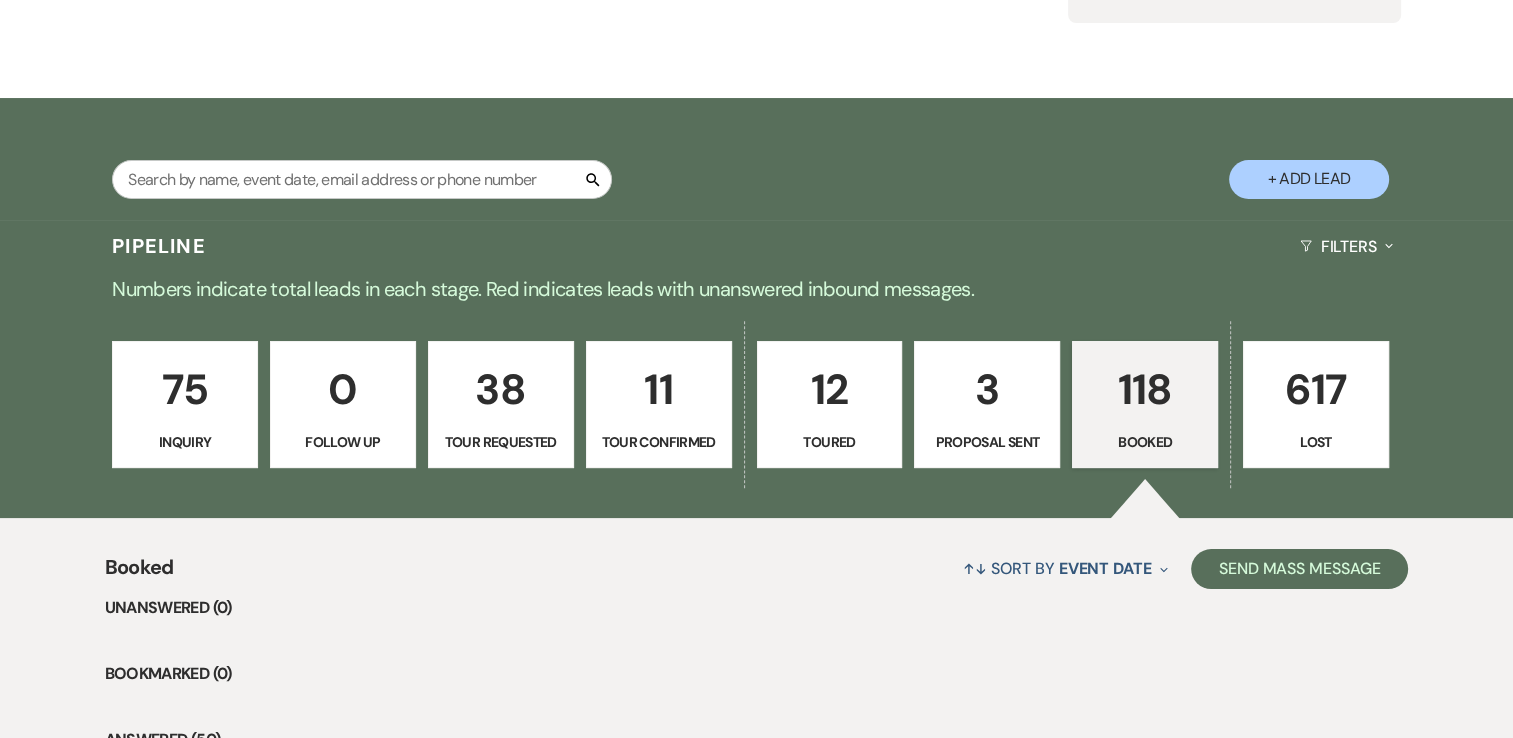 scroll, scrollTop: 260, scrollLeft: 0, axis: vertical 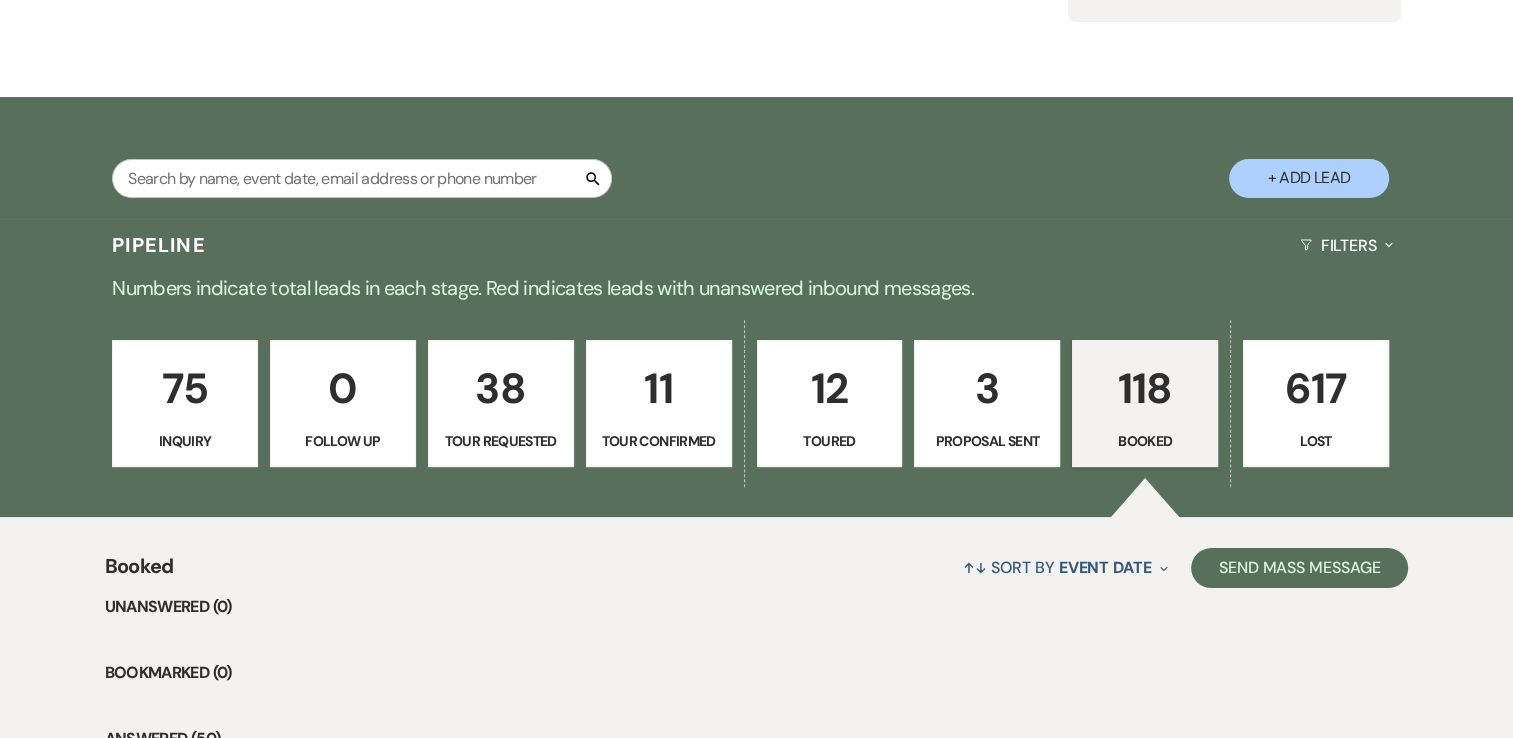 click on "Booked" at bounding box center (1145, 441) 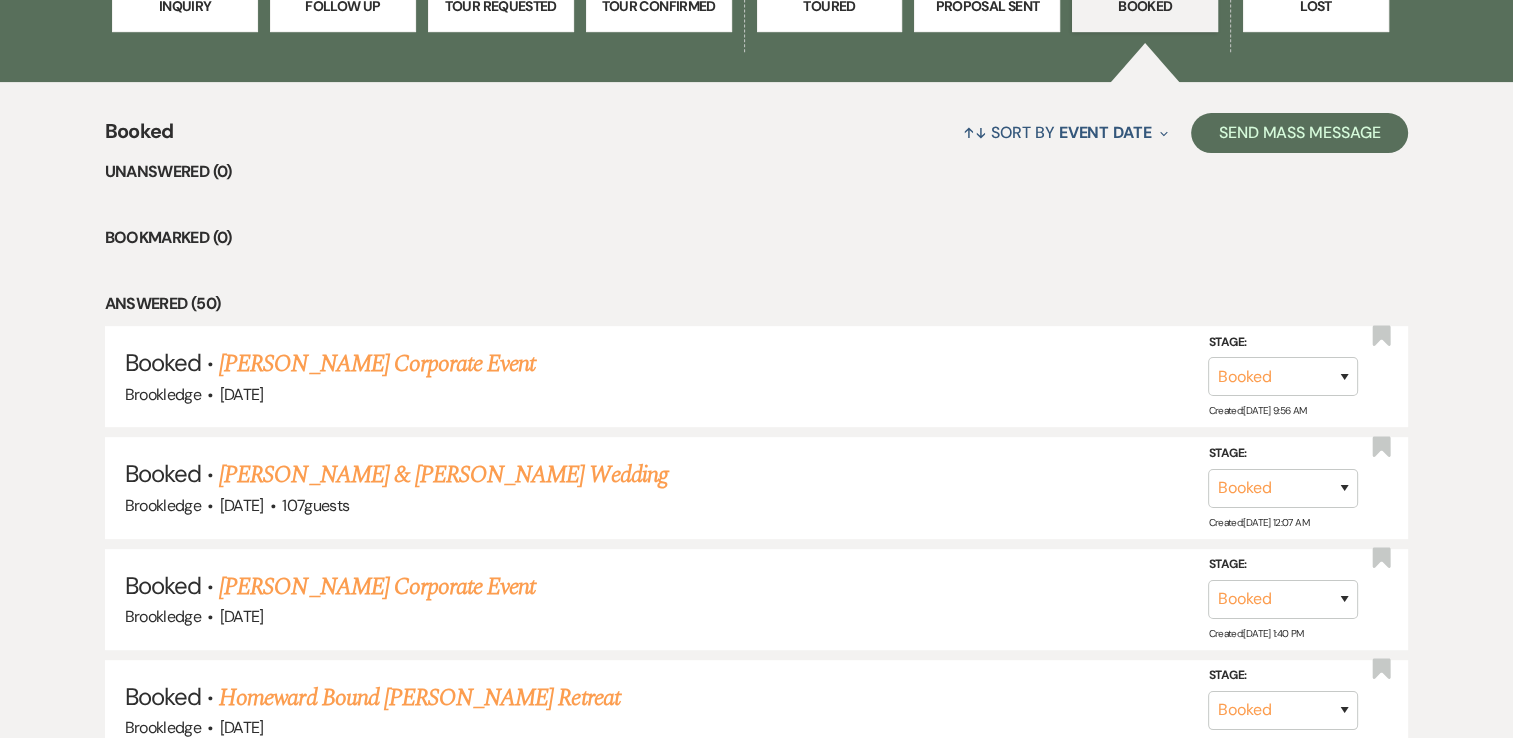 scroll, scrollTop: 732, scrollLeft: 0, axis: vertical 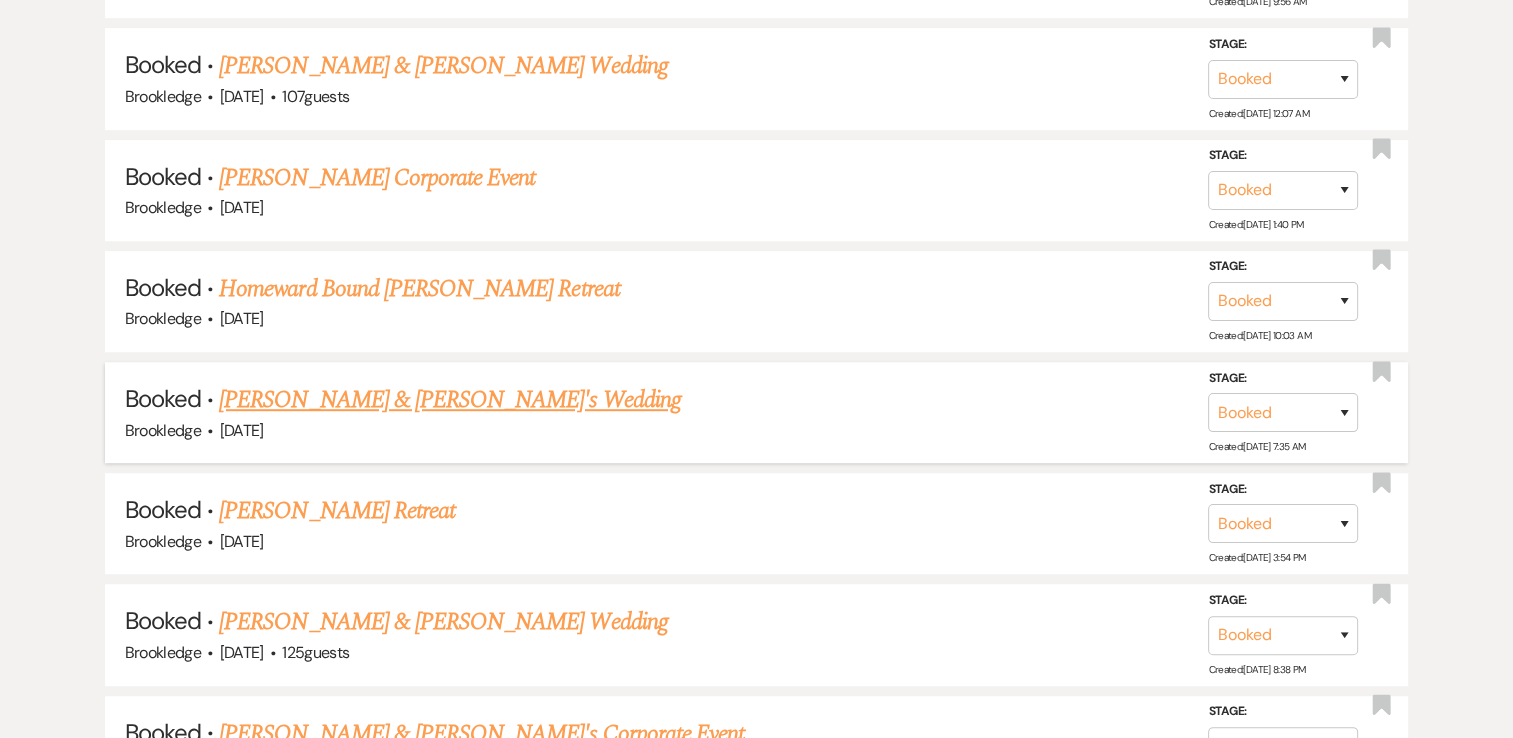 click on "[PERSON_NAME] & [PERSON_NAME]'s Wedding" at bounding box center (450, 400) 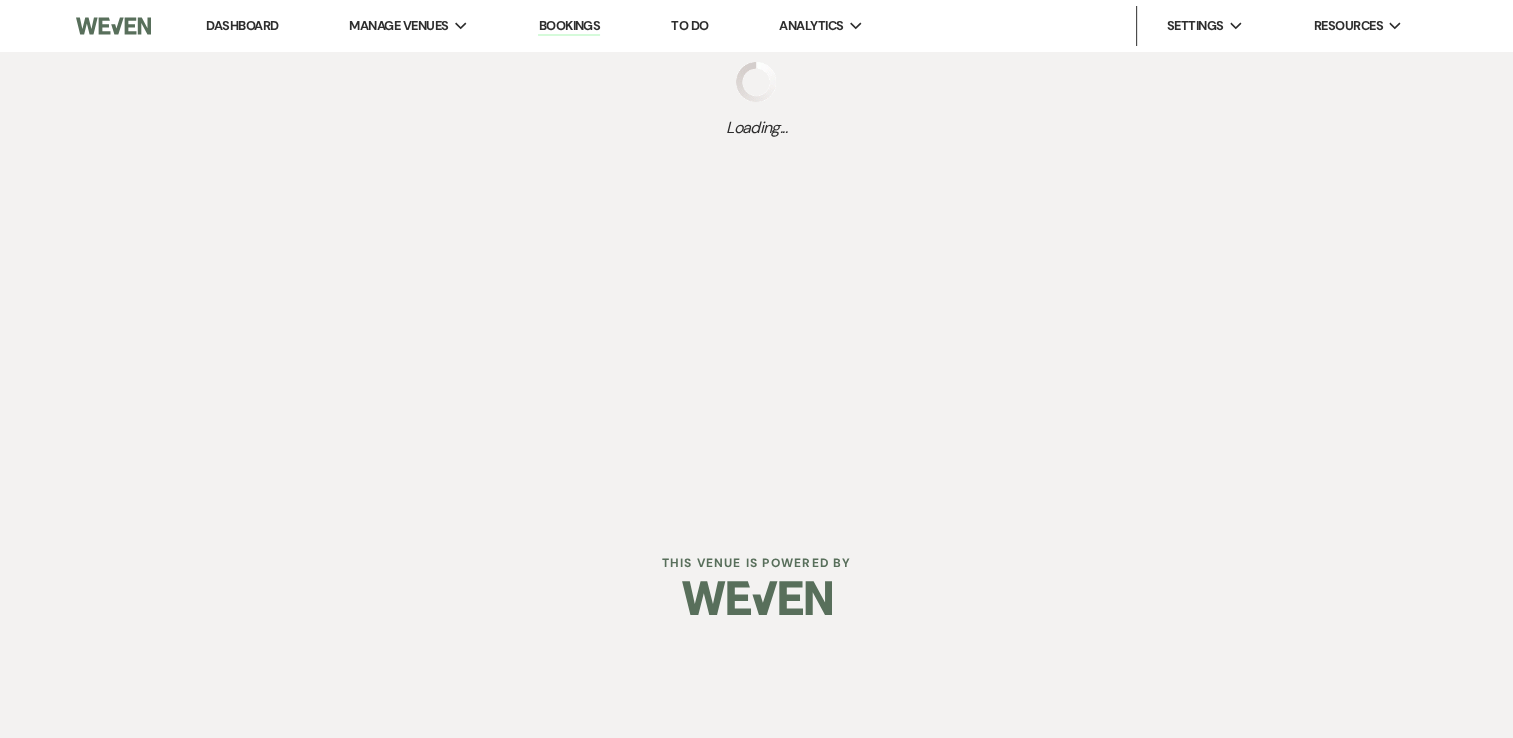 scroll, scrollTop: 0, scrollLeft: 0, axis: both 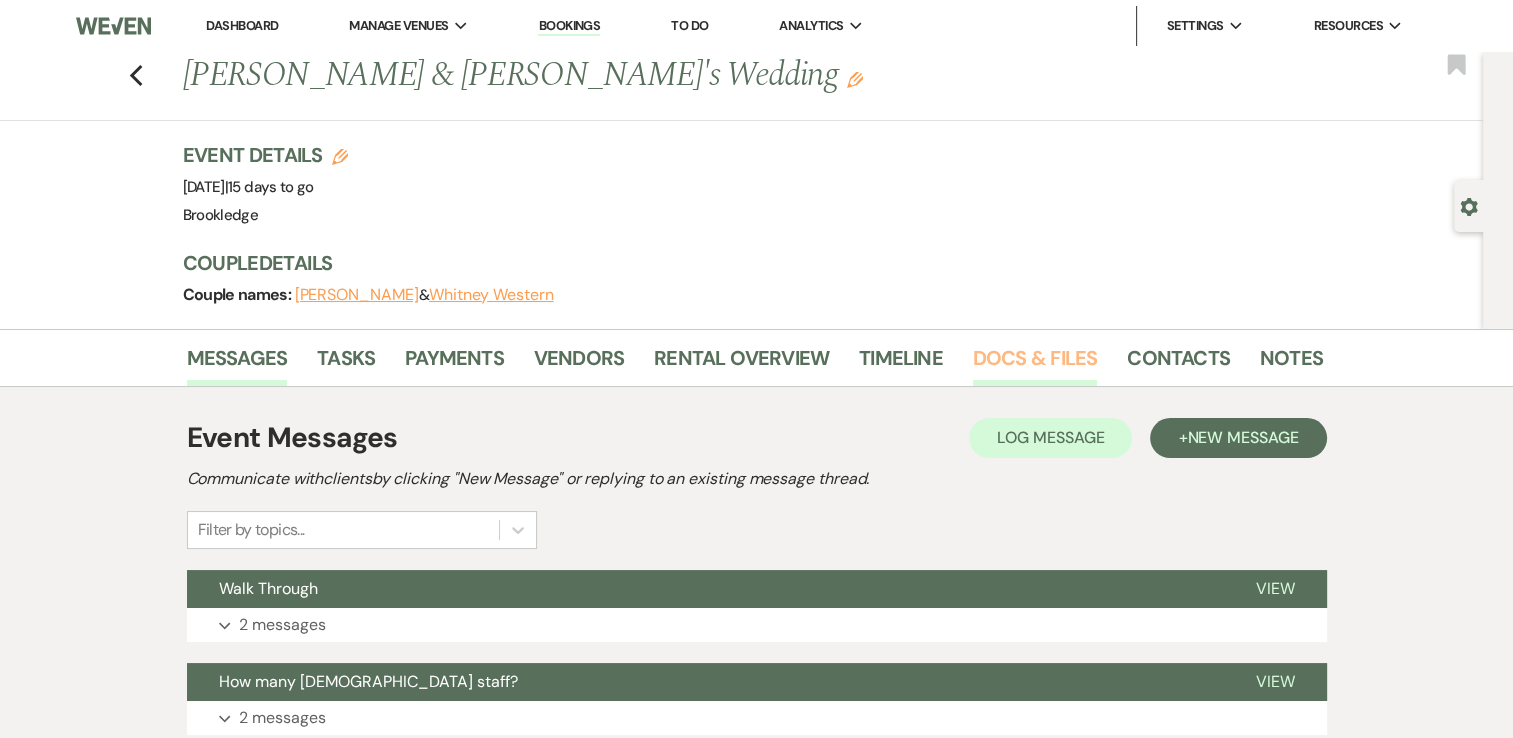click on "Docs & Files" at bounding box center [1035, 364] 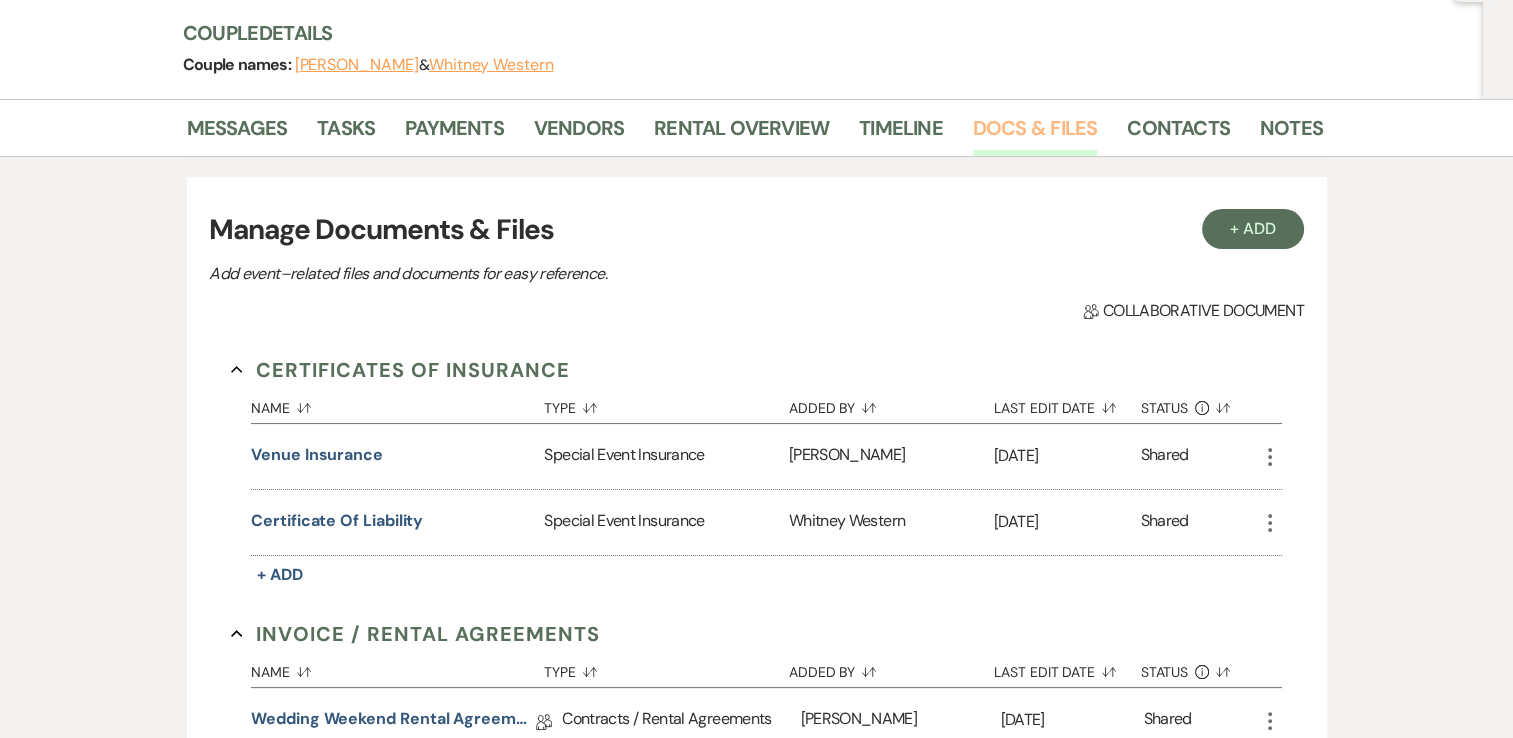 scroll, scrollTop: 232, scrollLeft: 0, axis: vertical 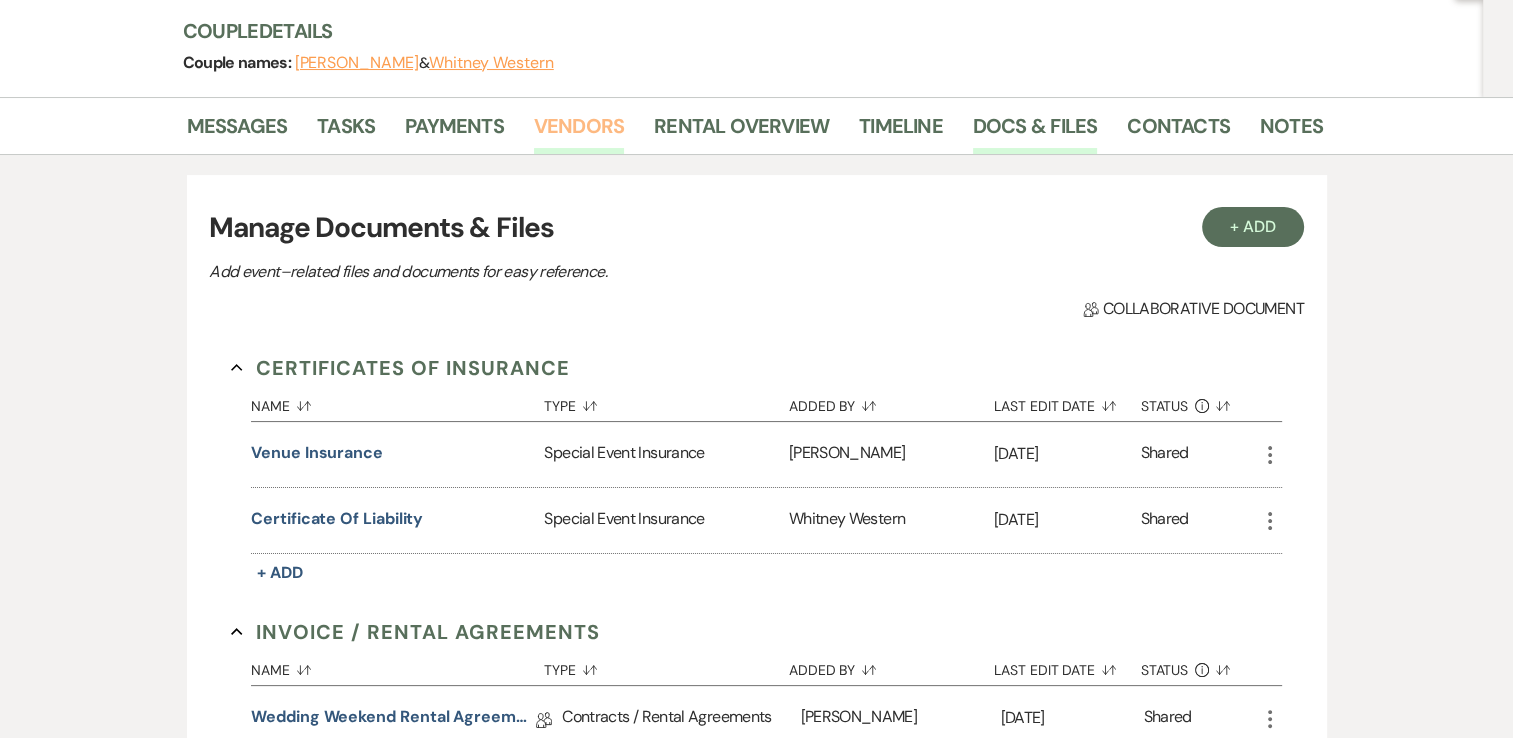 click on "Vendors" at bounding box center [579, 132] 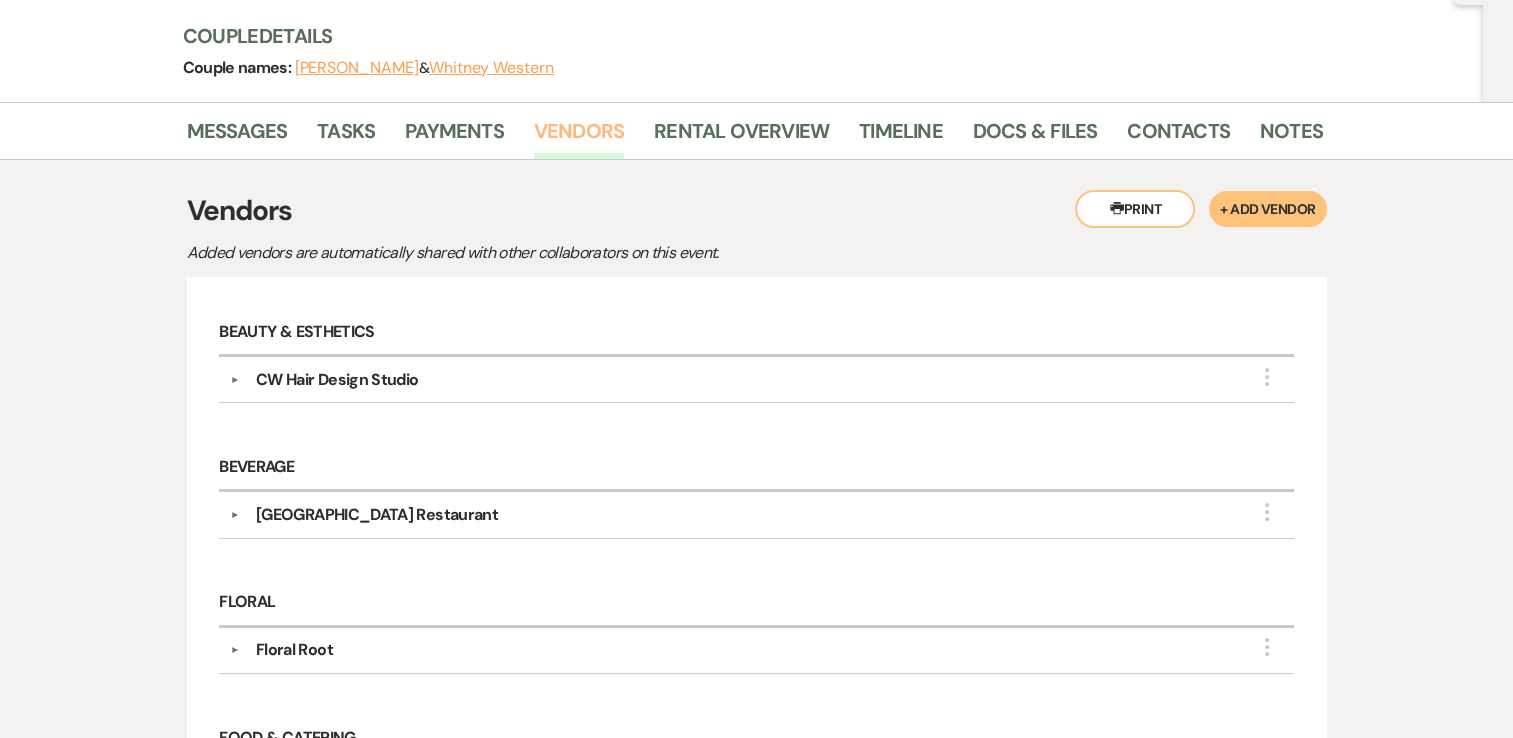 scroll, scrollTop: 0, scrollLeft: 0, axis: both 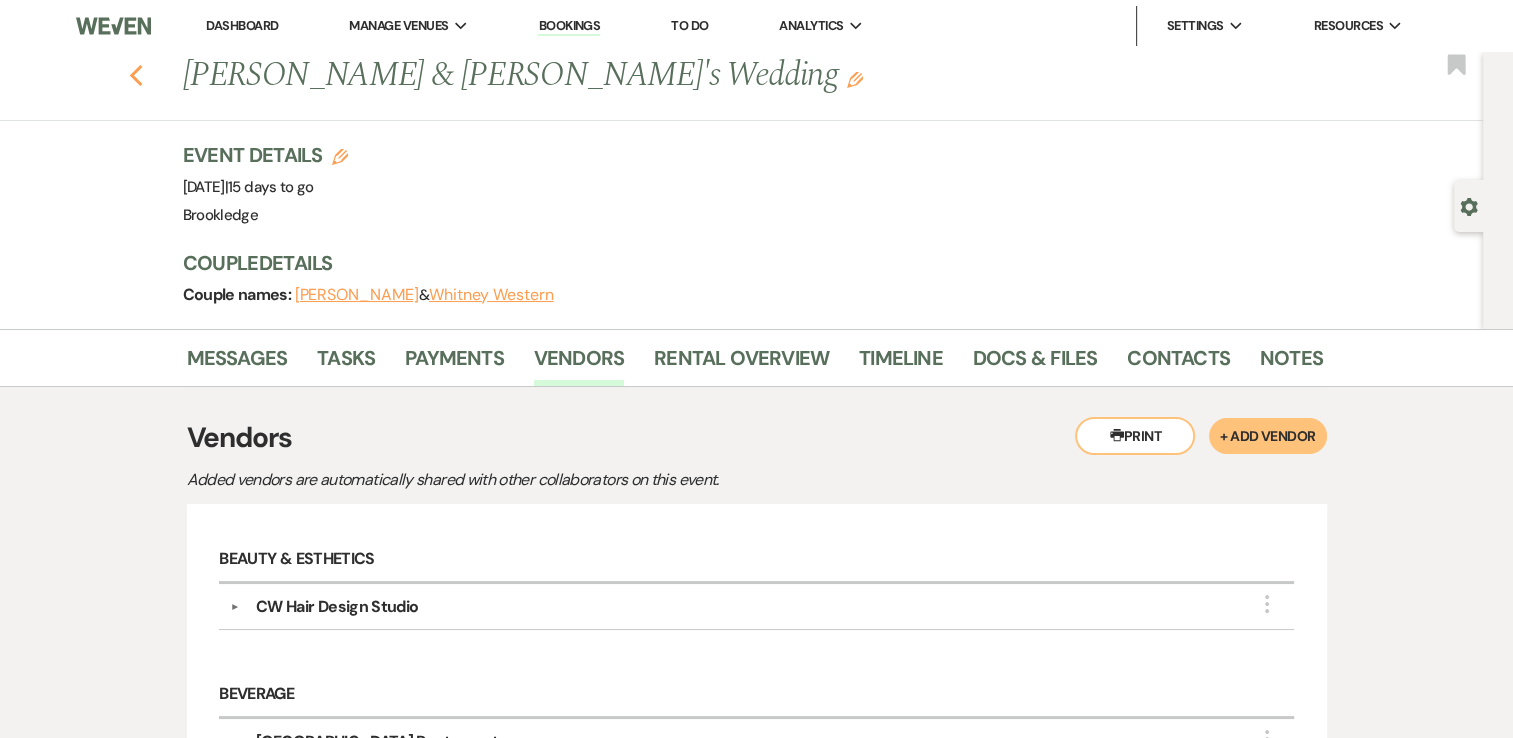 click 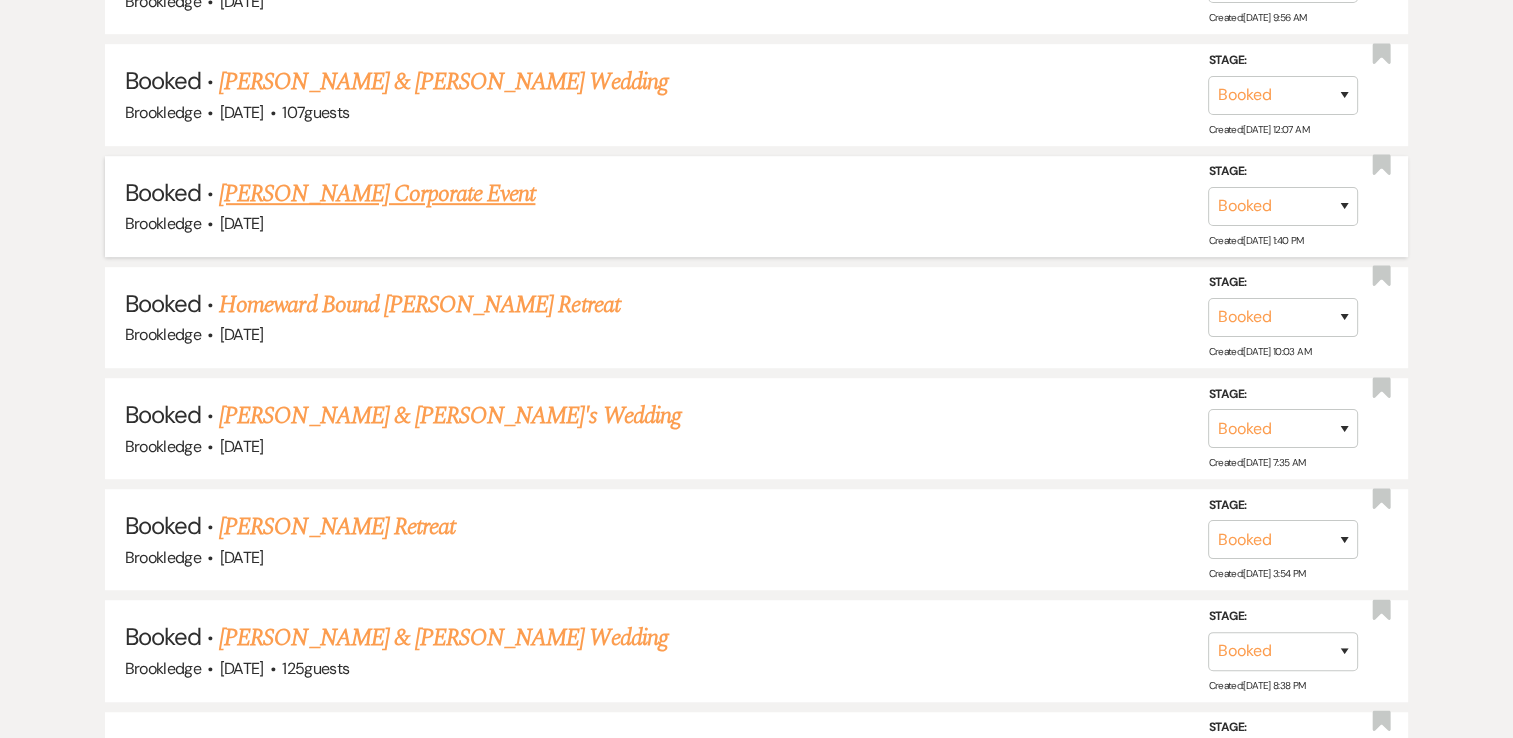 scroll, scrollTop: 1085, scrollLeft: 0, axis: vertical 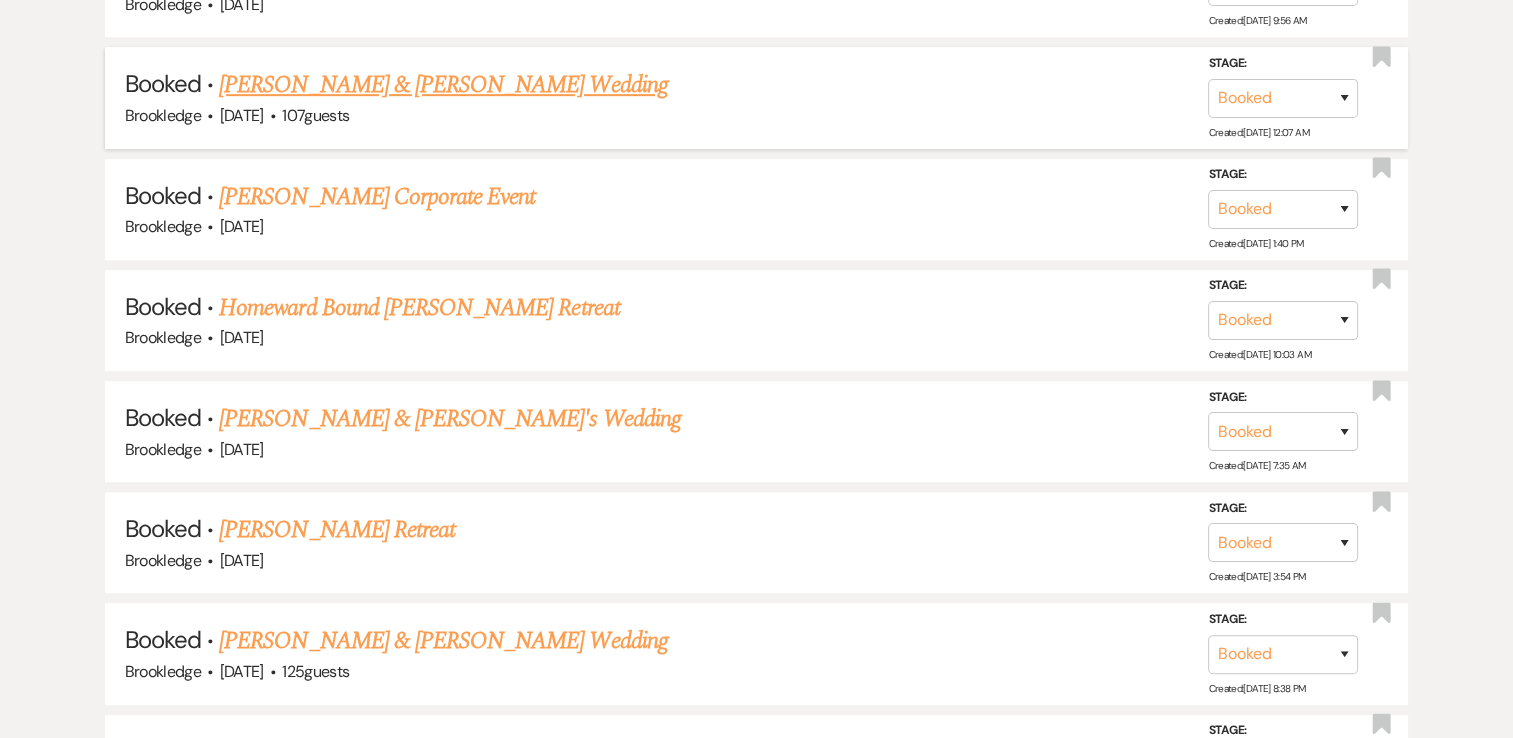 click on "[PERSON_NAME] & [PERSON_NAME] Wedding" at bounding box center [443, 85] 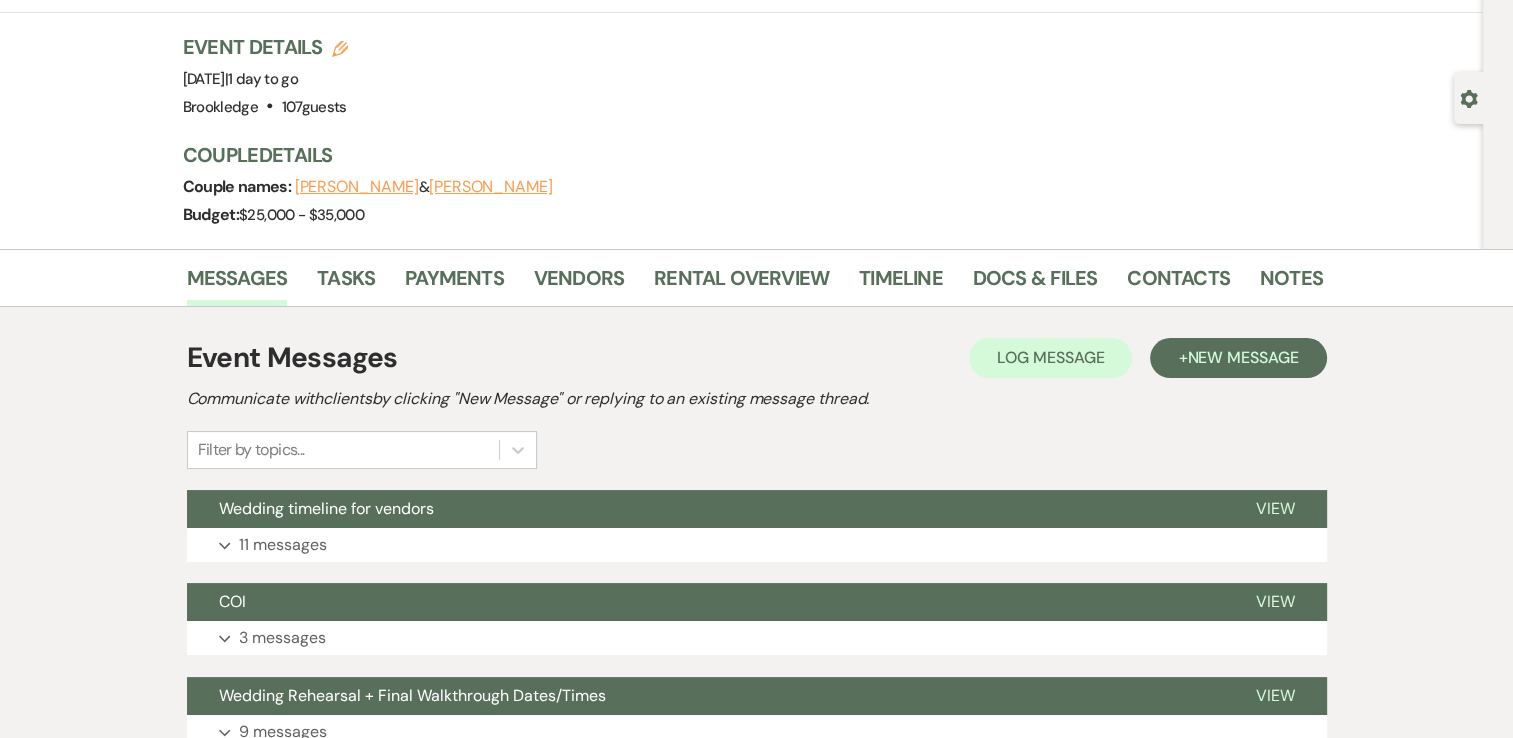 scroll, scrollTop: 224, scrollLeft: 0, axis: vertical 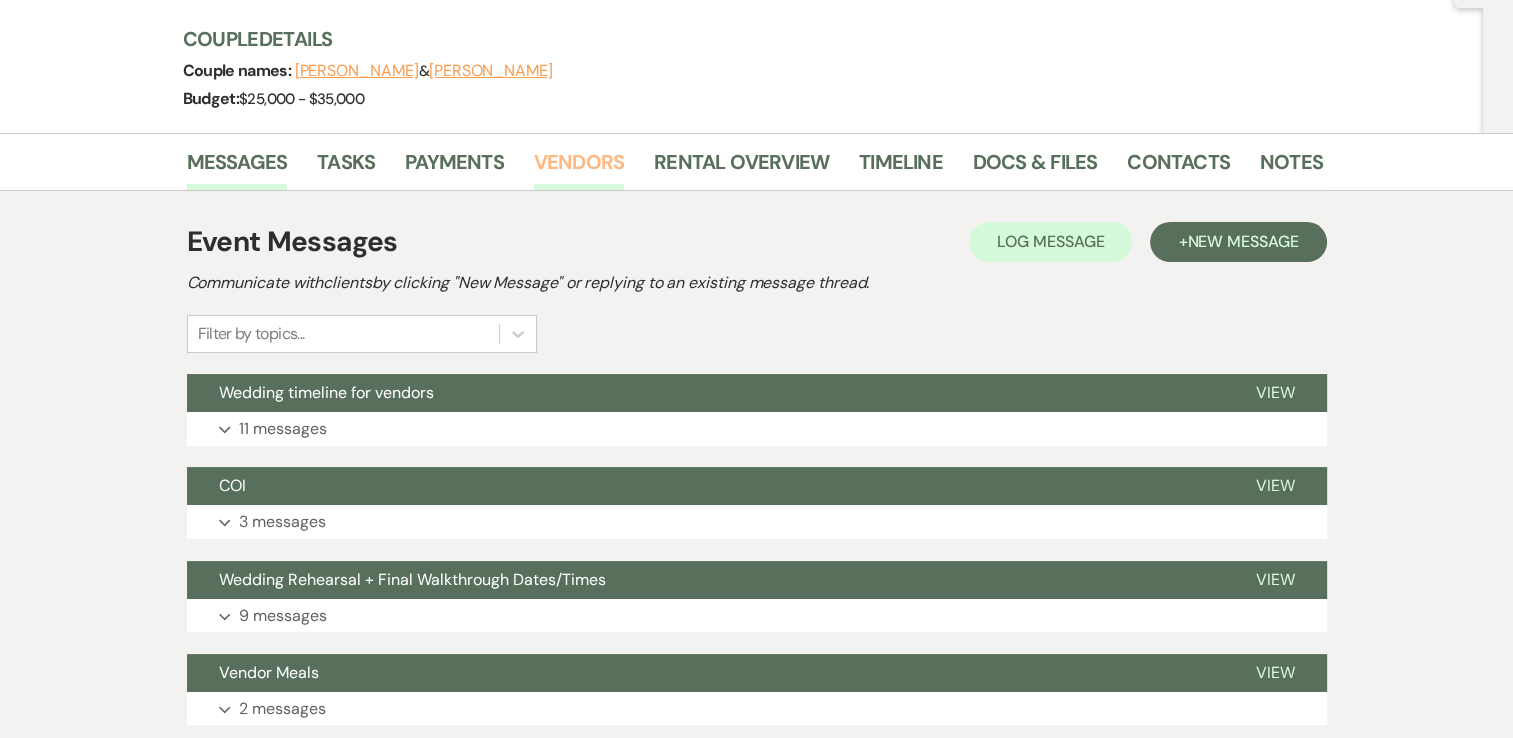 click on "Vendors" at bounding box center (579, 168) 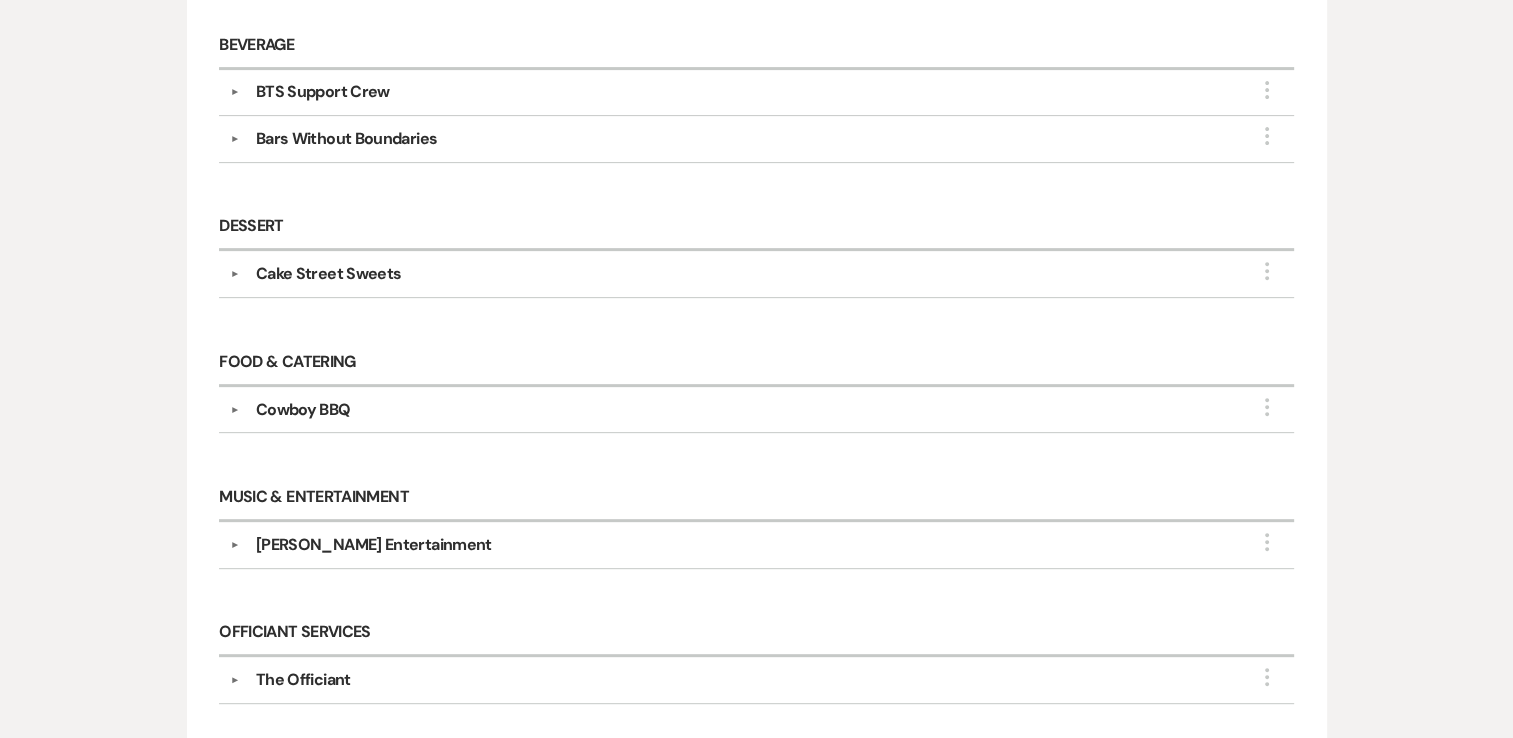 scroll, scrollTop: 725, scrollLeft: 0, axis: vertical 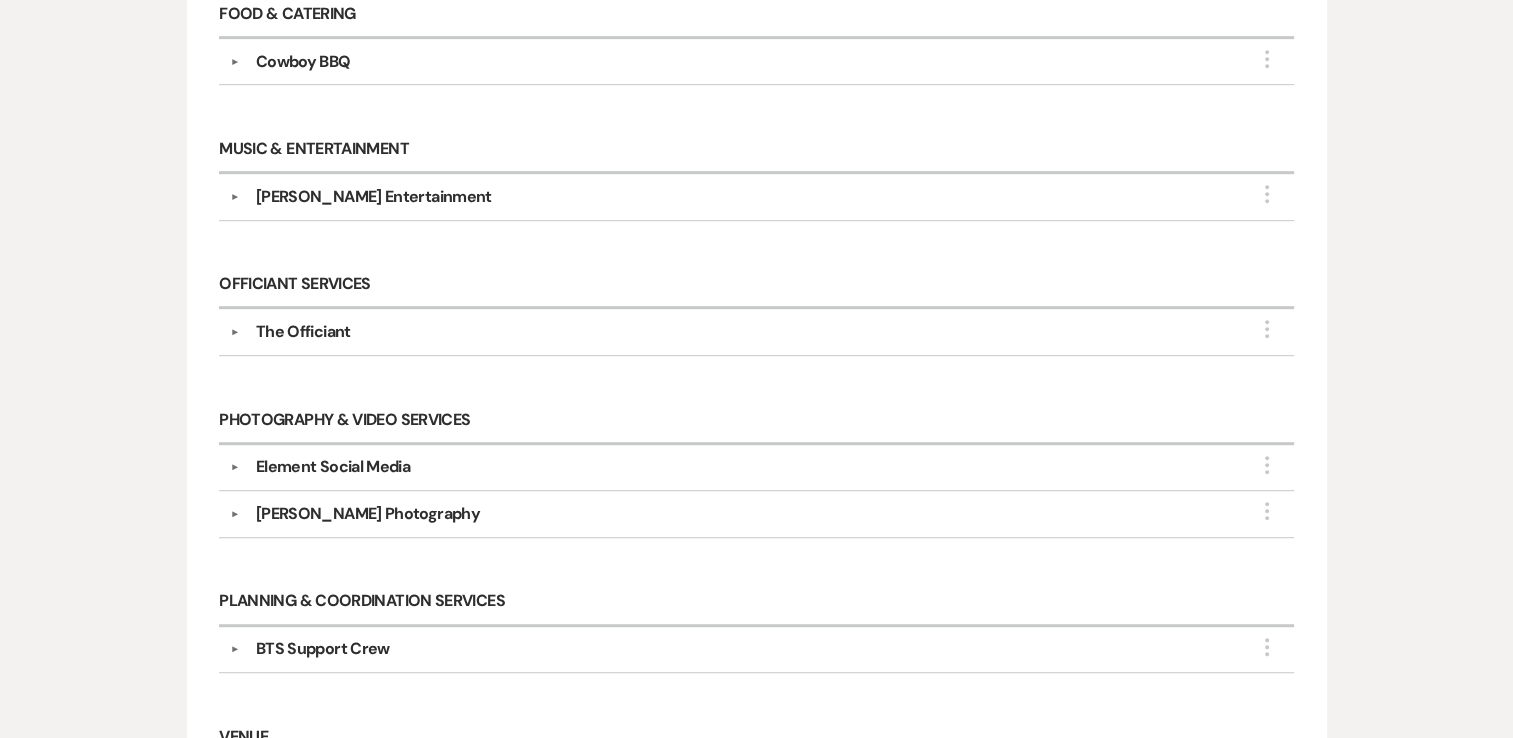 click on "Sydney K Andrew Photography" at bounding box center (368, 514) 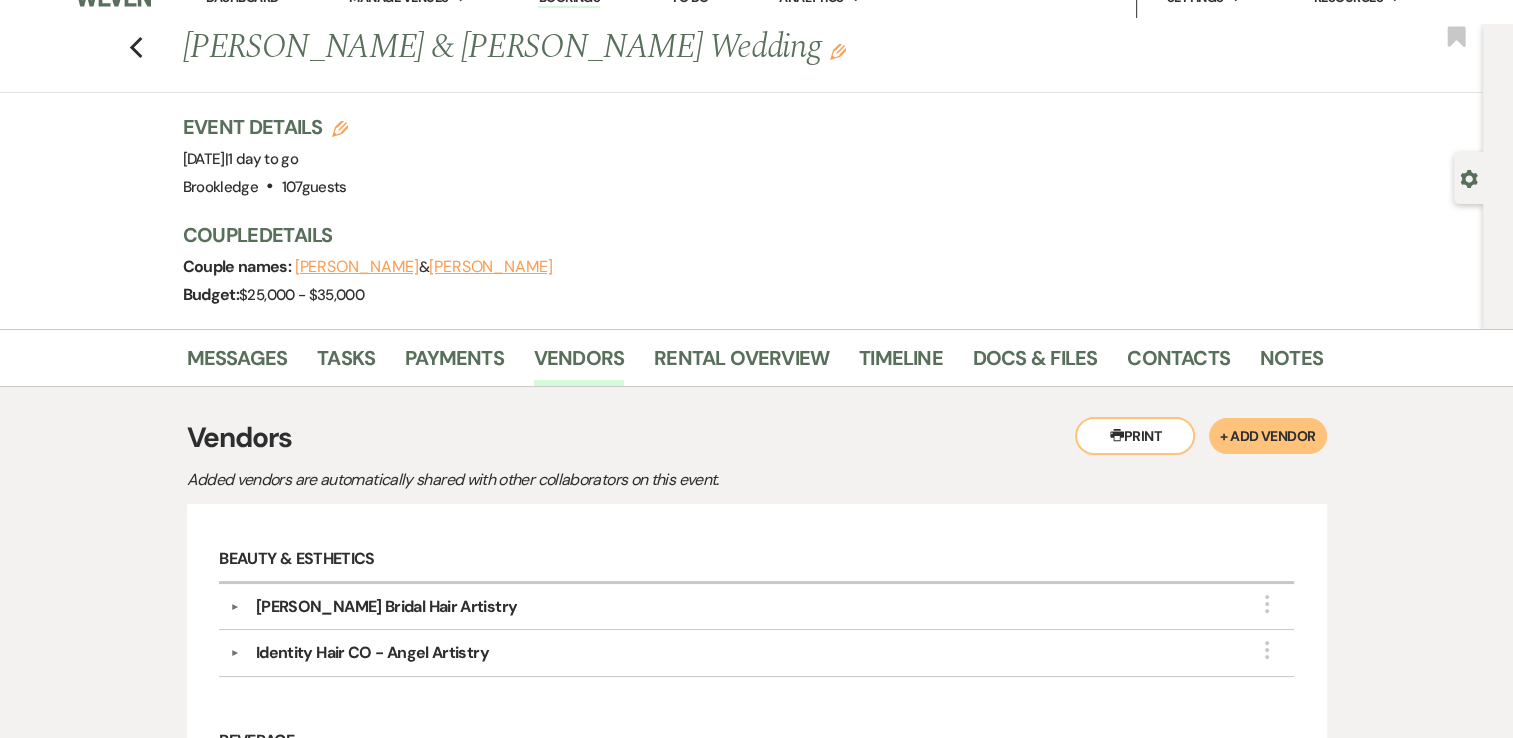 scroll, scrollTop: 16, scrollLeft: 0, axis: vertical 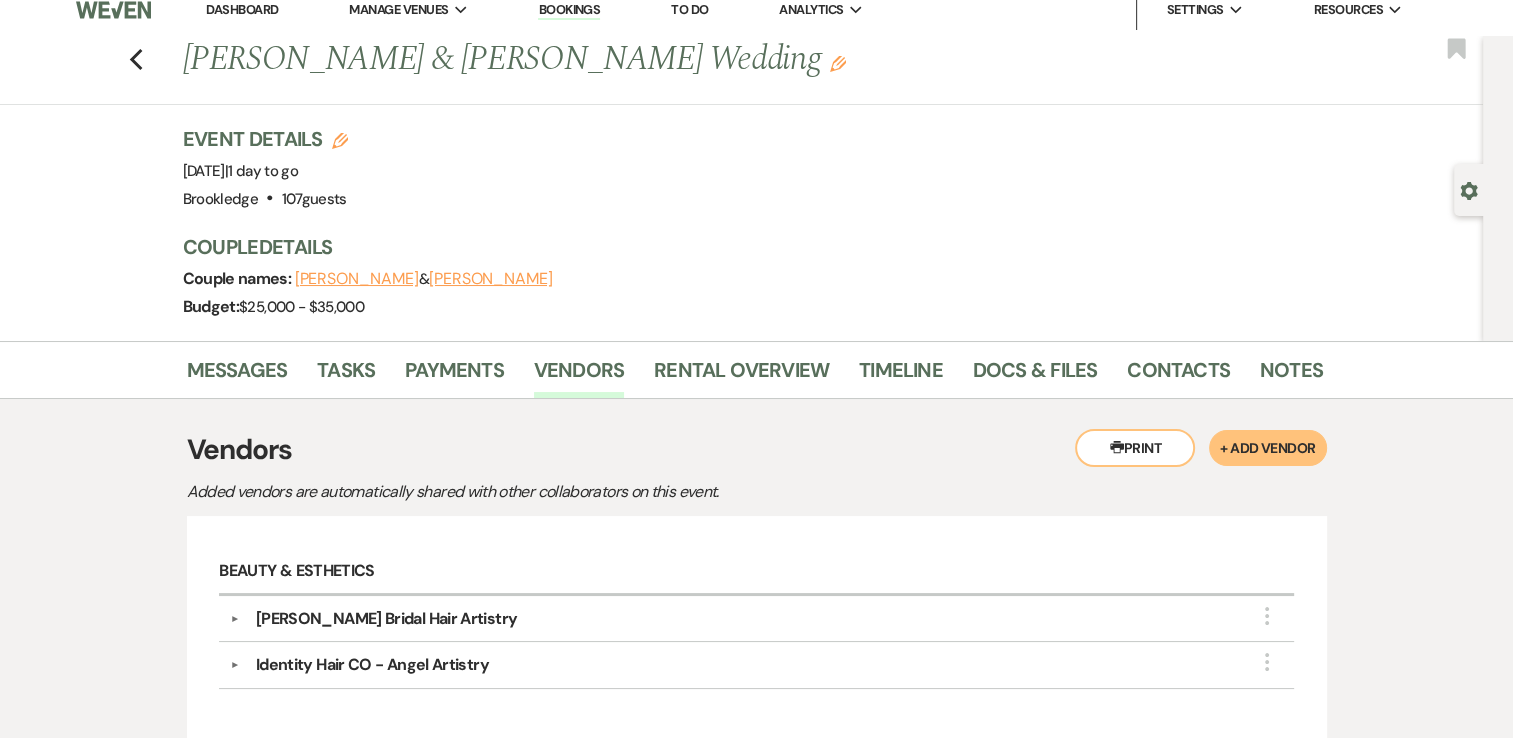 click on "Docs & Files" at bounding box center [1050, 374] 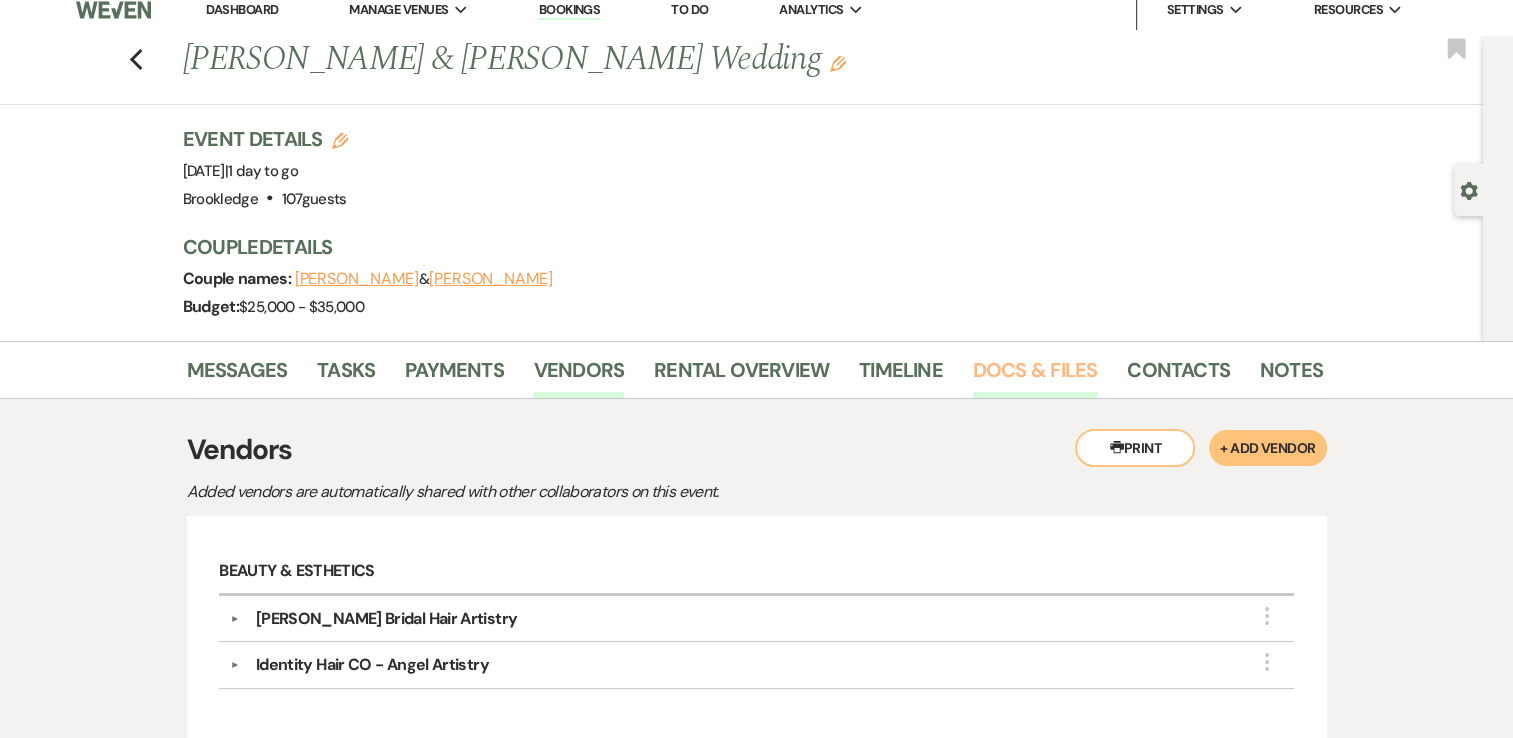 click on "Docs & Files" at bounding box center [1035, 376] 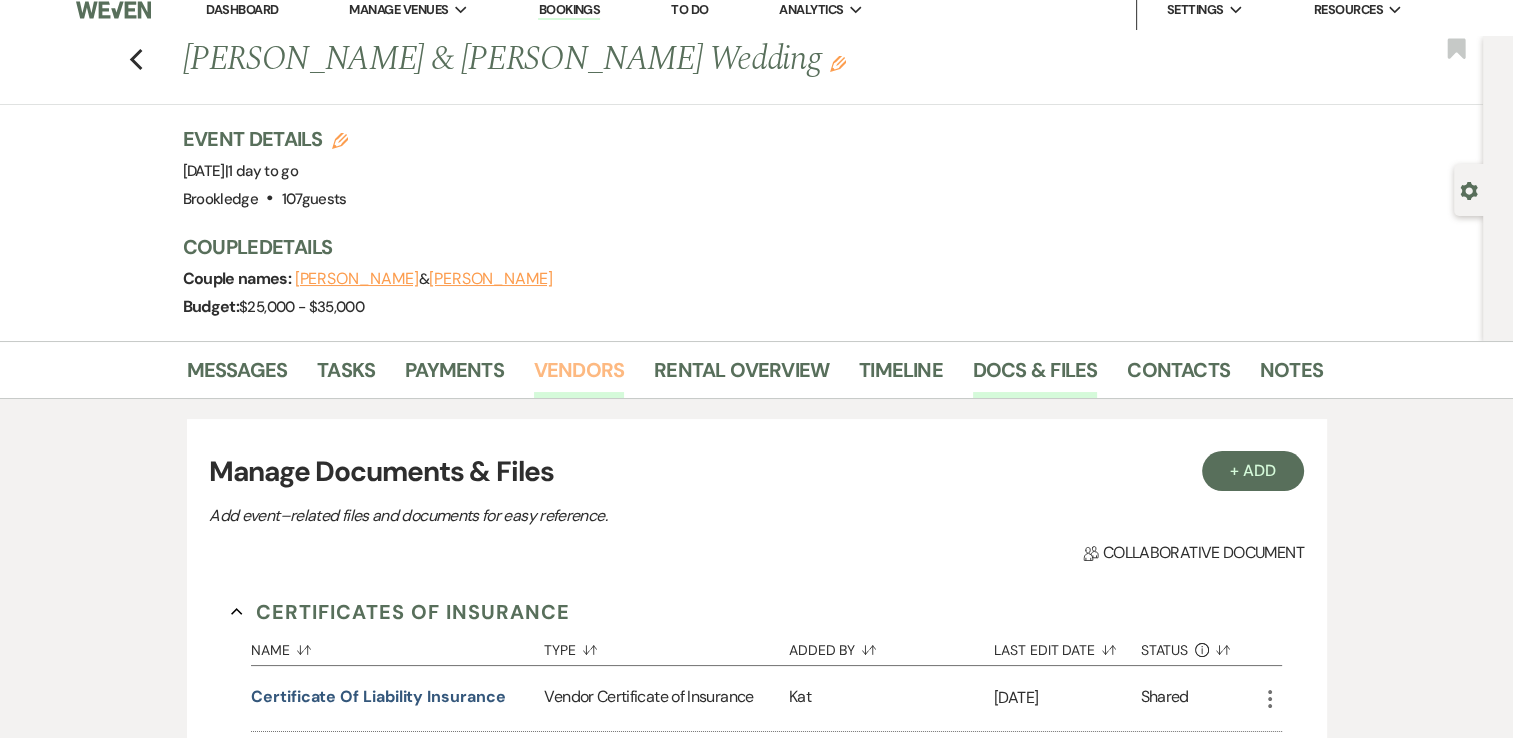 click on "Vendors" at bounding box center [579, 376] 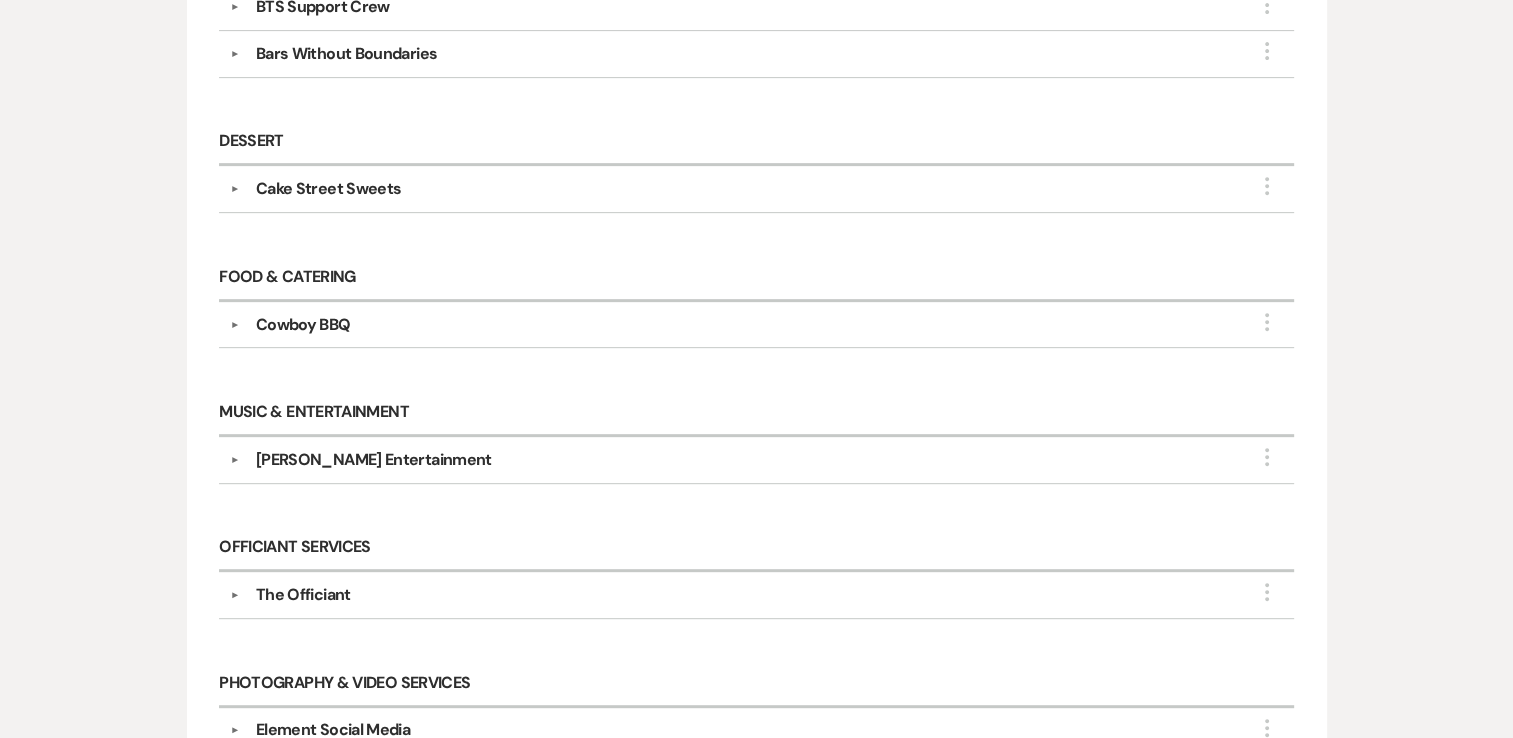 scroll, scrollTop: 811, scrollLeft: 0, axis: vertical 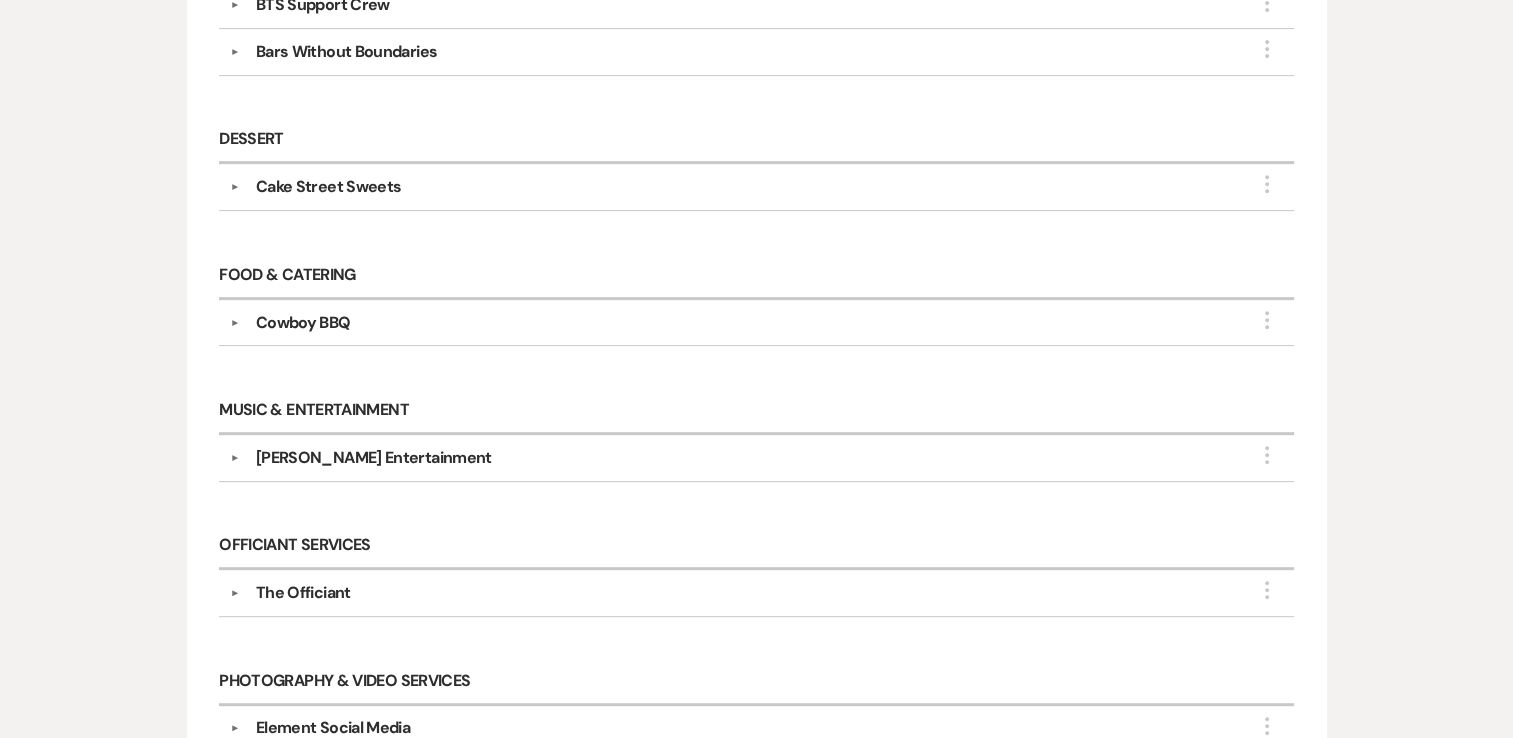 click on "Maddalone Entertainment" at bounding box center (374, 458) 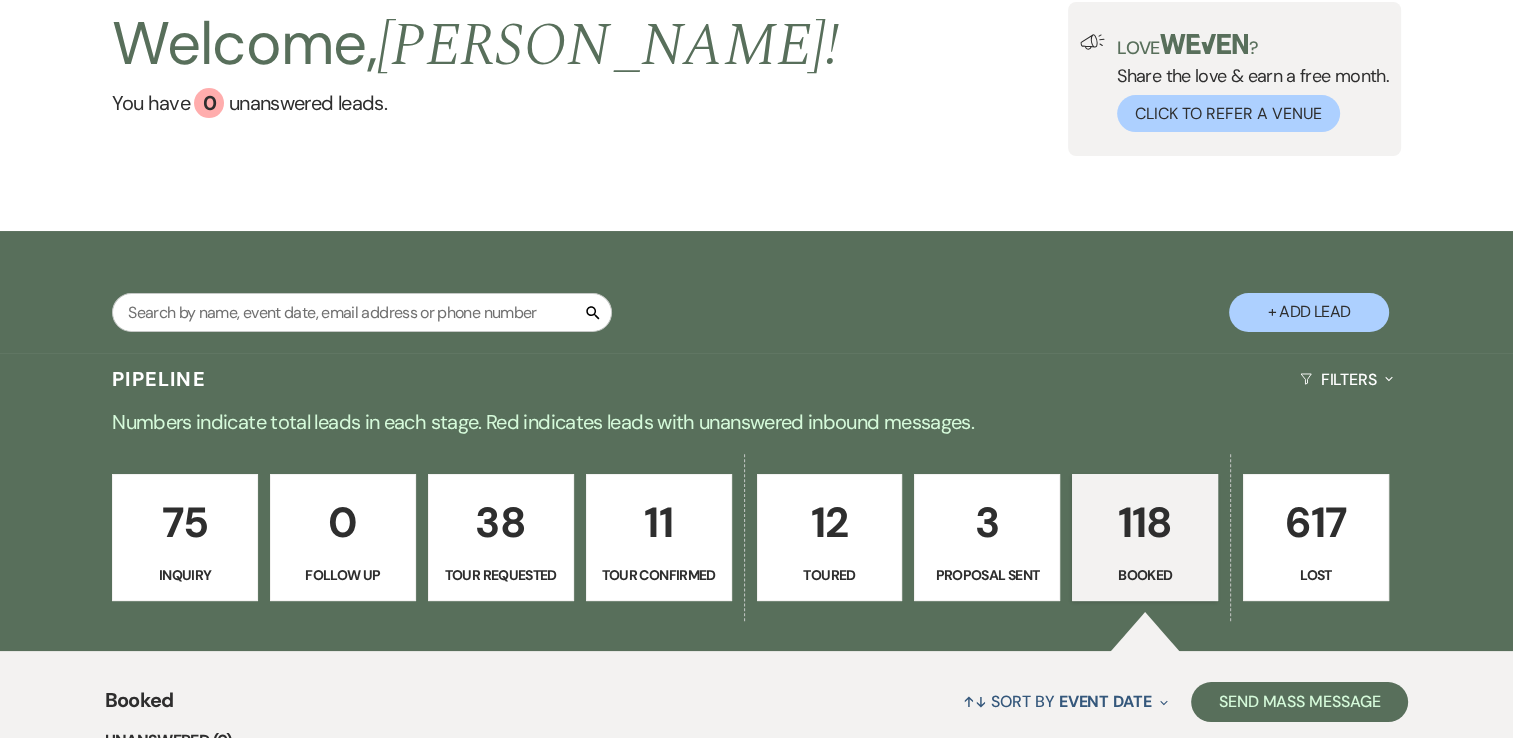scroll, scrollTop: 125, scrollLeft: 0, axis: vertical 